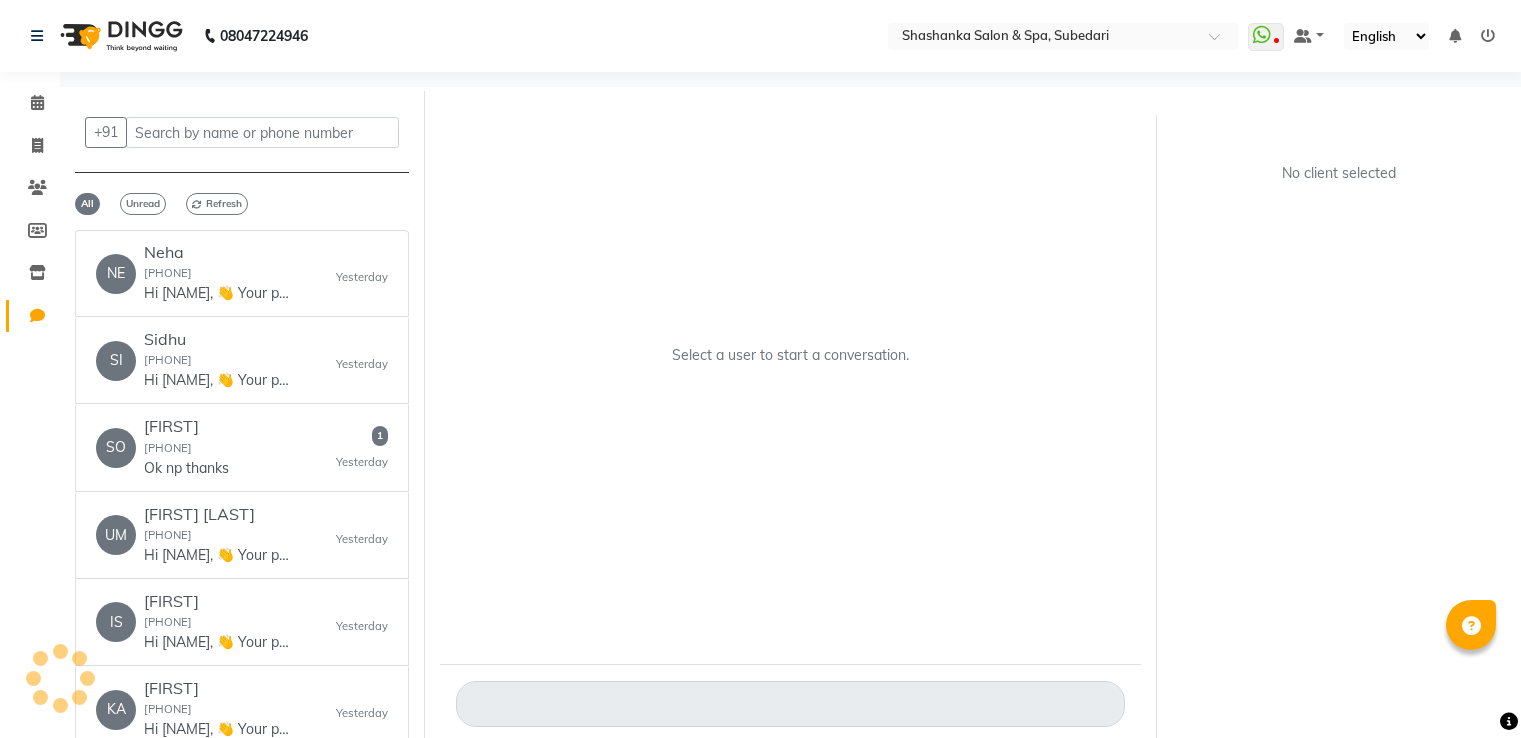 scroll, scrollTop: 0, scrollLeft: 0, axis: both 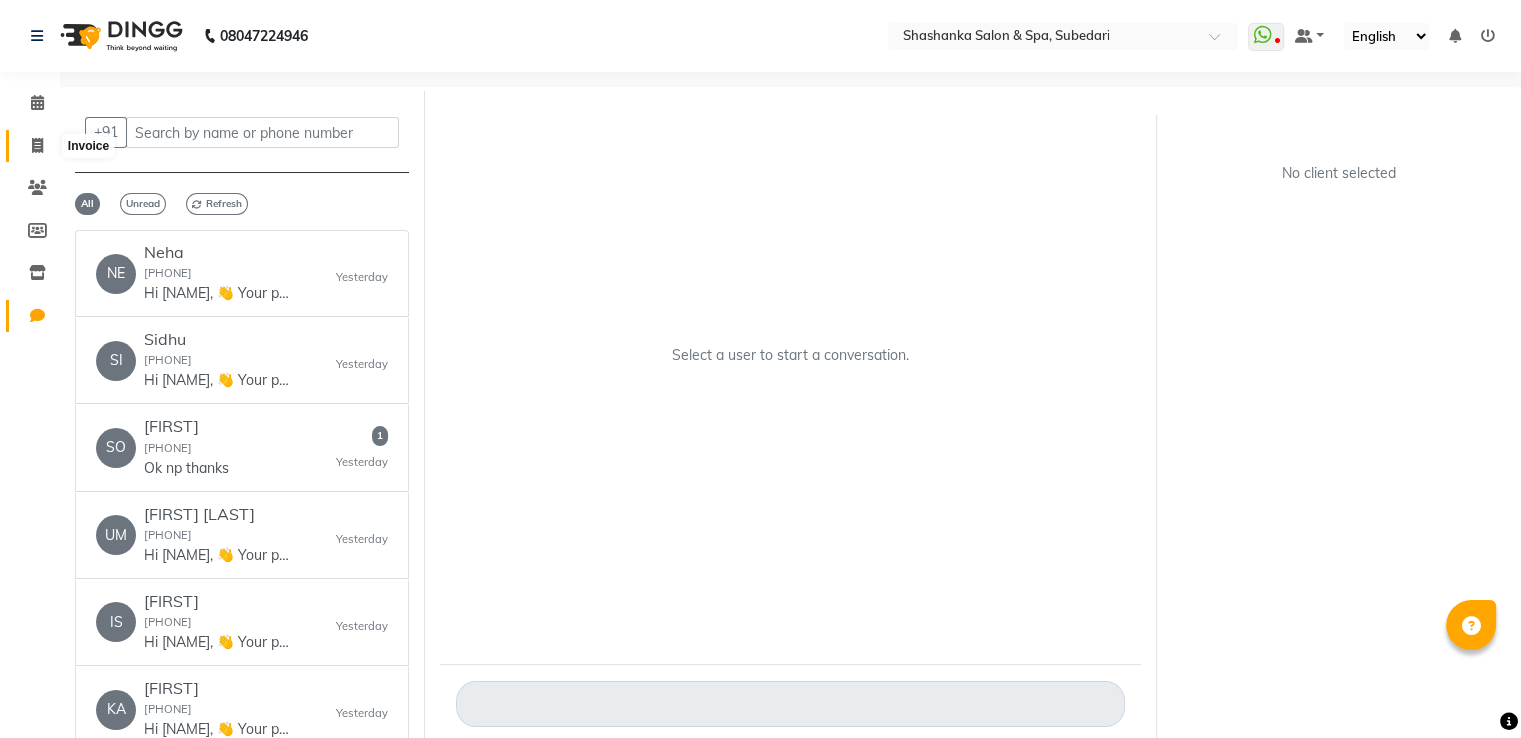 click 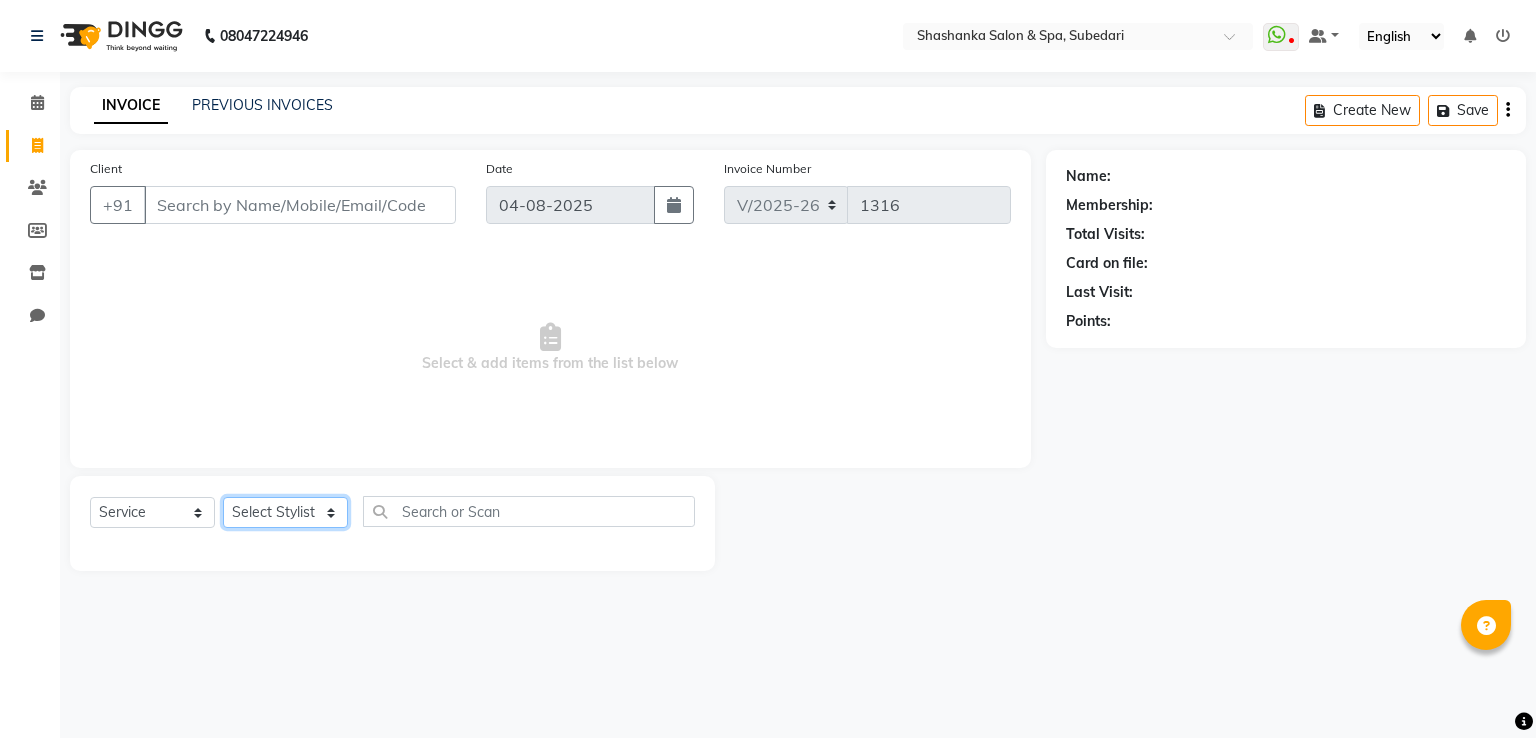 click on "Select Stylist Manasa Ravali Receptionist Renuka Saba saif Soumya J Zeenath" 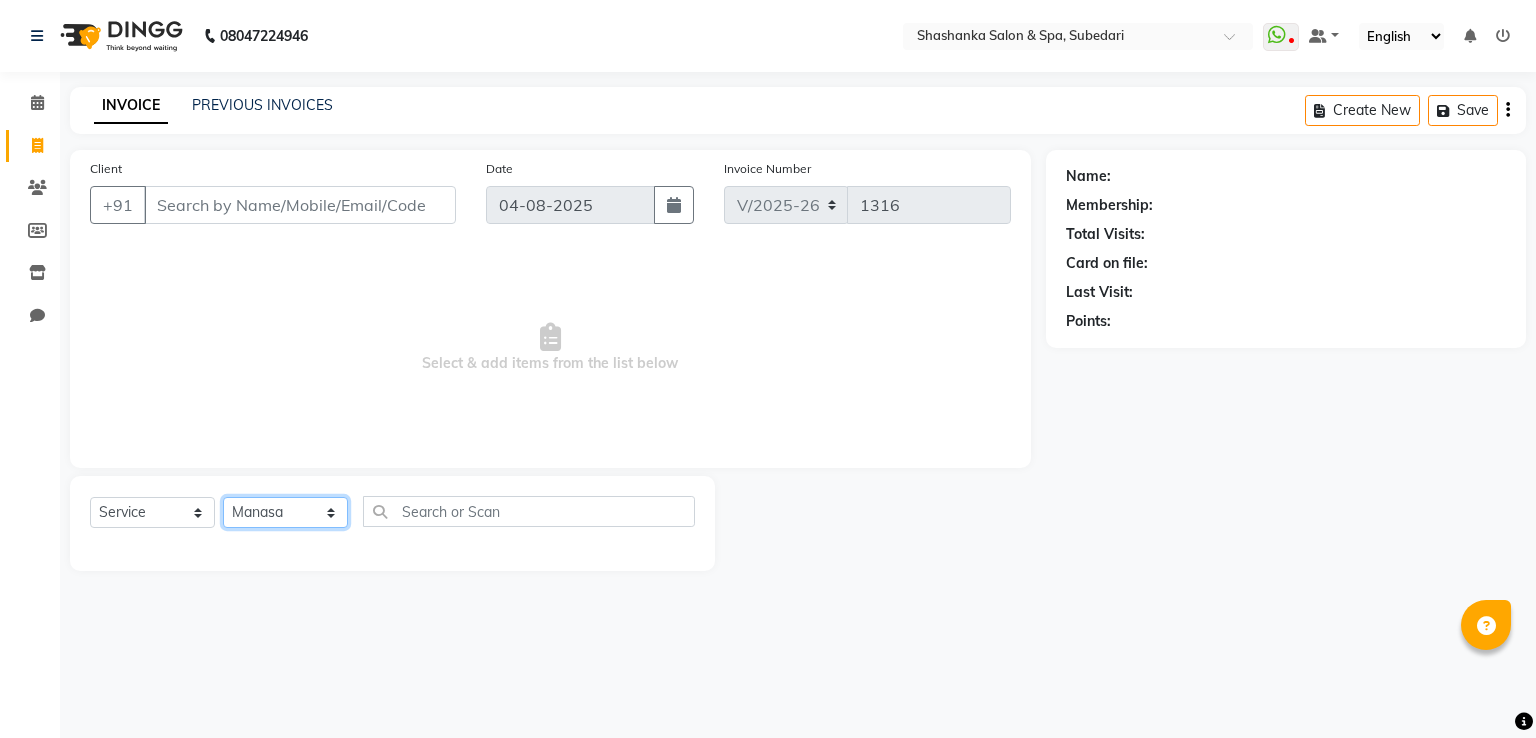 click on "Select Stylist Manasa Ravali Receptionist Renuka Saba saif Soumya J Zeenath" 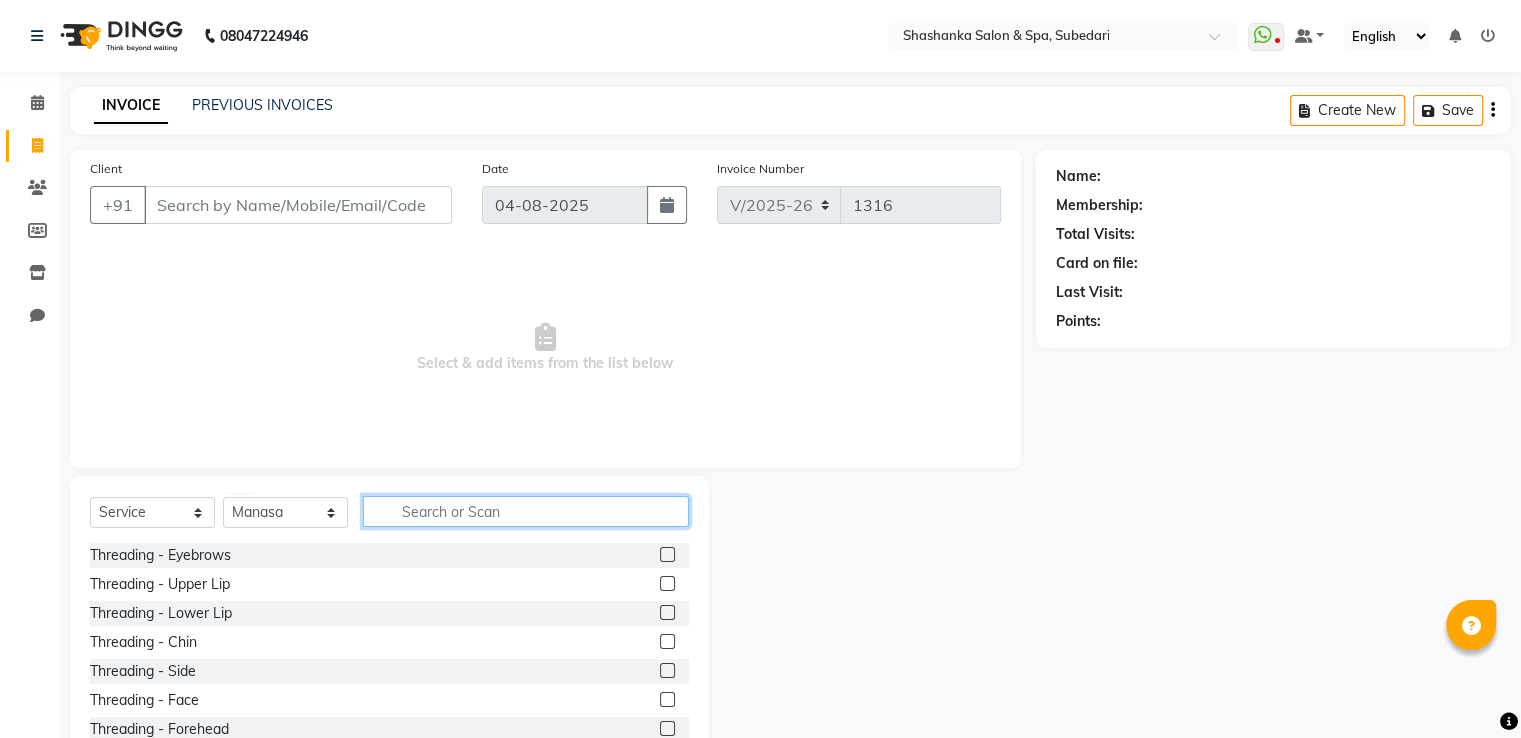 click 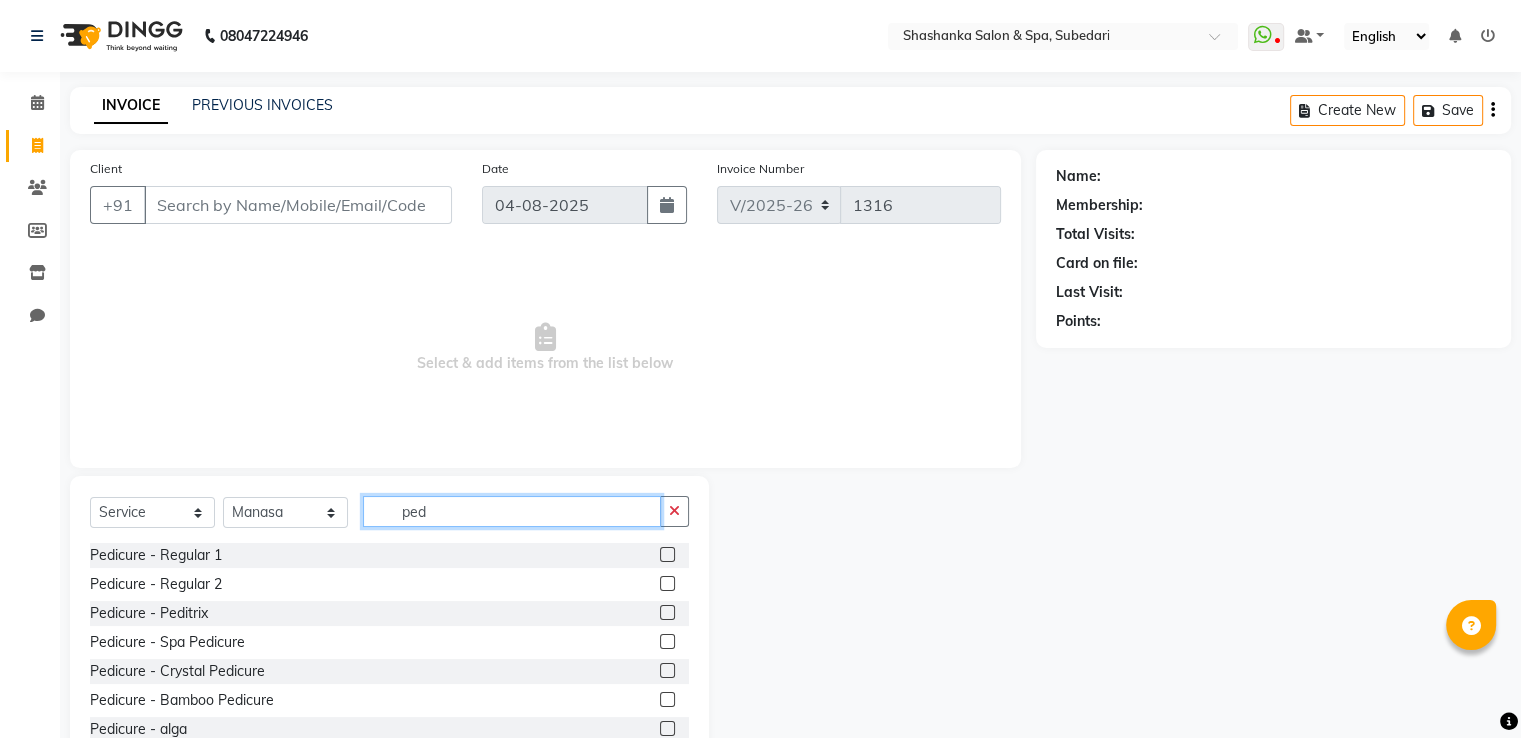 type on "ped" 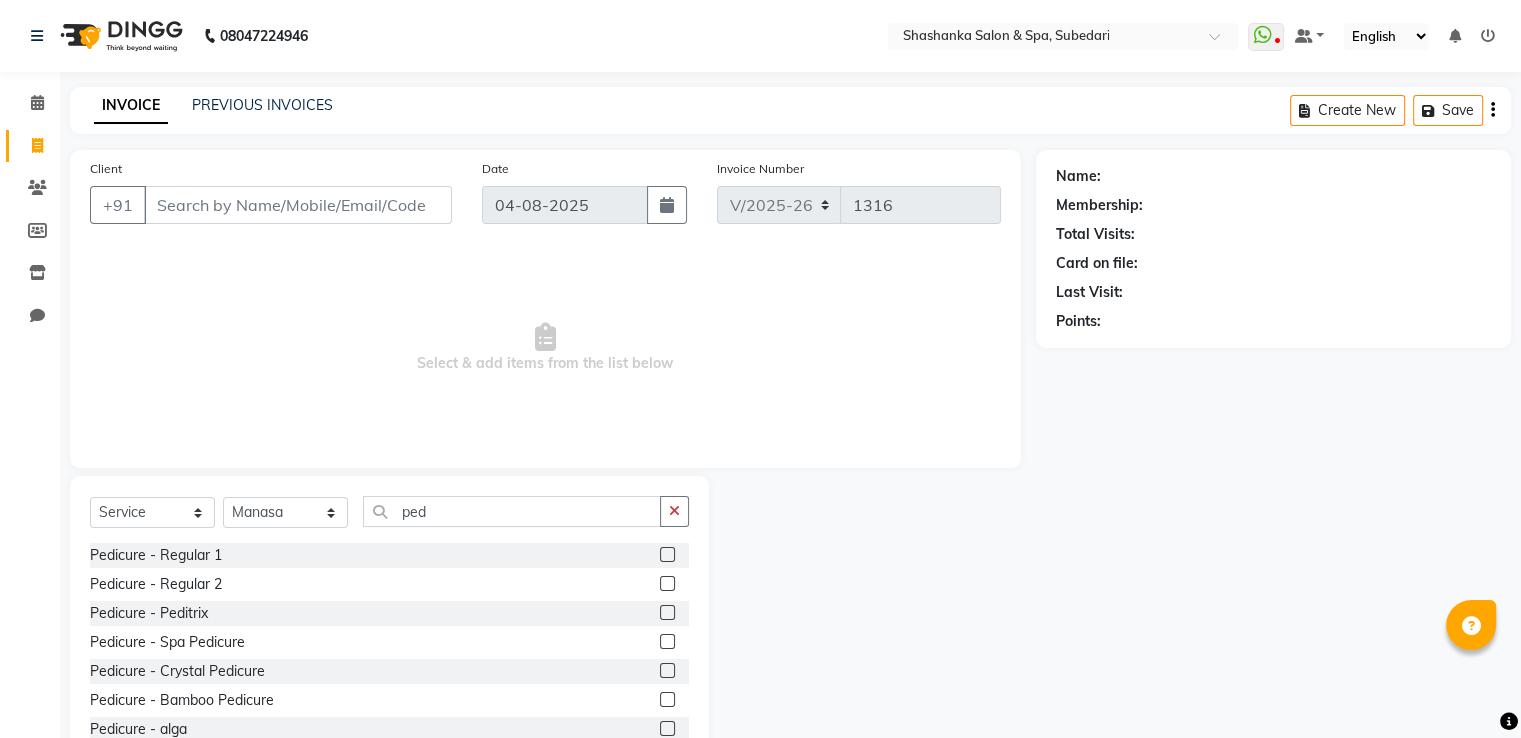 click 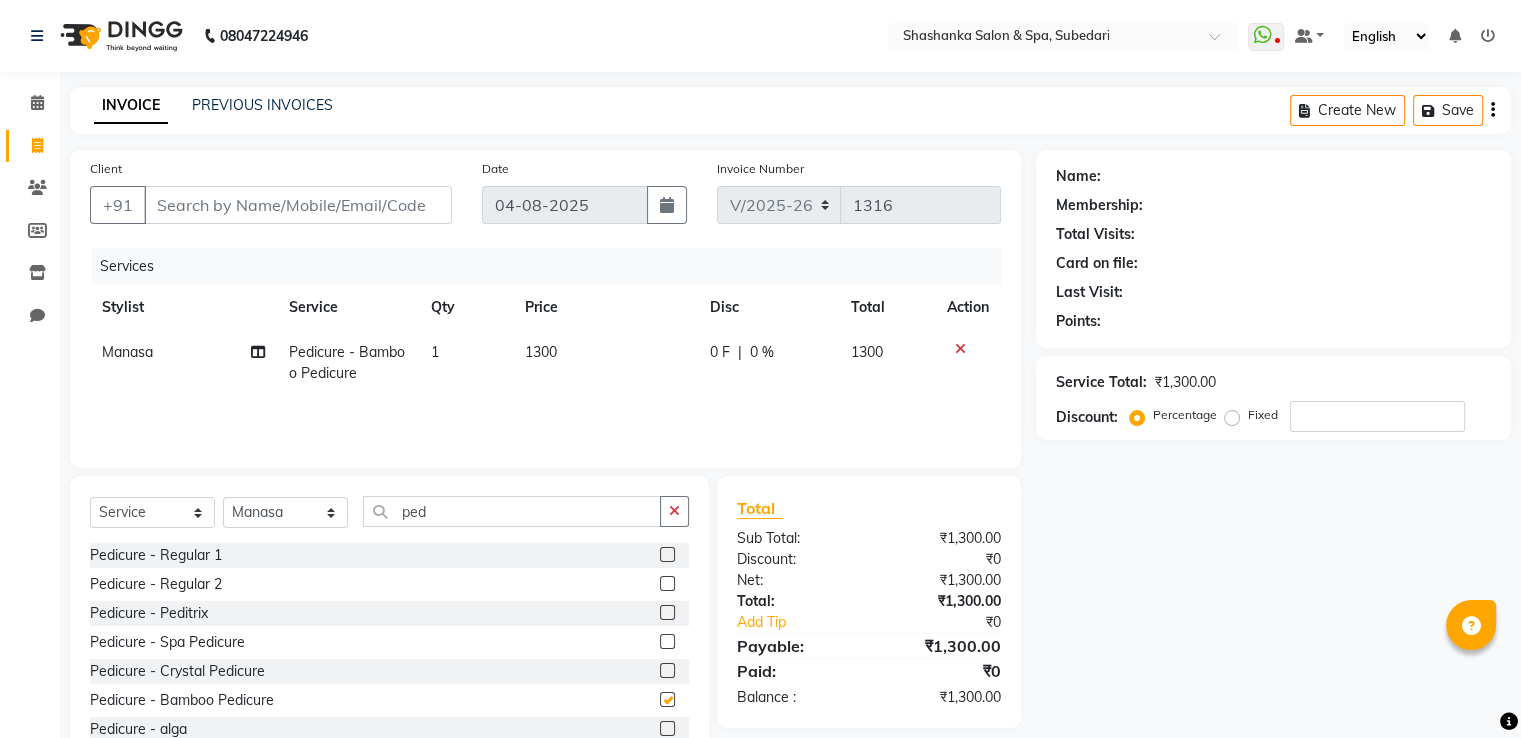 checkbox on "false" 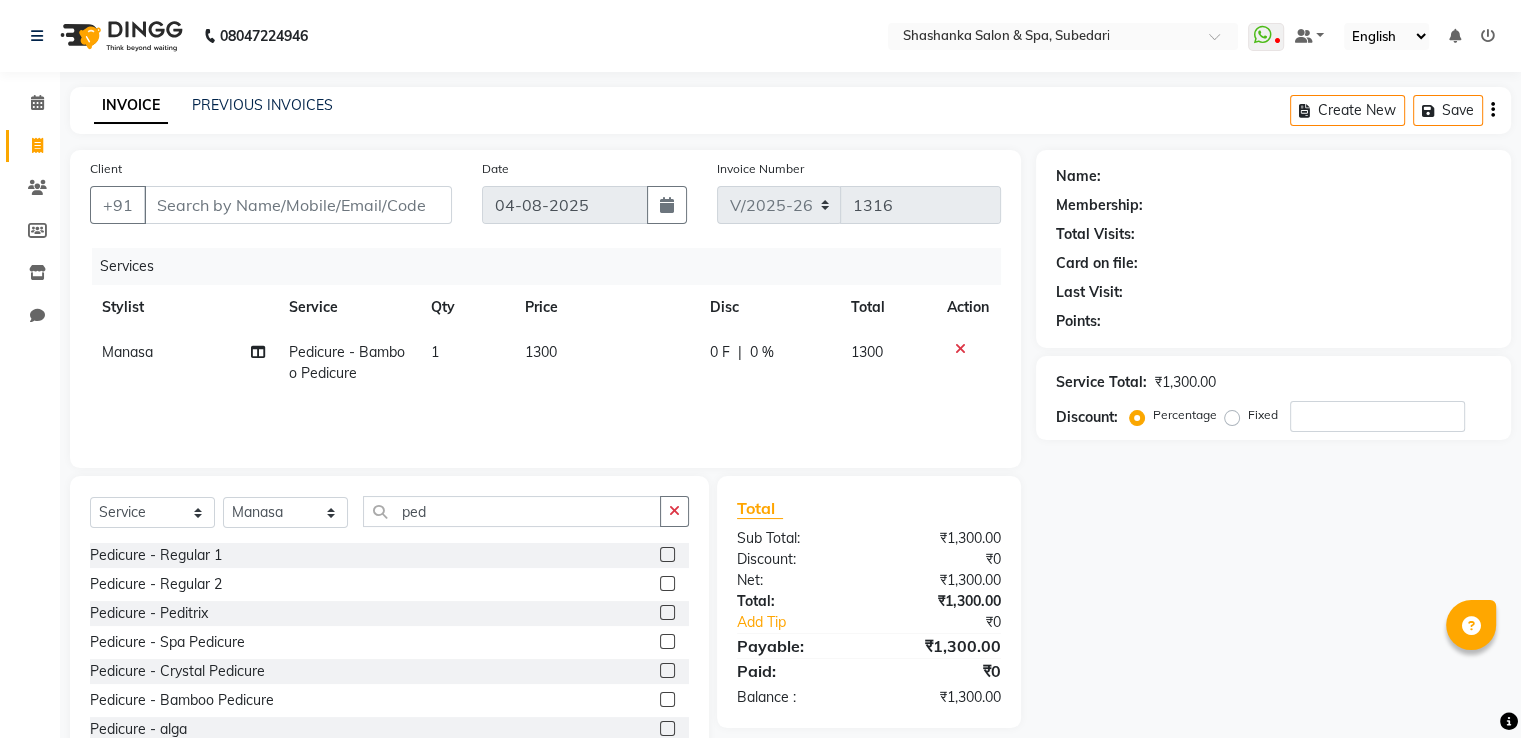 click on "1300" 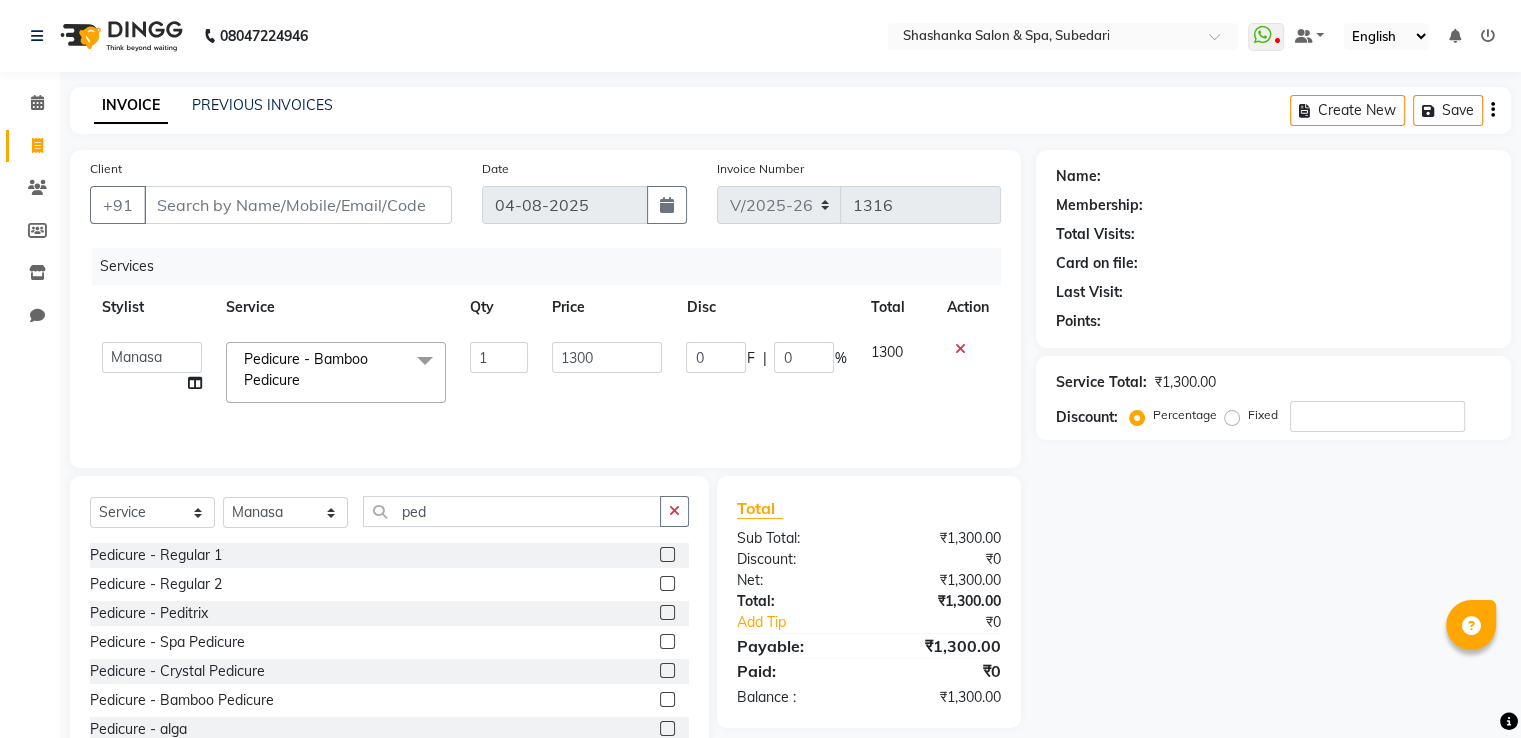 click on "1300" 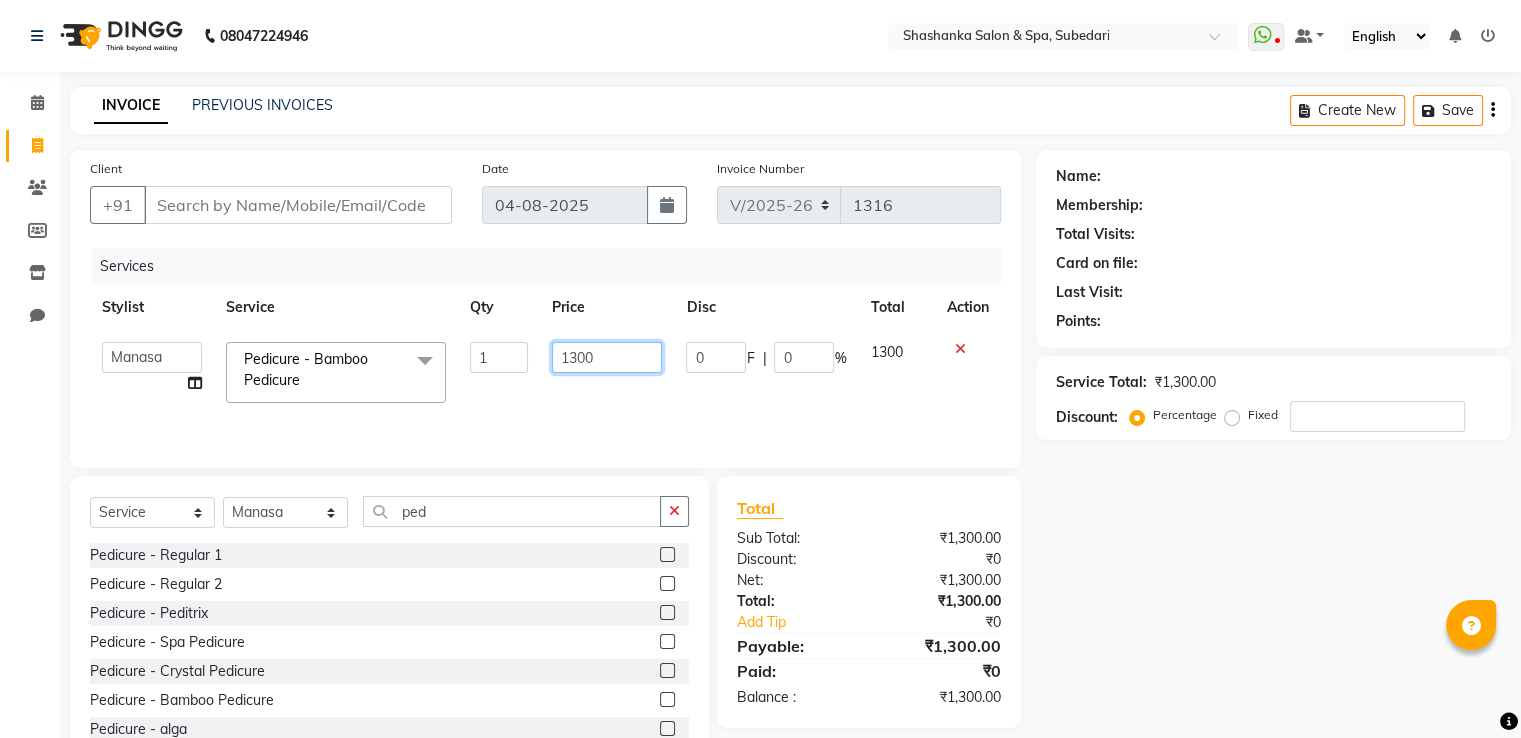 click on "1300" 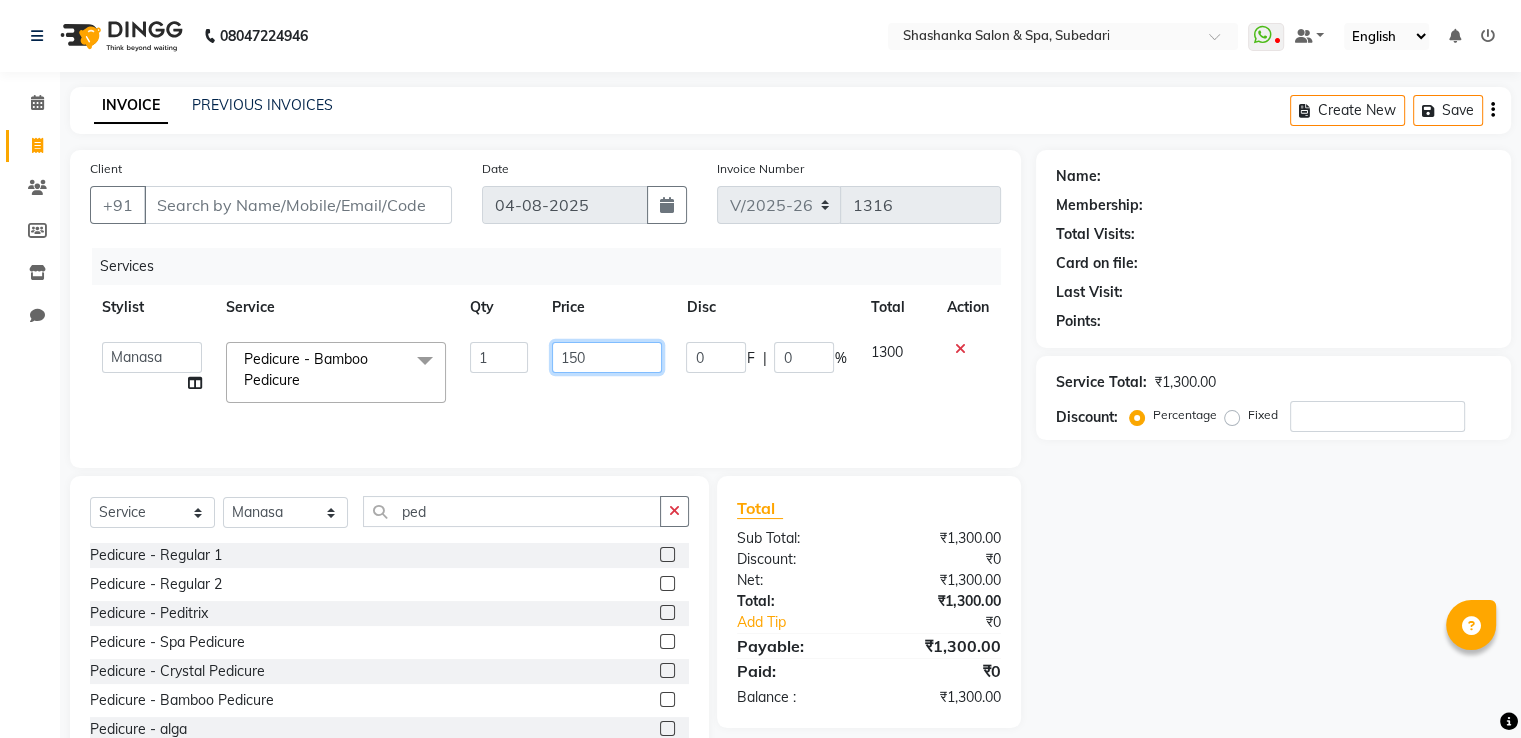 type on "1500" 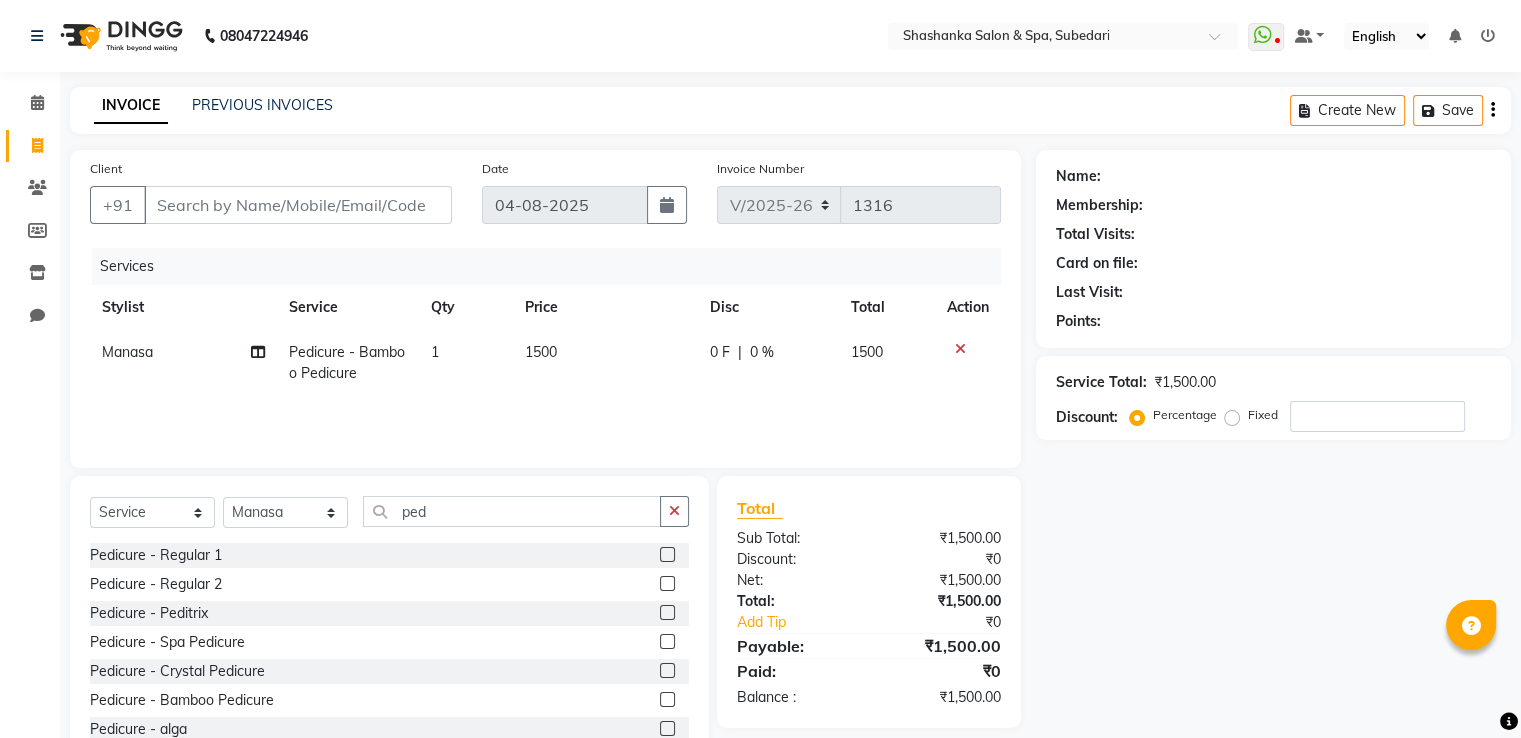 click on "Services Stylist Service Qty Price Disc Total Action [FIRST] Pedicure - Bamboo Pedicure 1 1500 0 F | 0 % 1500" 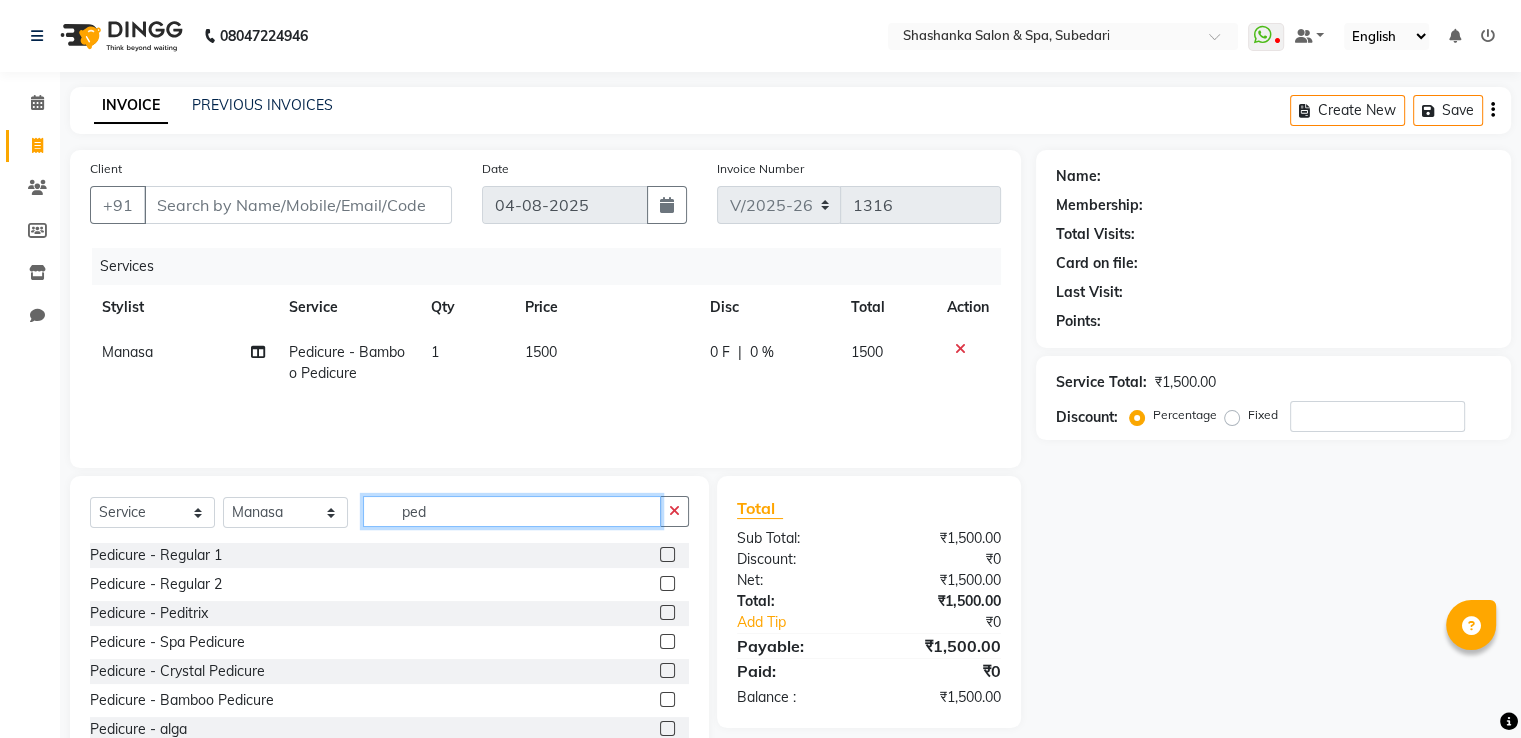 click on "ped" 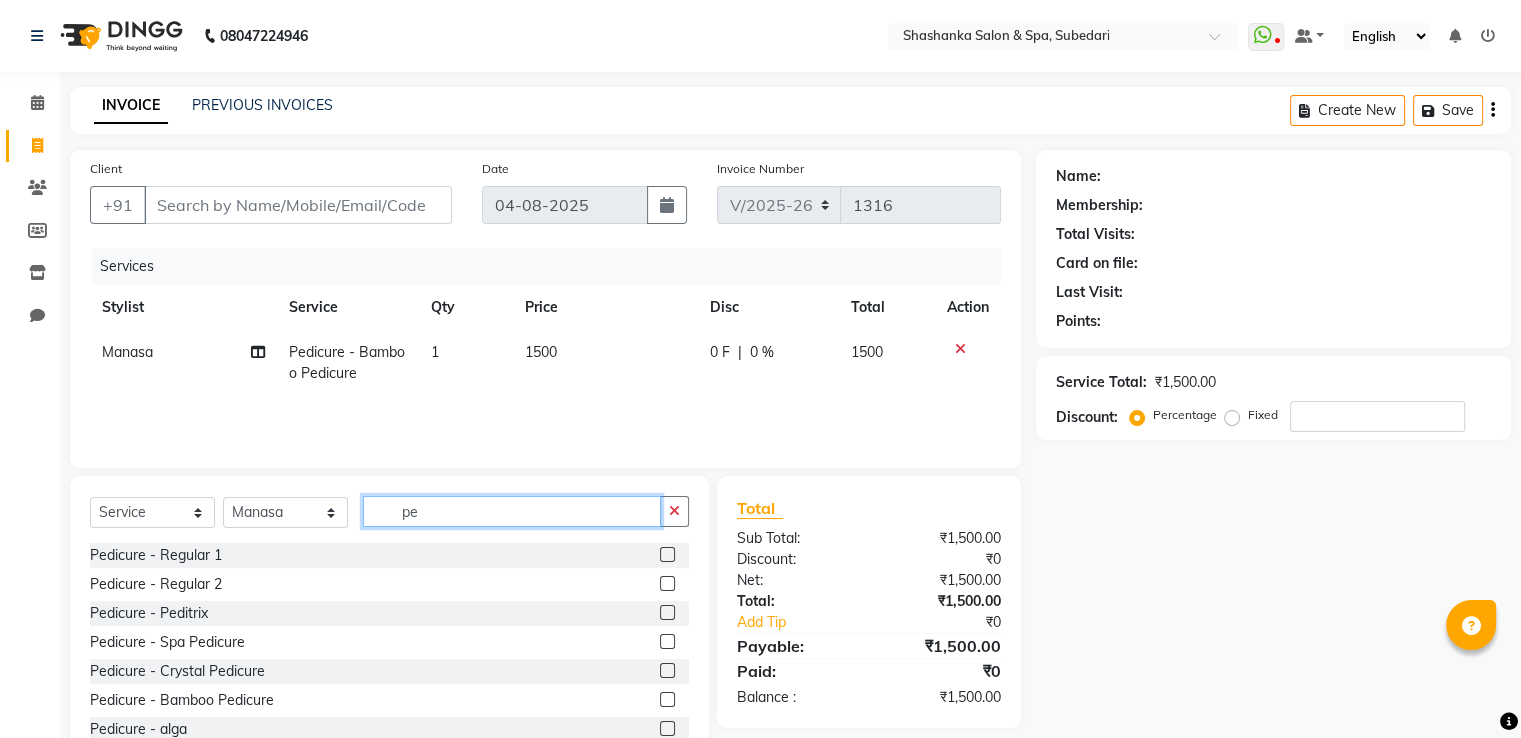 type on "p" 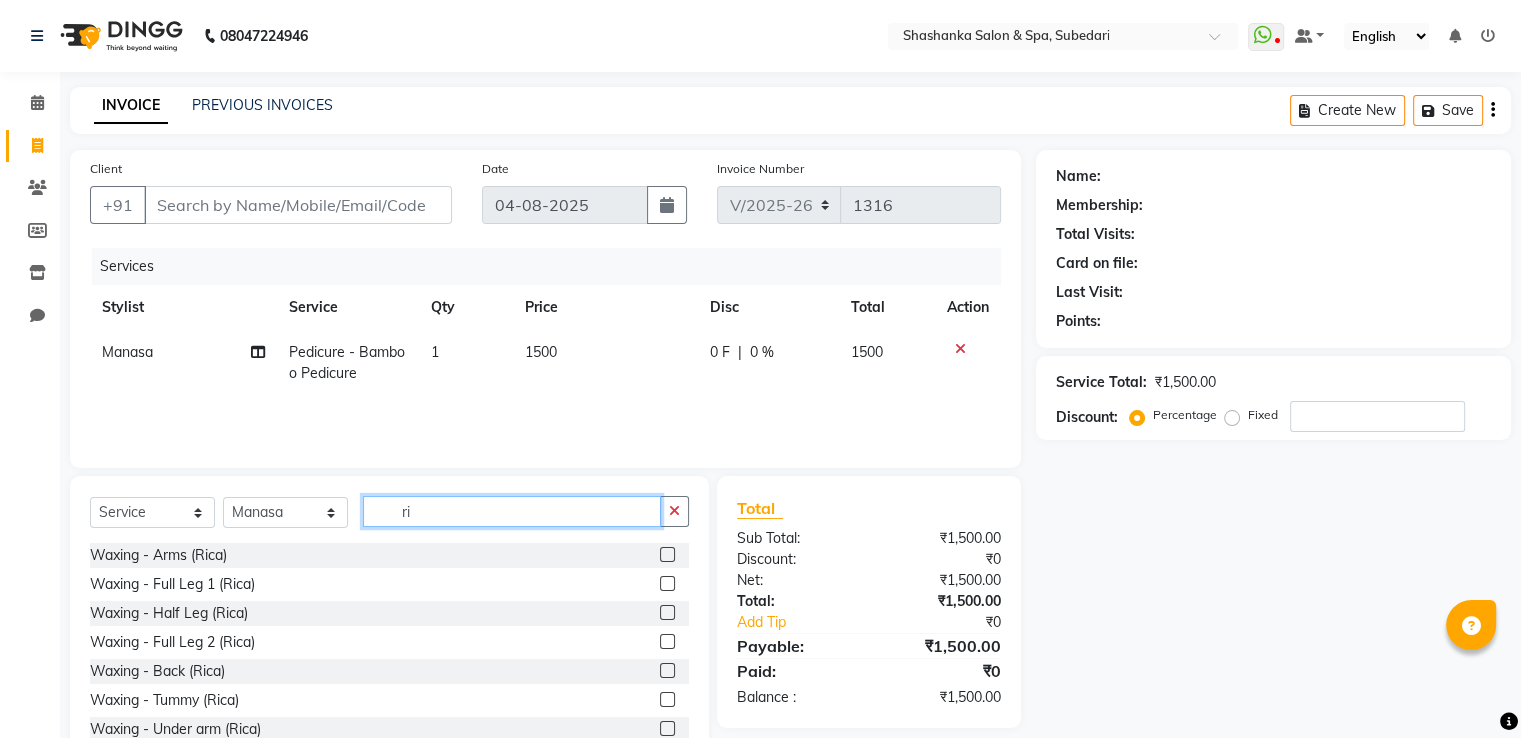 type on "ri" 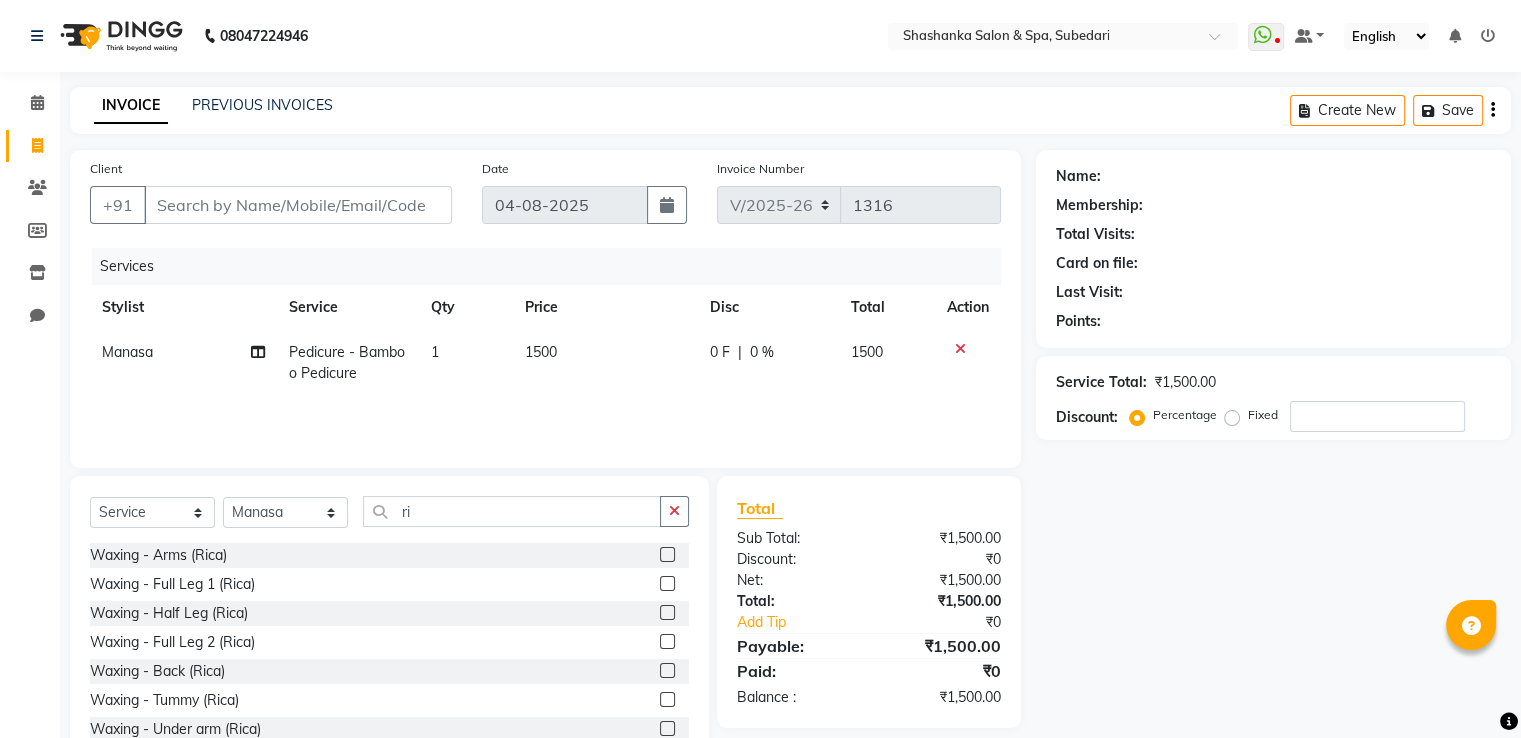 click 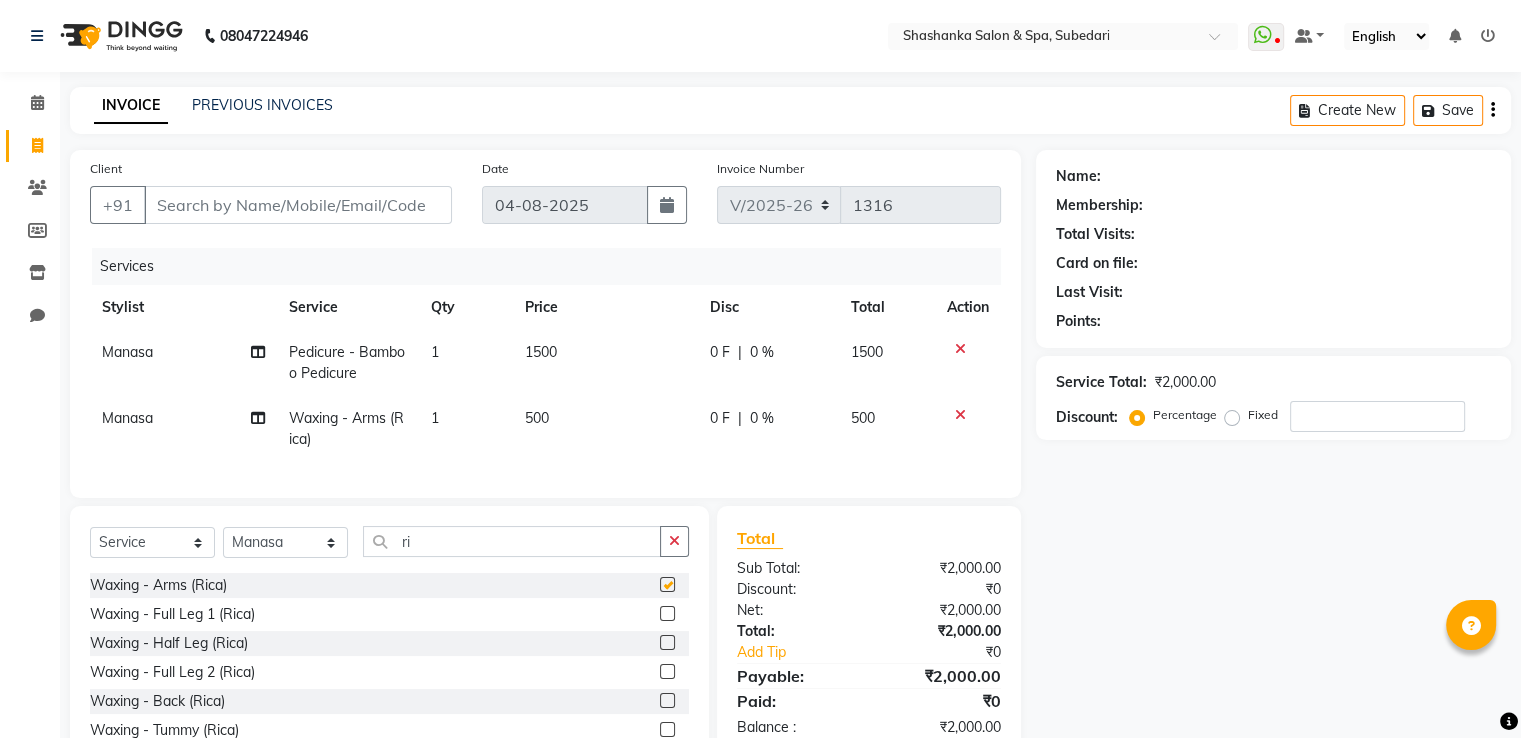checkbox on "false" 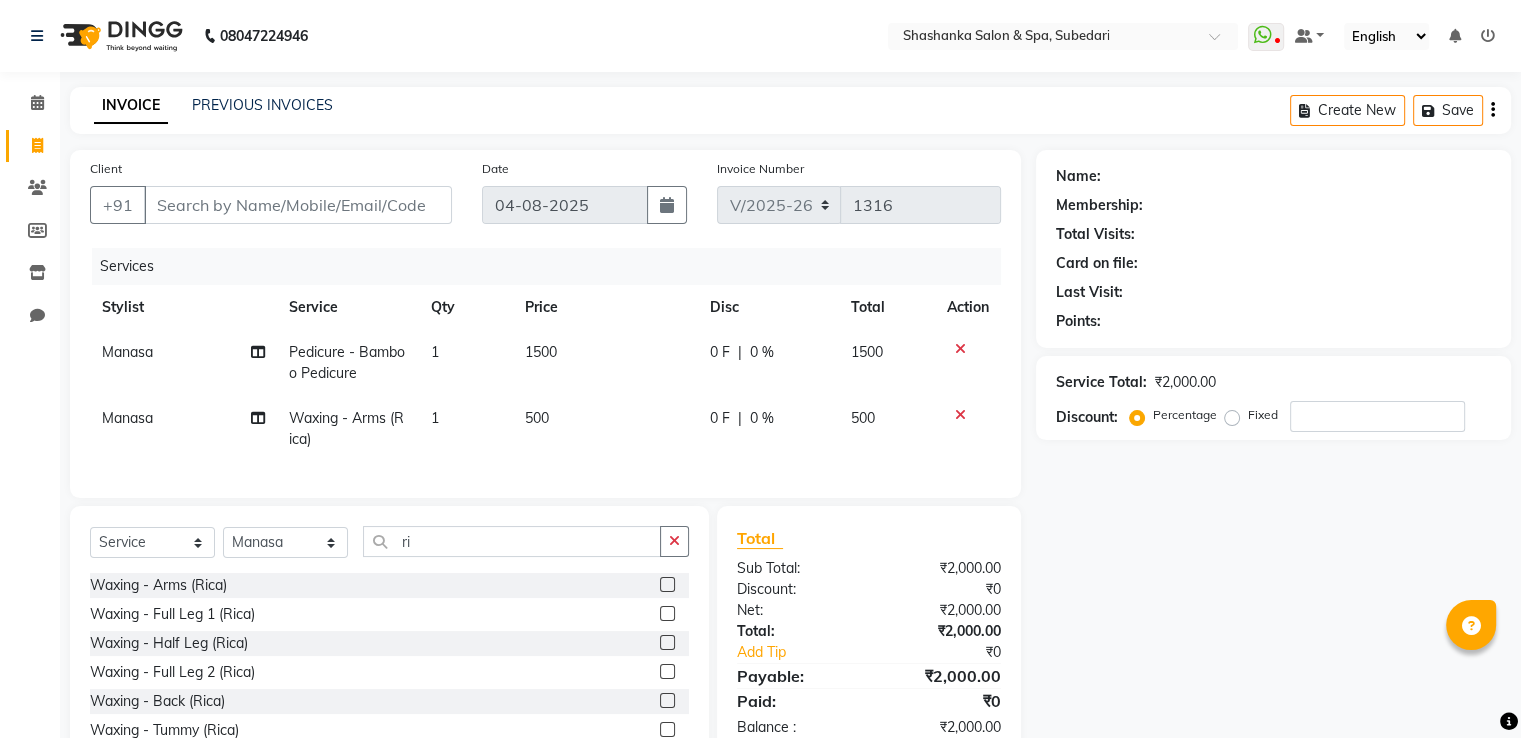 click on "Waxing - Full Leg 1 (Rica)" 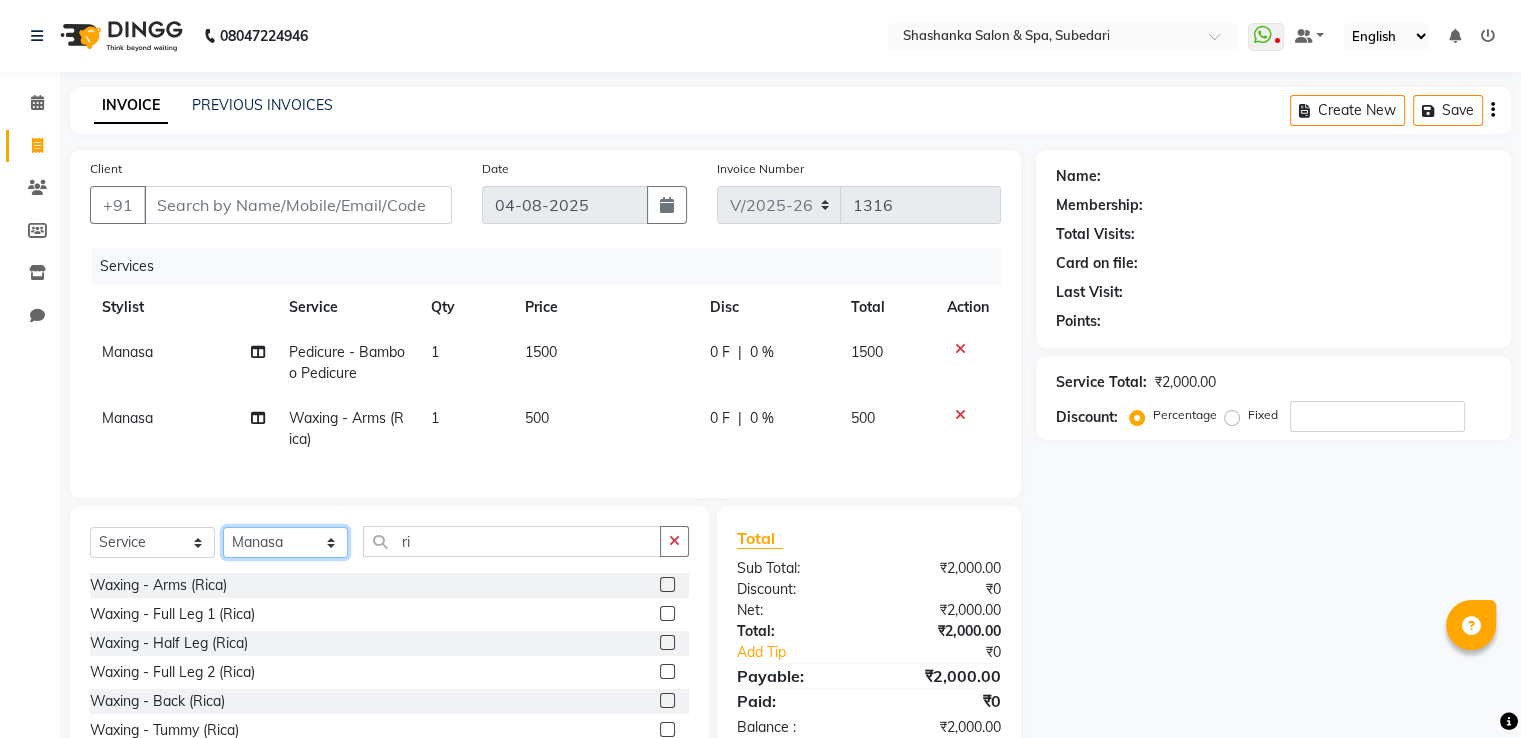 click on "Select Stylist Manasa Ravali Receptionist Renuka Saba saif Soumya J Zeenath" 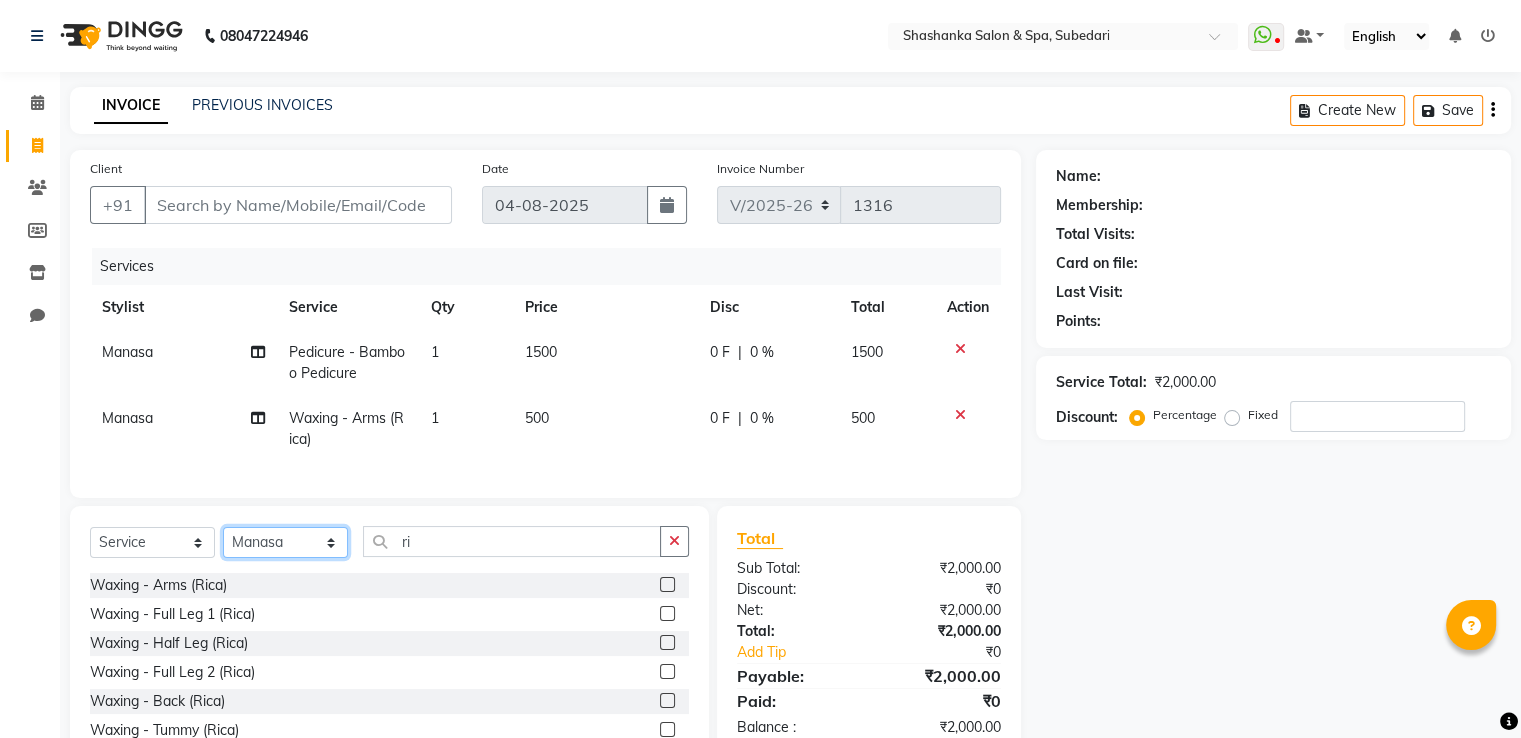 select on "15618" 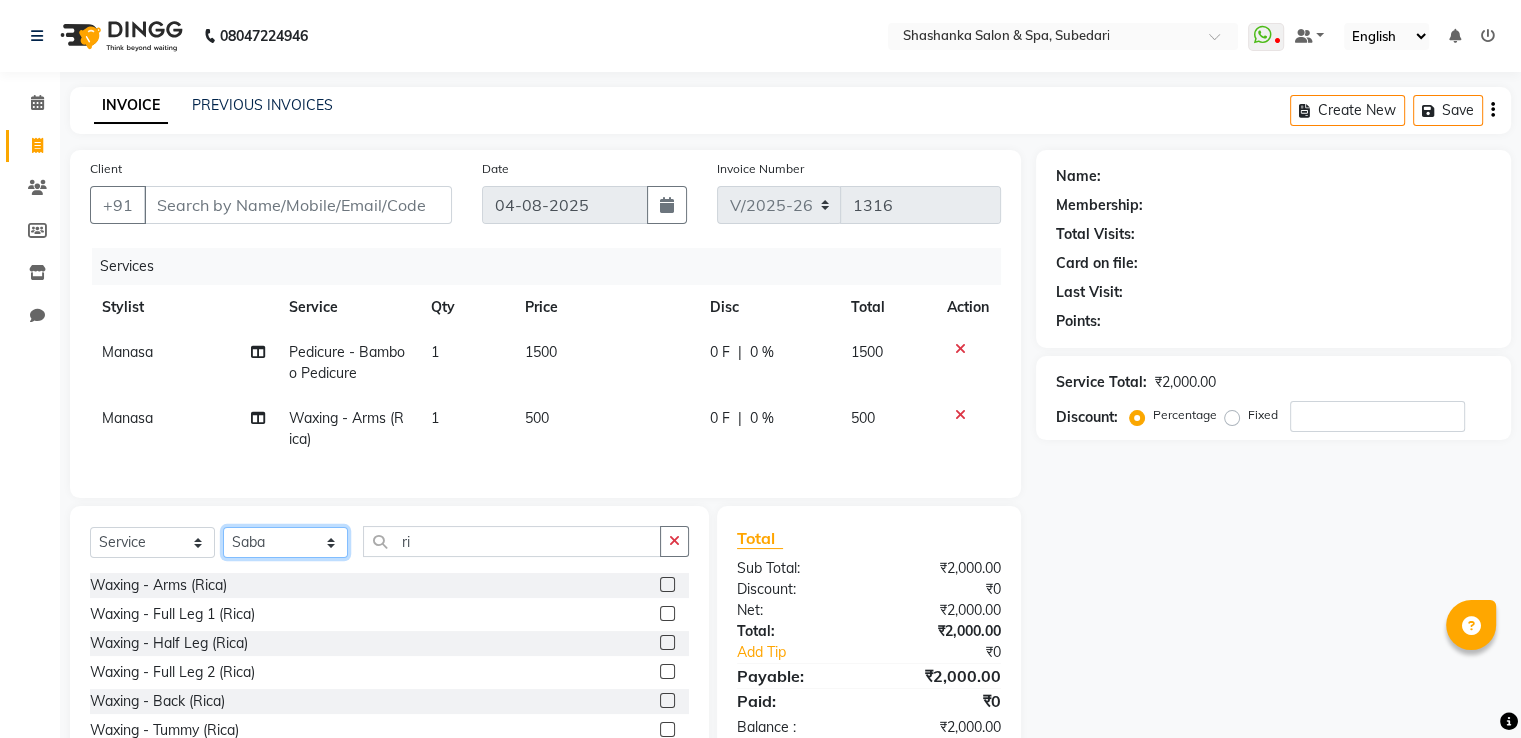 click on "Select Stylist Manasa Ravali Receptionist Renuka Saba saif Soumya J Zeenath" 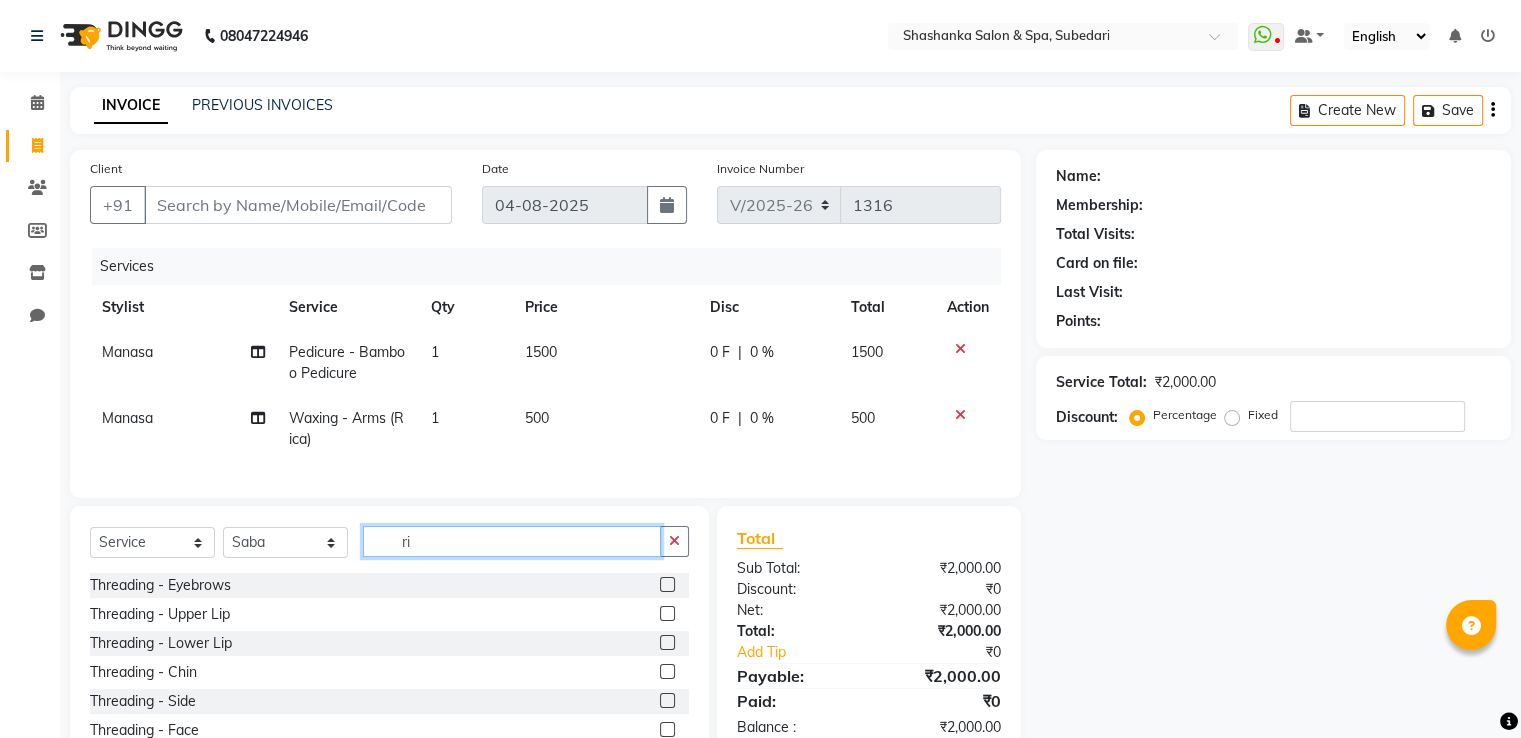 click on "ri" 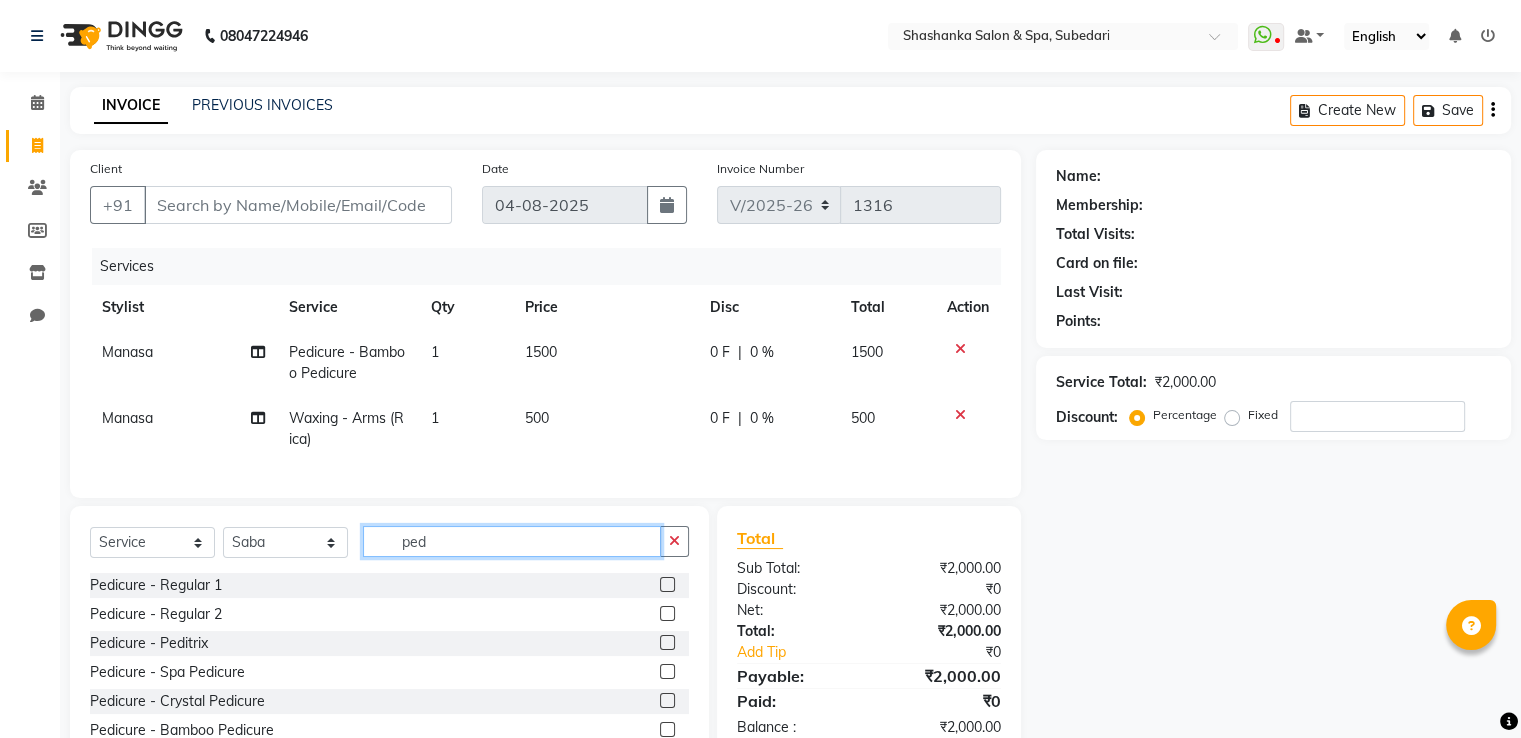scroll, scrollTop: 32, scrollLeft: 0, axis: vertical 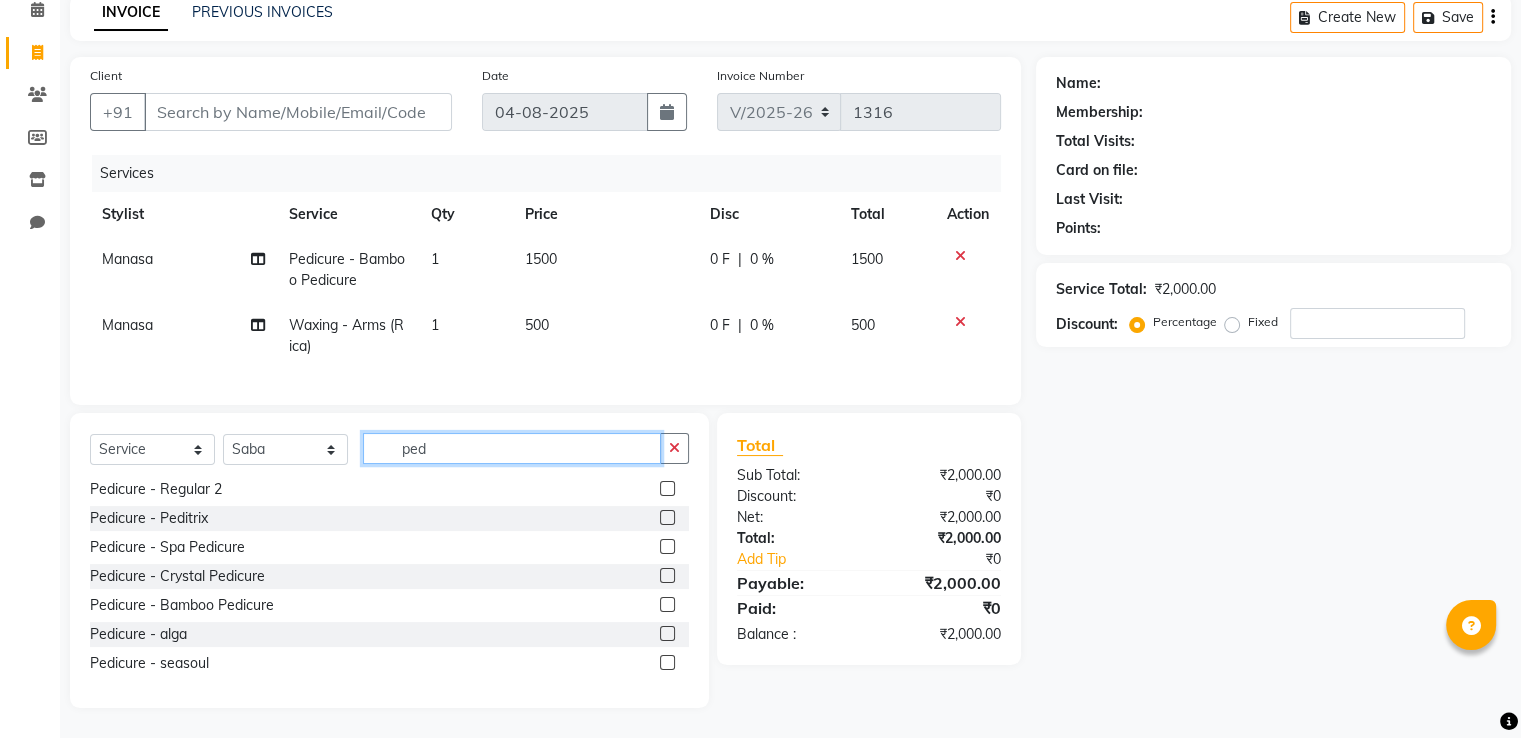 type on "ped" 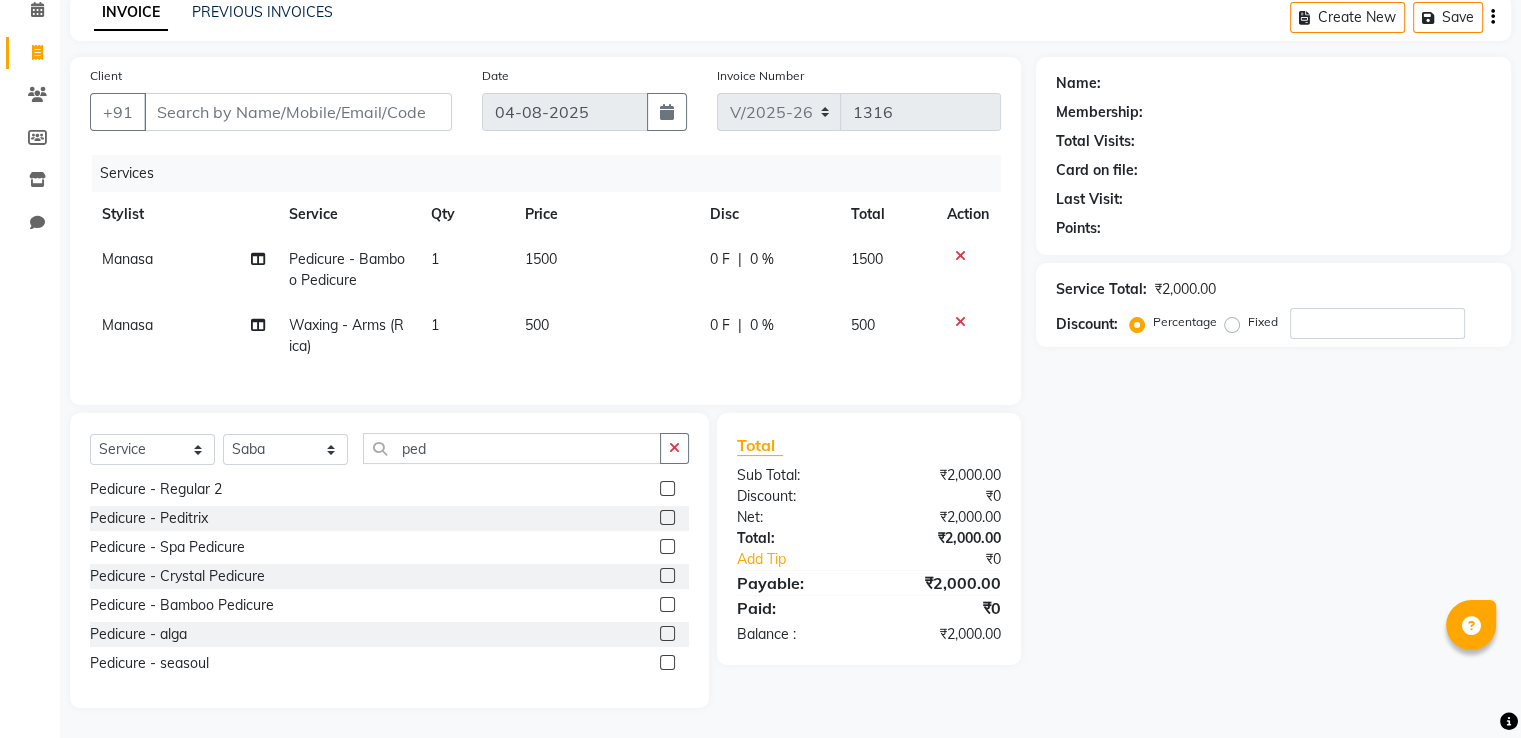 click 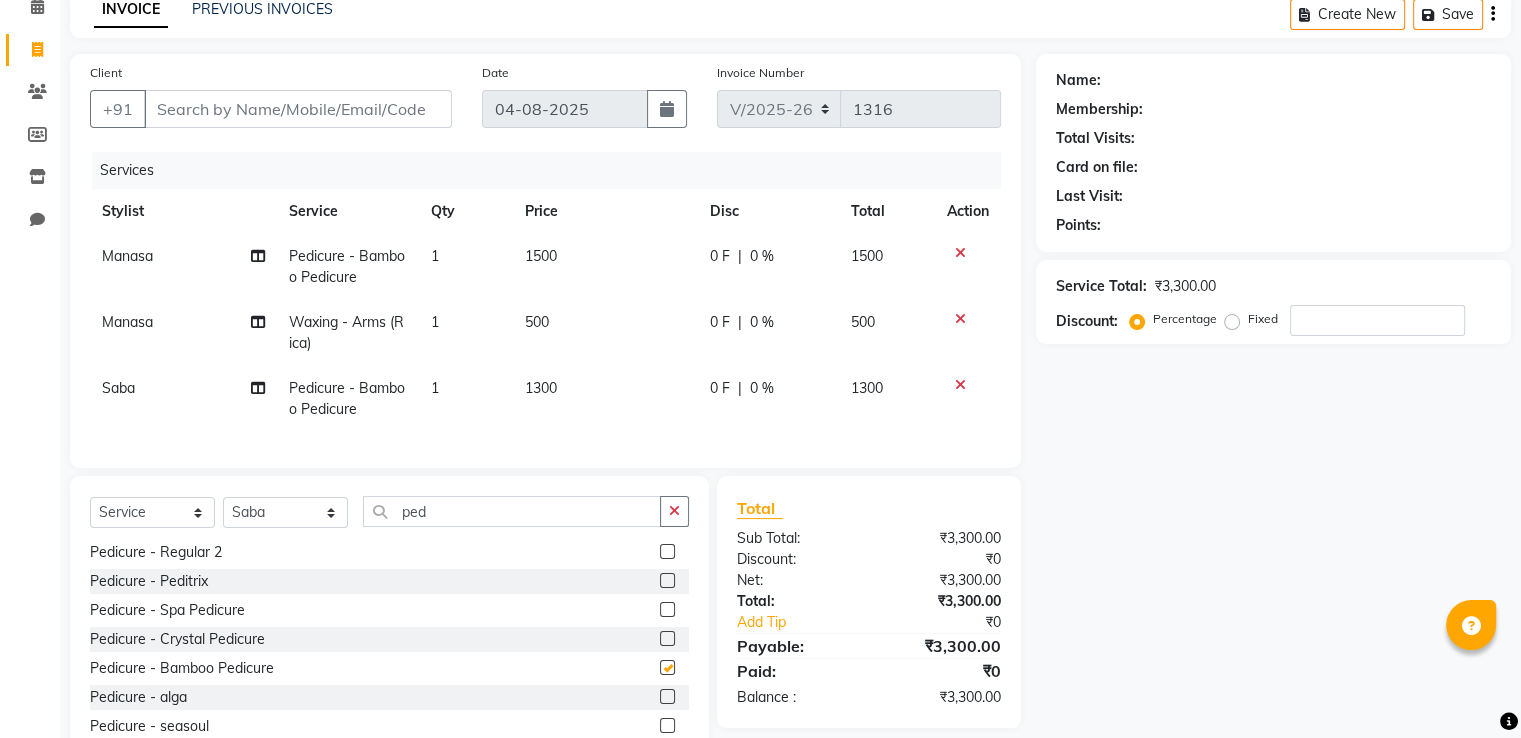 checkbox on "false" 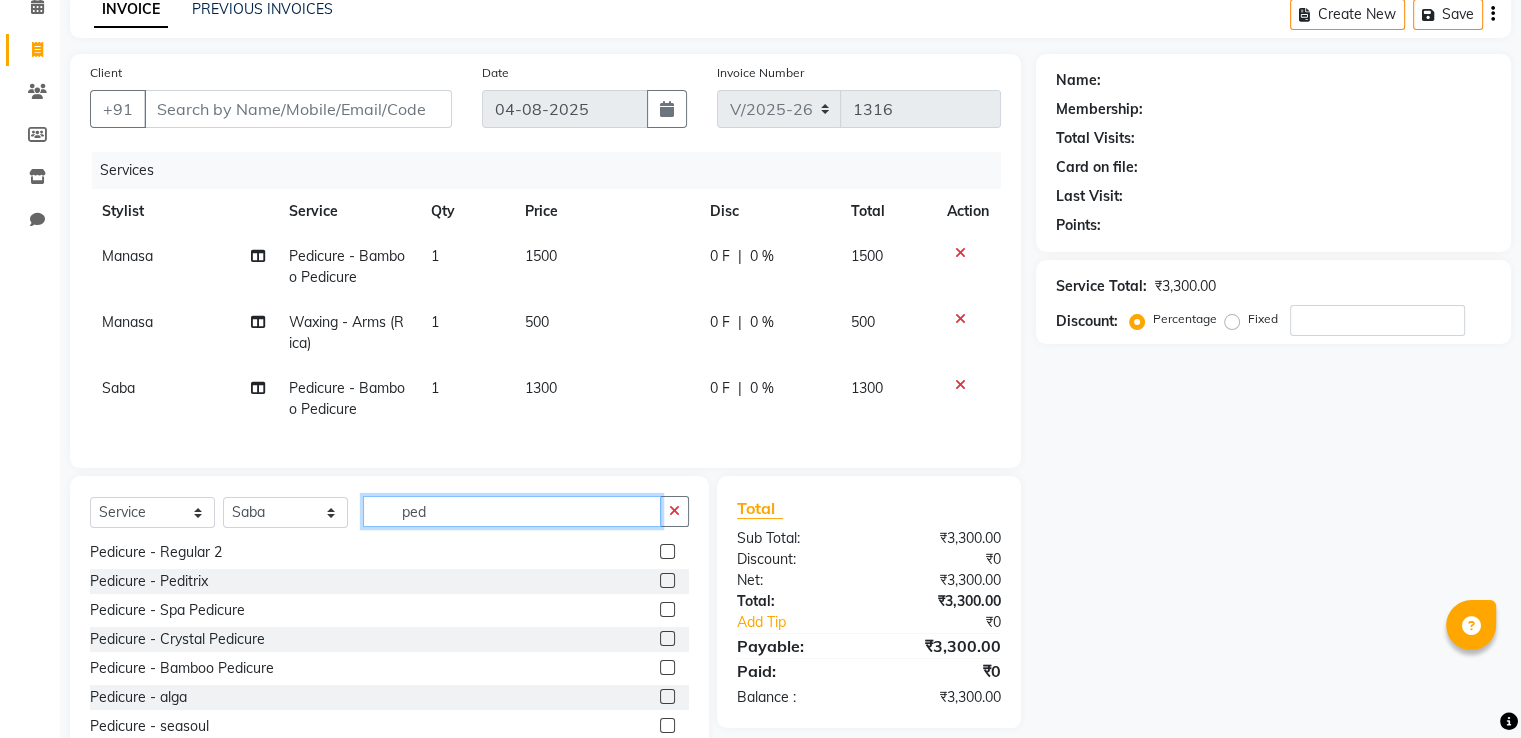 click on "ped" 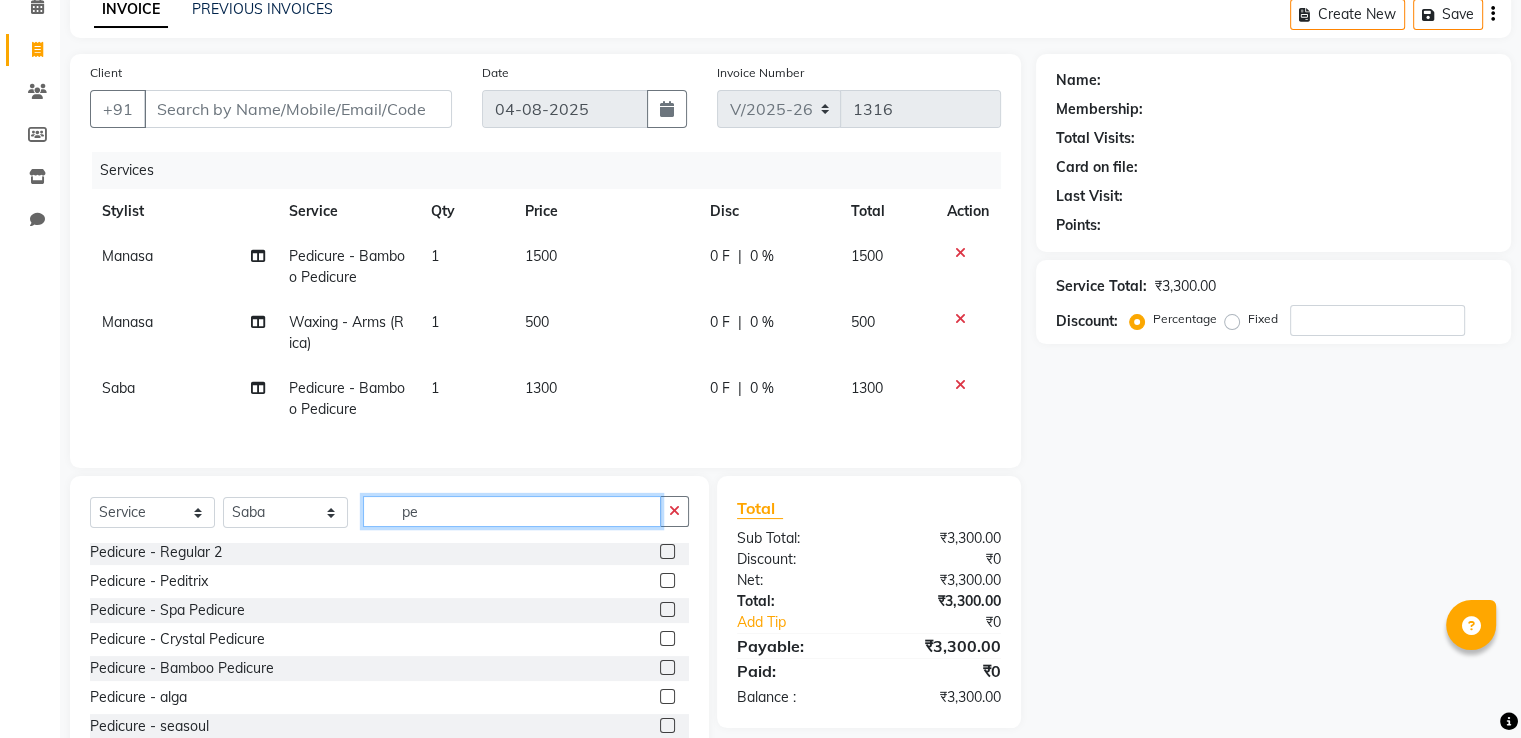 type on "p" 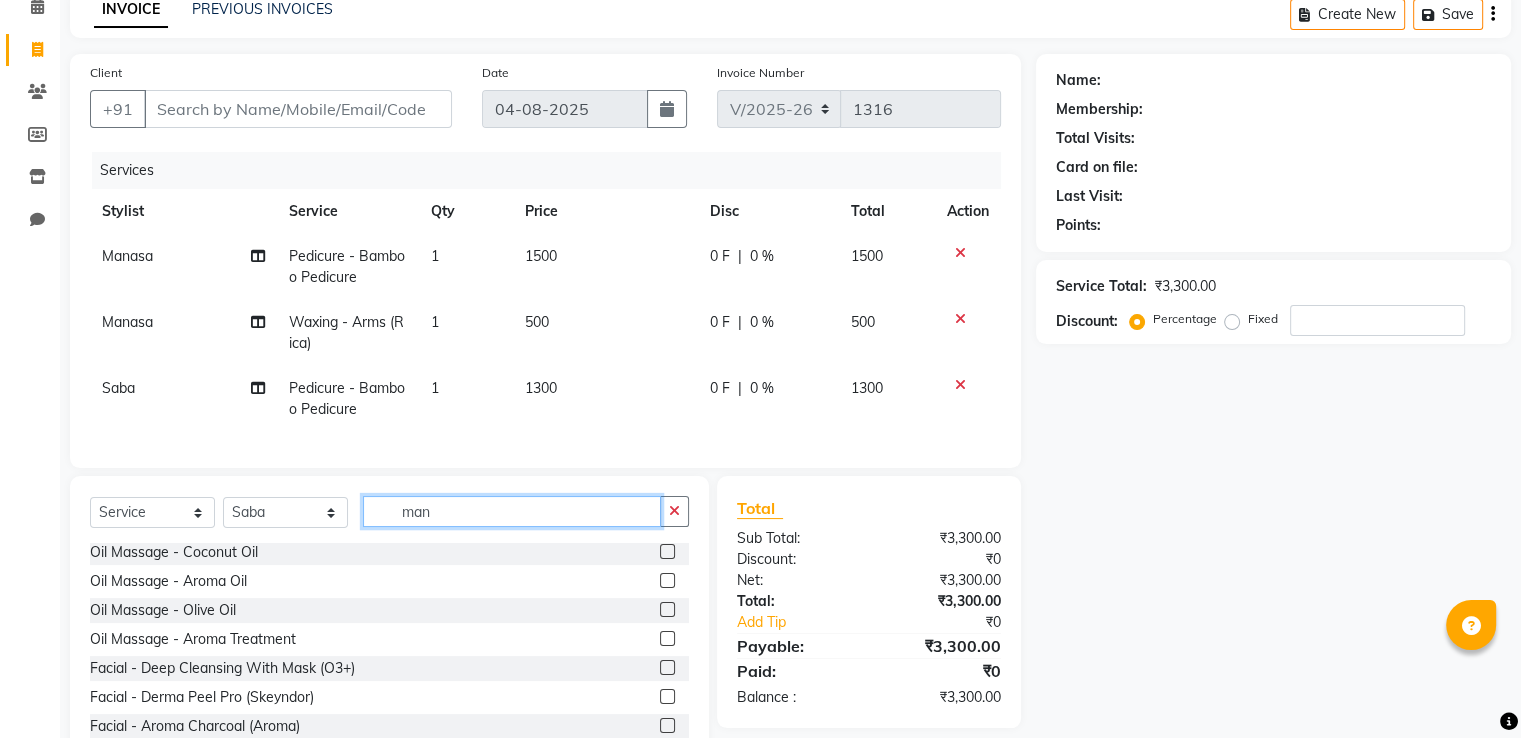 scroll, scrollTop: 0, scrollLeft: 0, axis: both 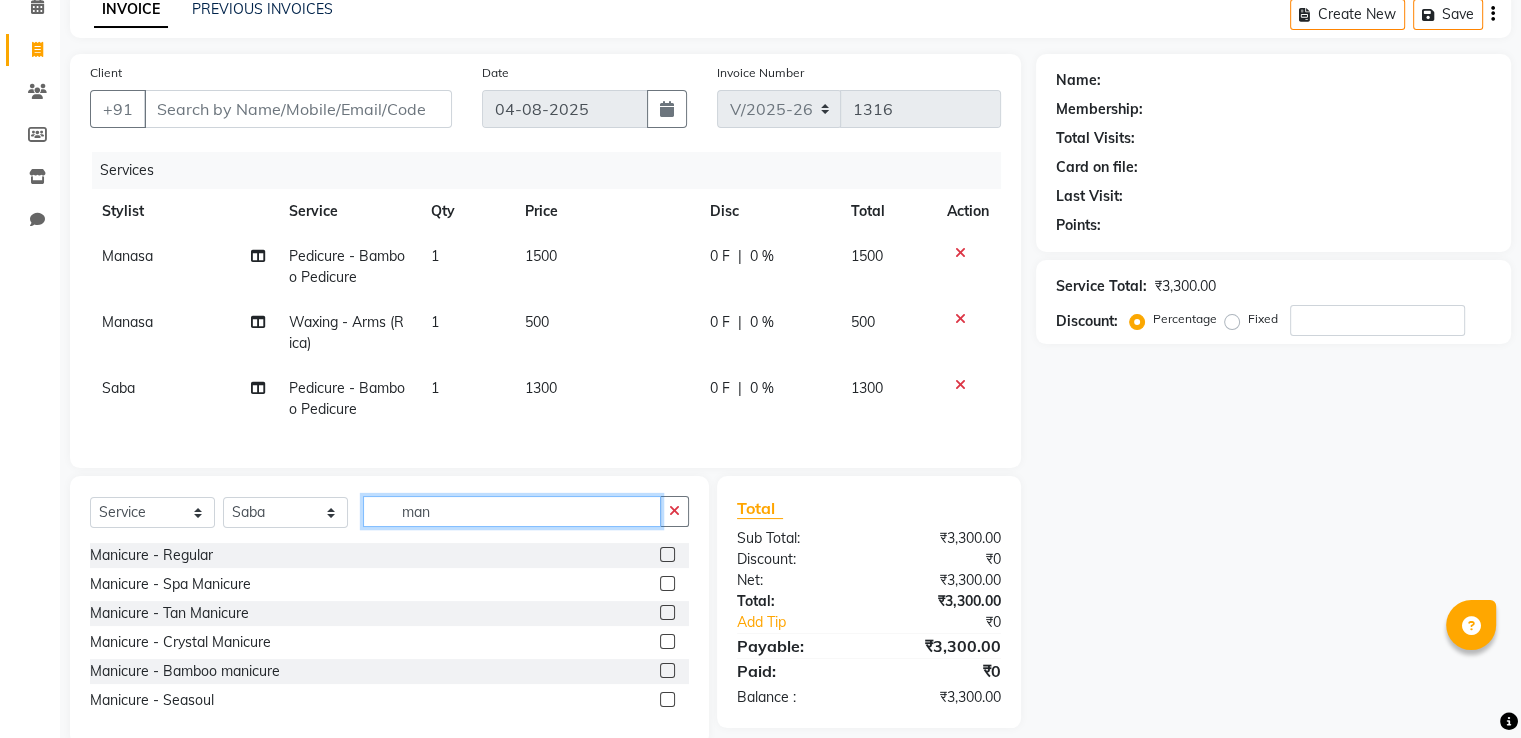type on "man" 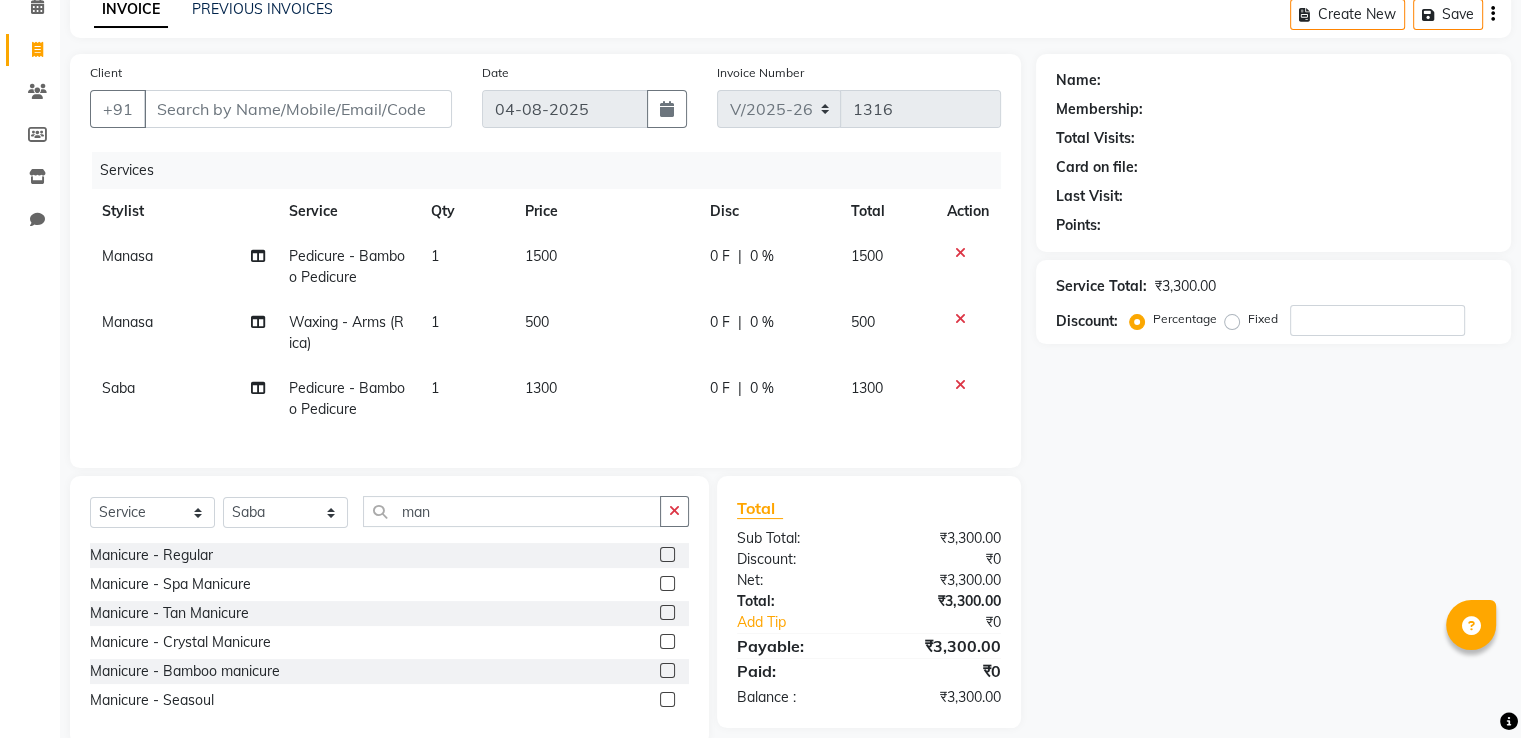 click 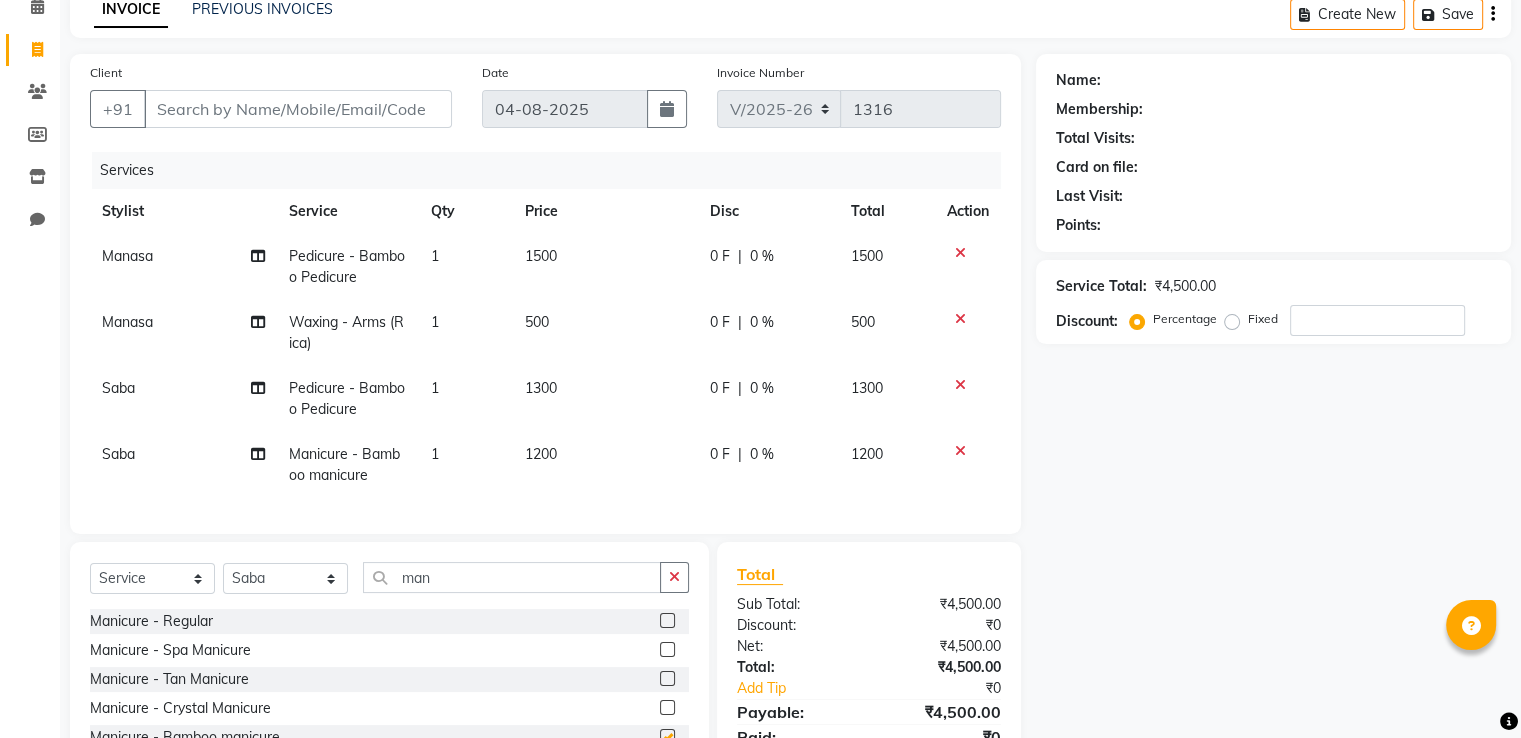 checkbox on "false" 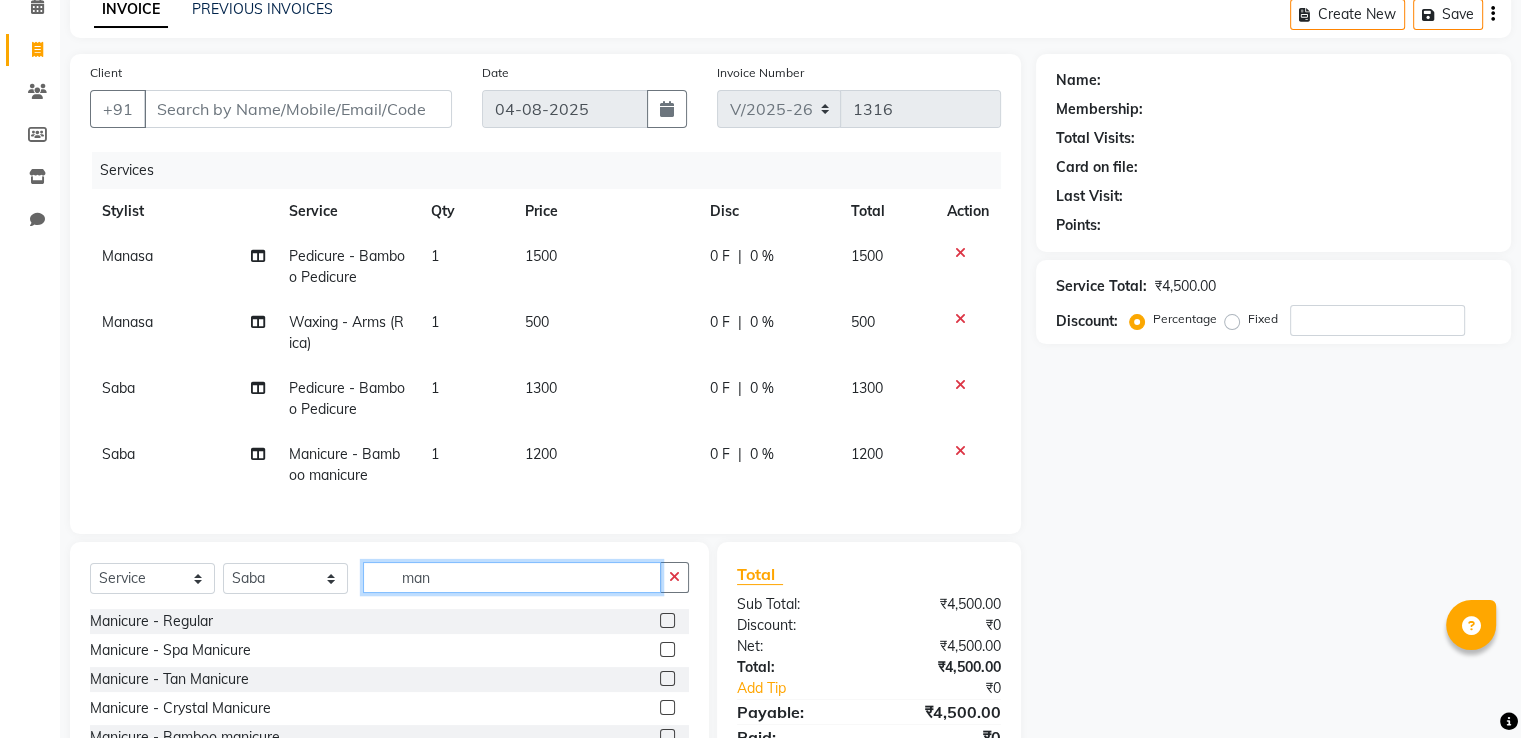 click on "man" 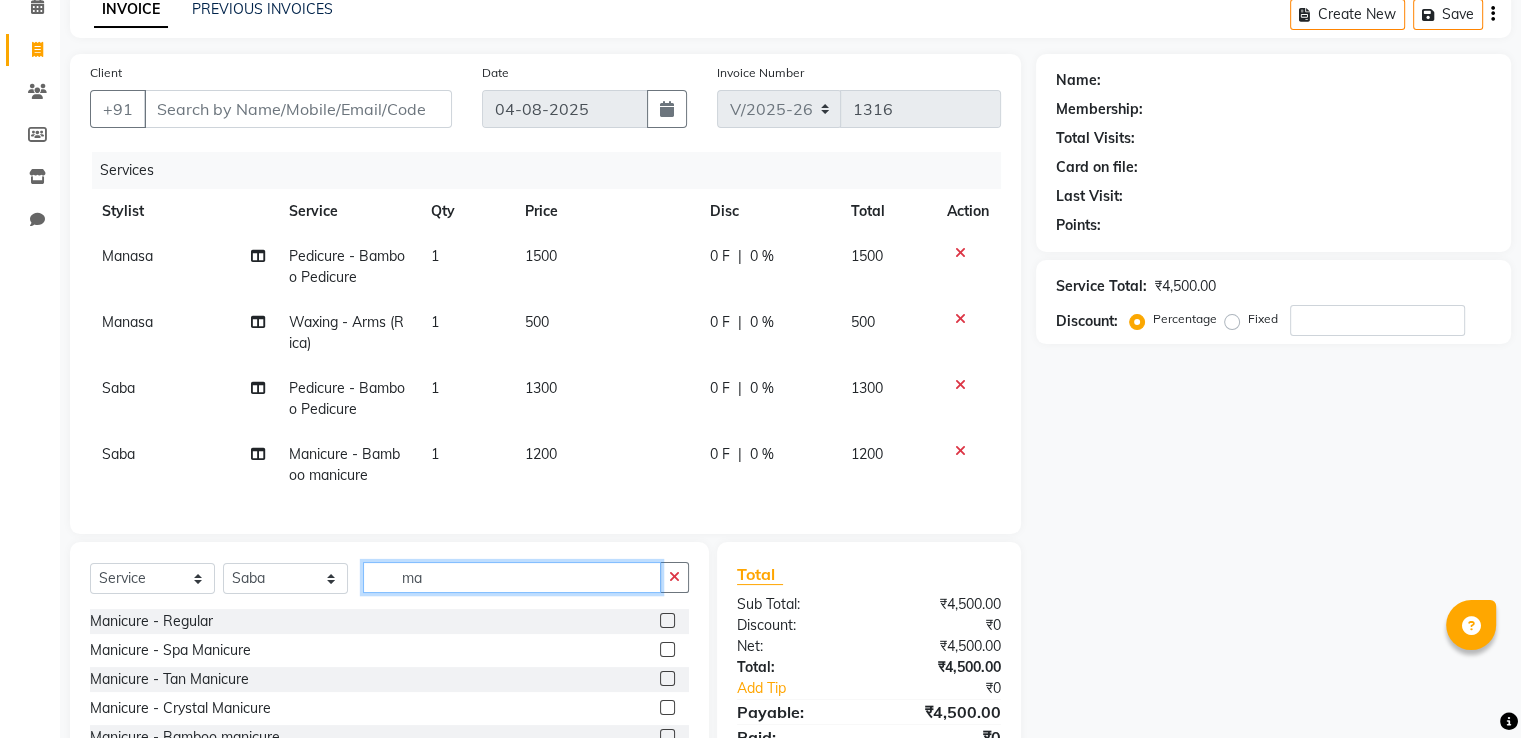 type on "m" 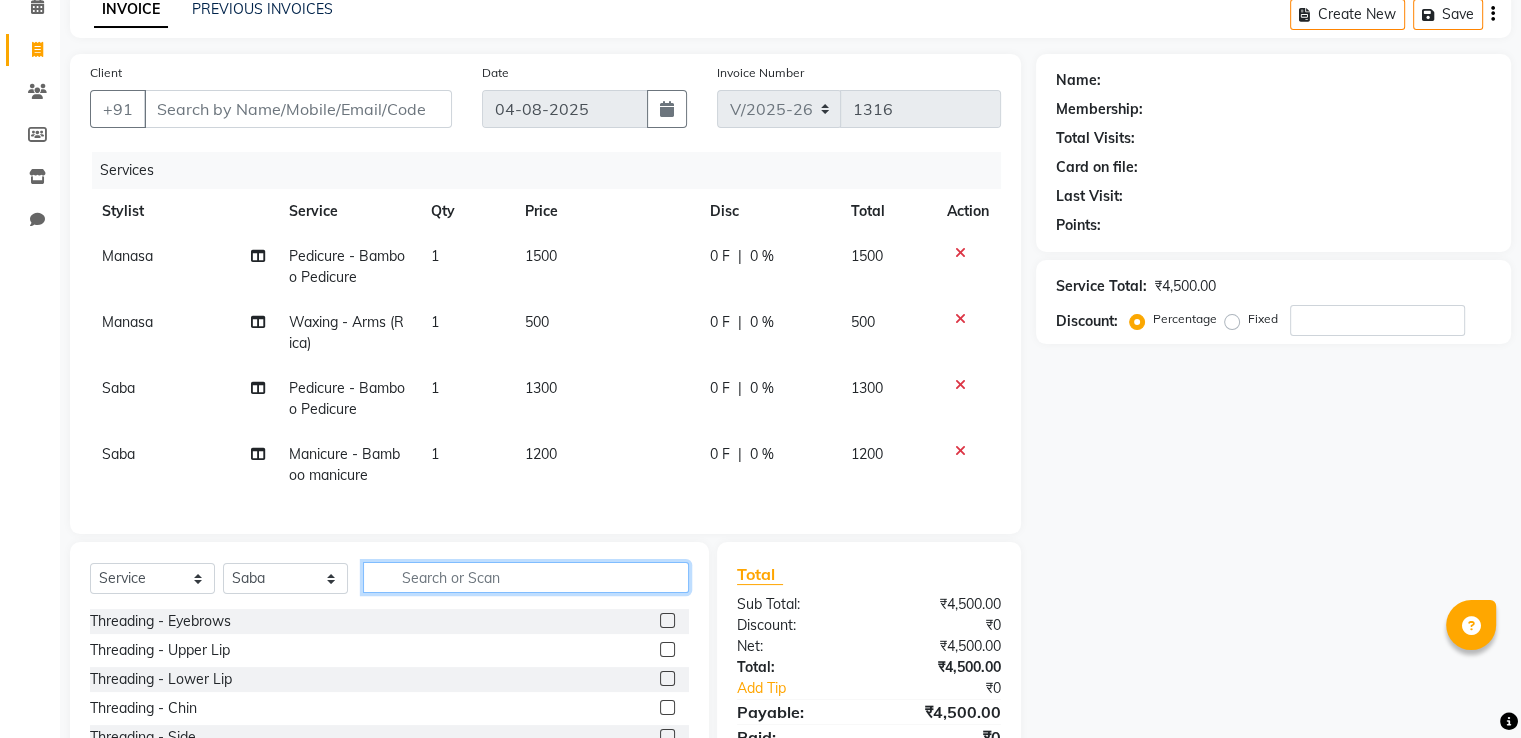 type 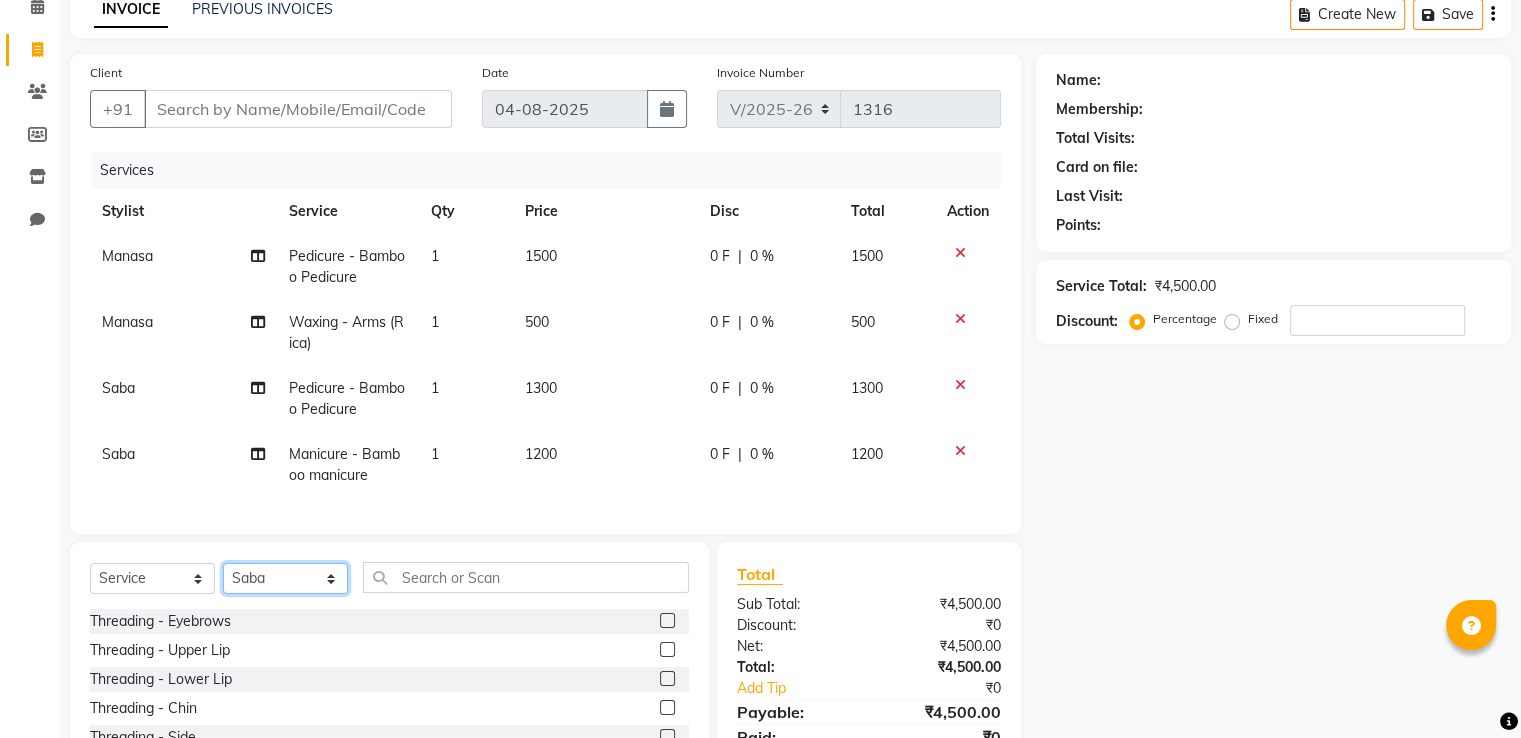 click on "Select Stylist Manasa Ravali Receptionist Renuka Saba saif Soumya J Zeenath" 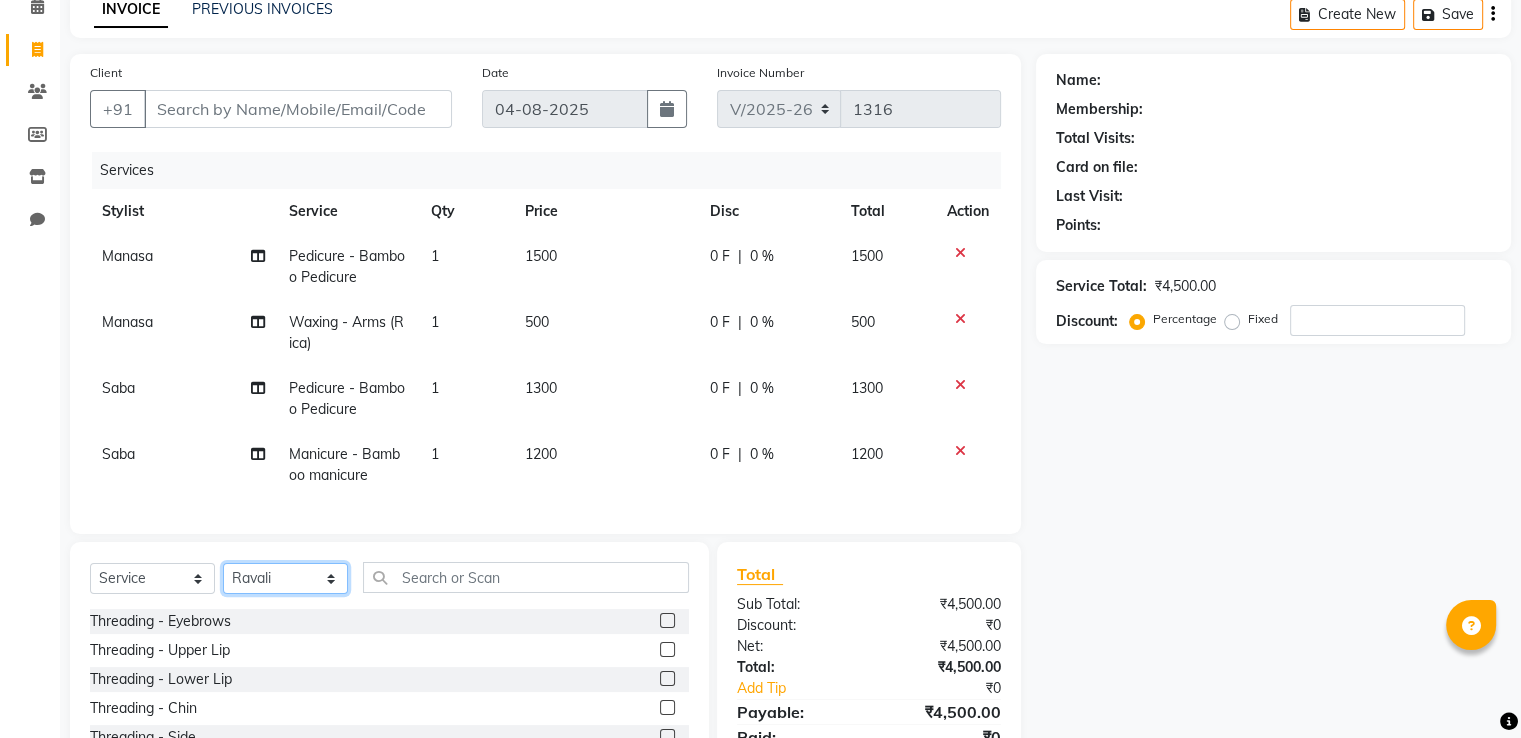 click on "Select Stylist Manasa Ravali Receptionist Renuka Saba saif Soumya J Zeenath" 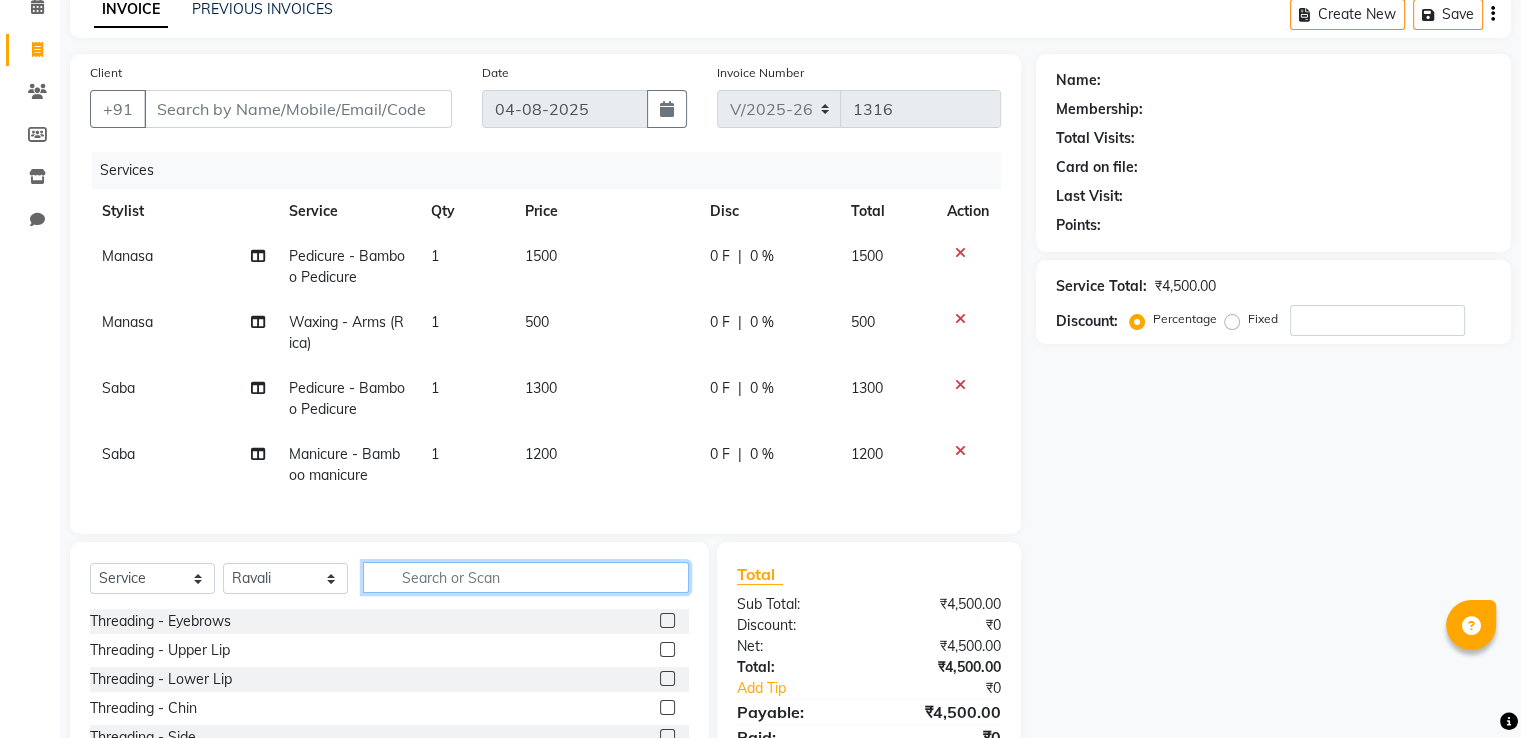 click 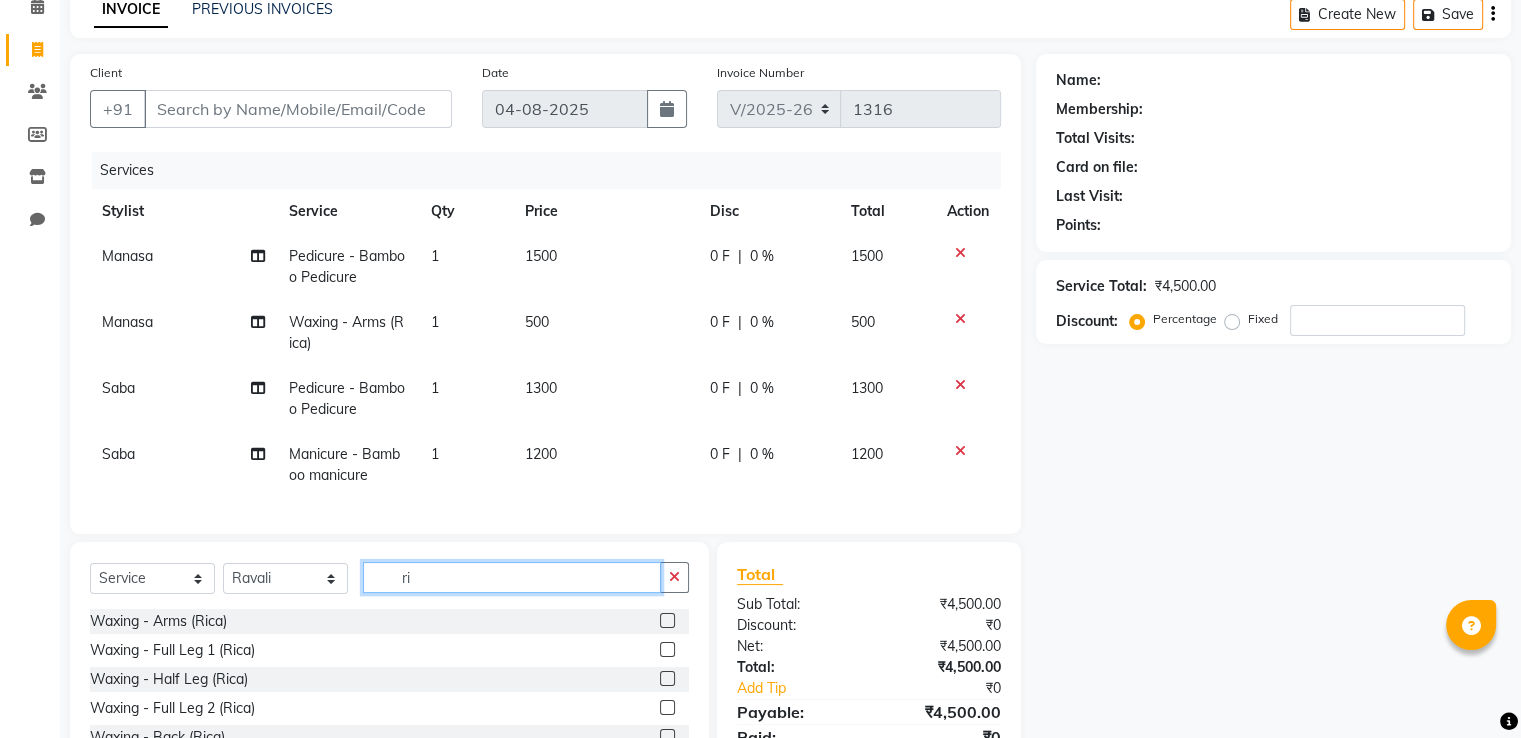 type on "ri" 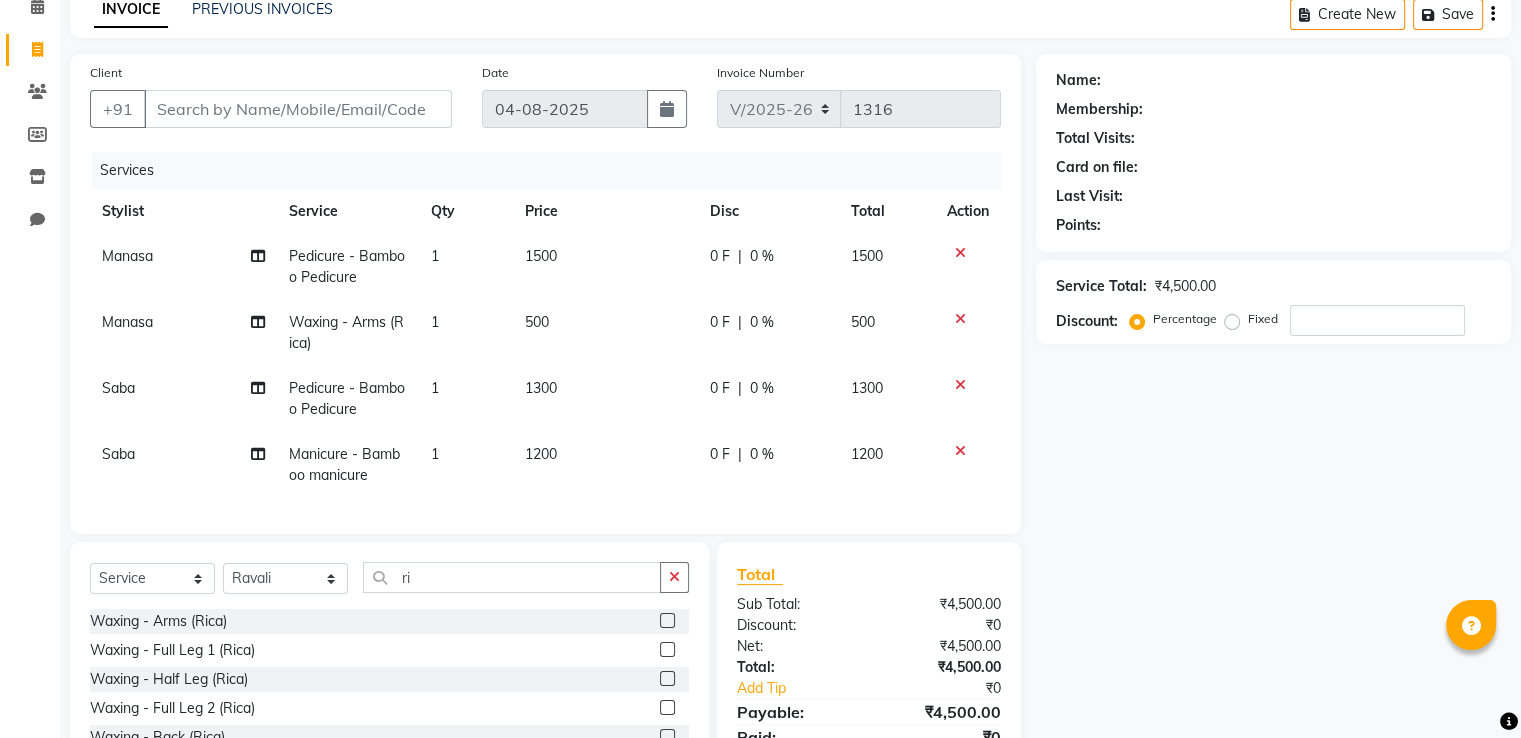 click 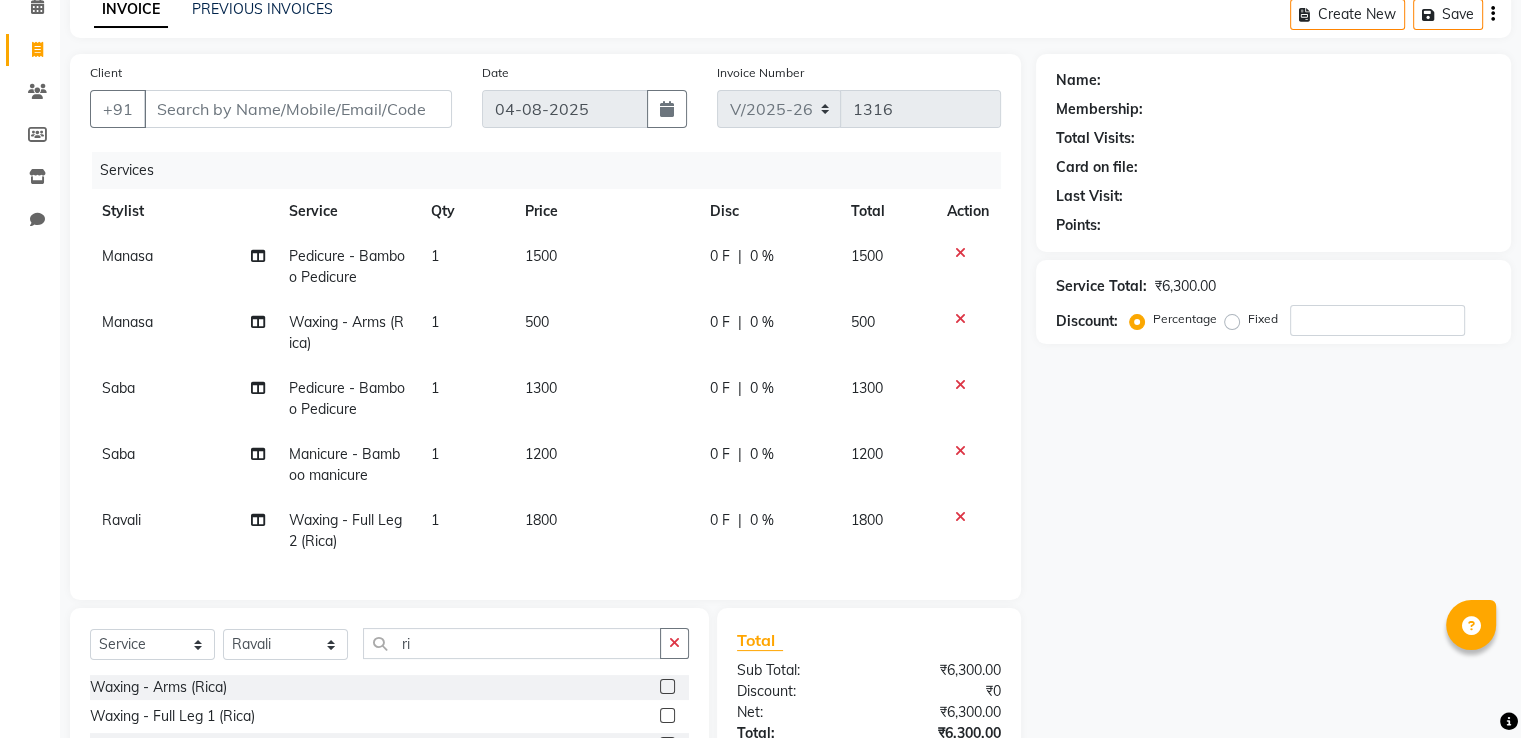 checkbox on "false" 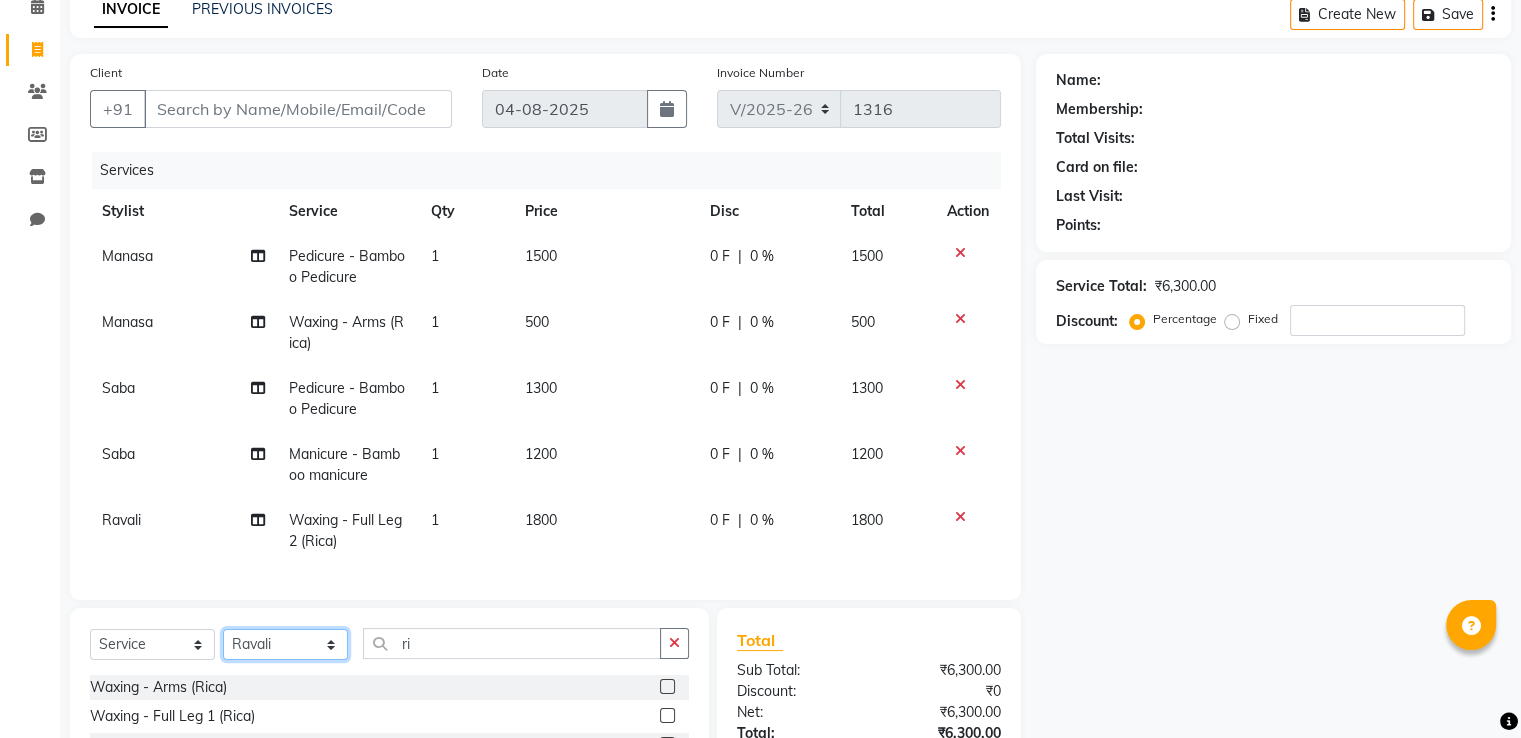 click on "Select Stylist Manasa Ravali Receptionist Renuka Saba saif Soumya J Zeenath" 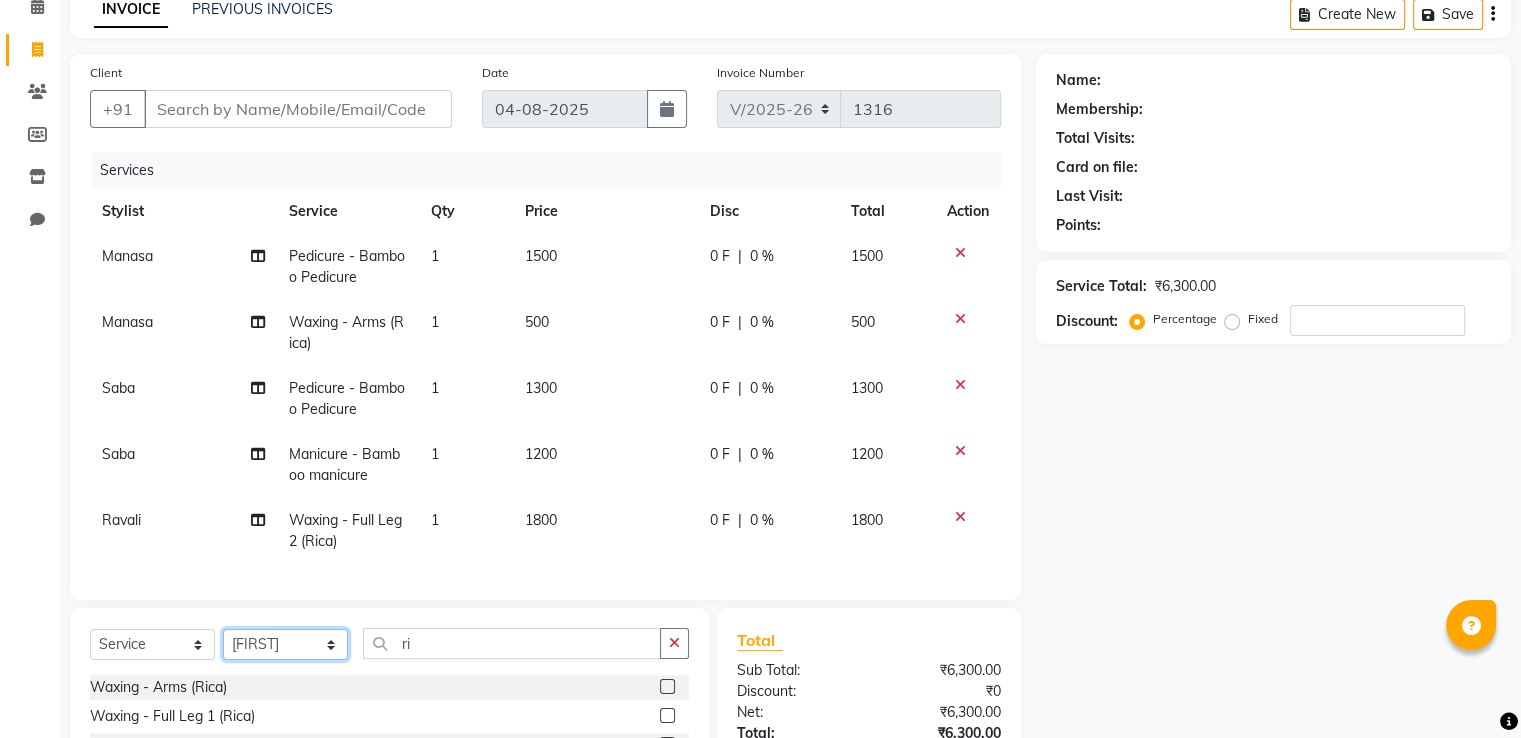 click on "Select Stylist Manasa Ravali Receptionist Renuka Saba saif Soumya J Zeenath" 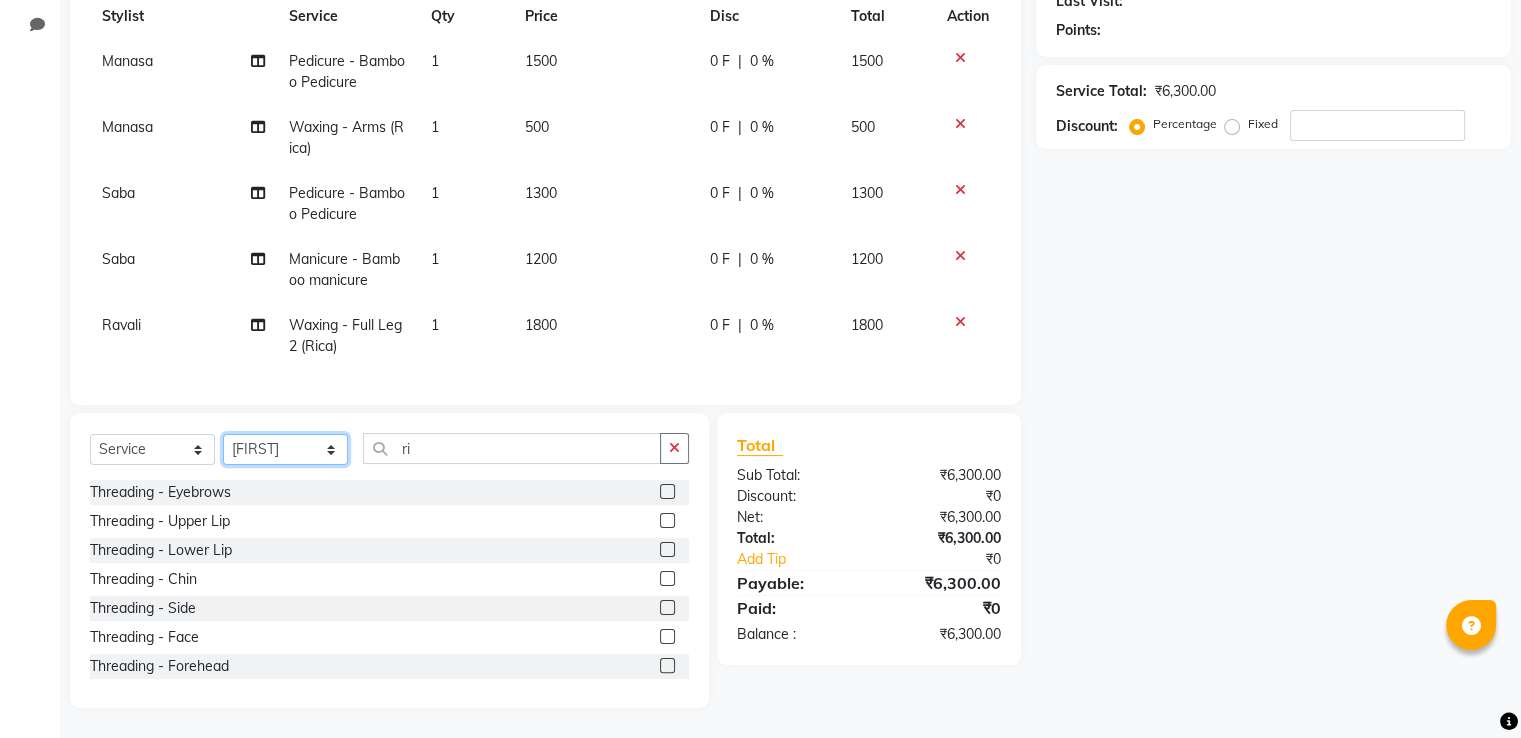 scroll, scrollTop: 306, scrollLeft: 0, axis: vertical 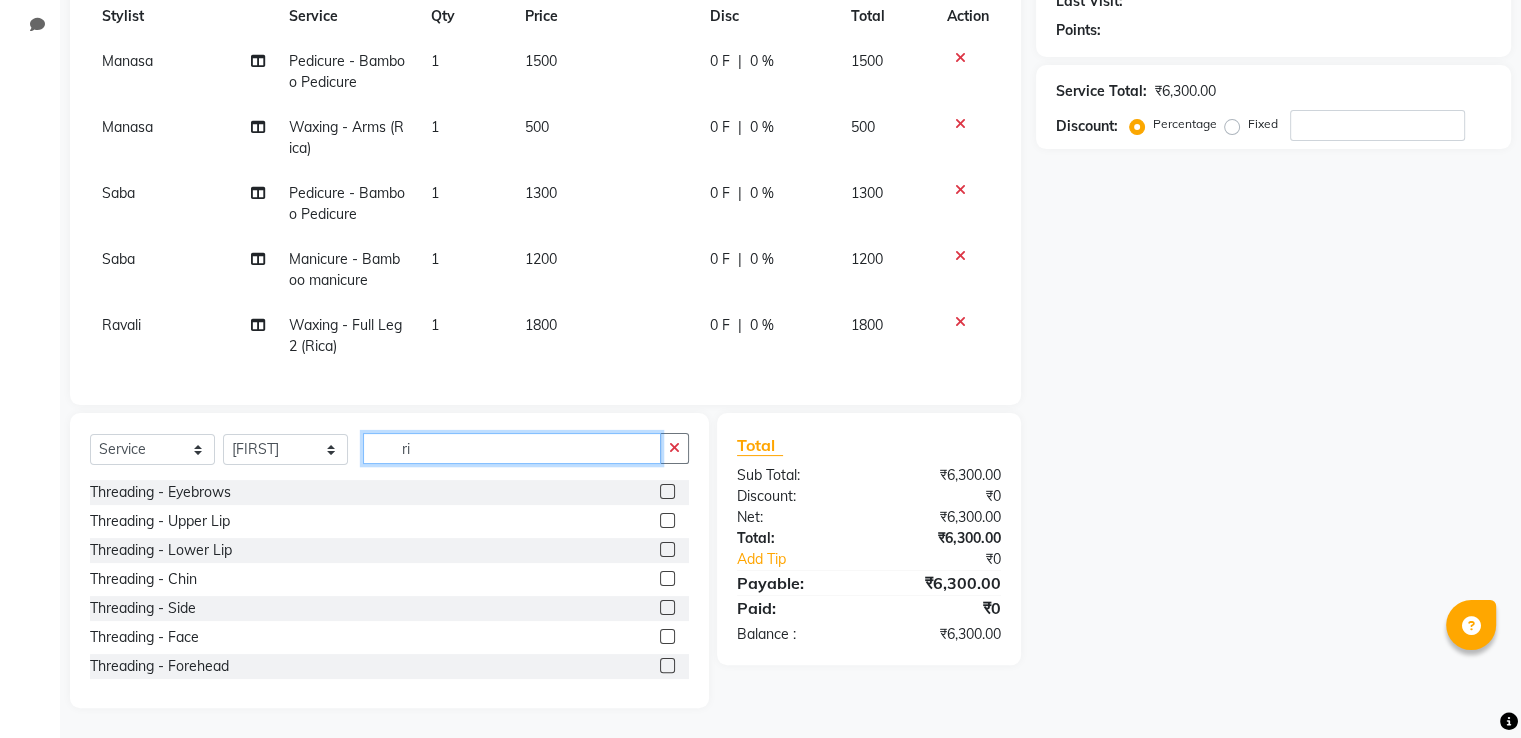 click on "ri" 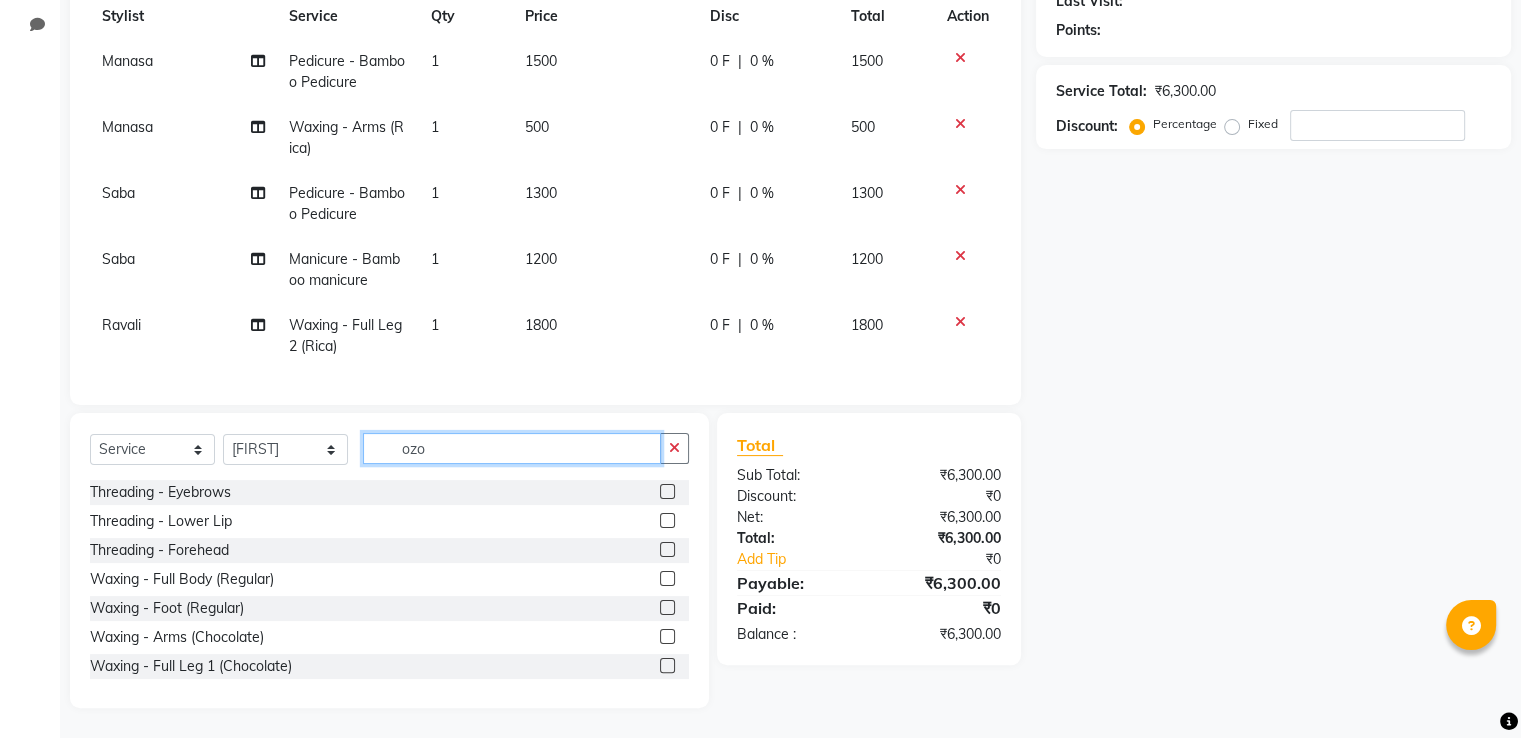 scroll, scrollTop: 264, scrollLeft: 0, axis: vertical 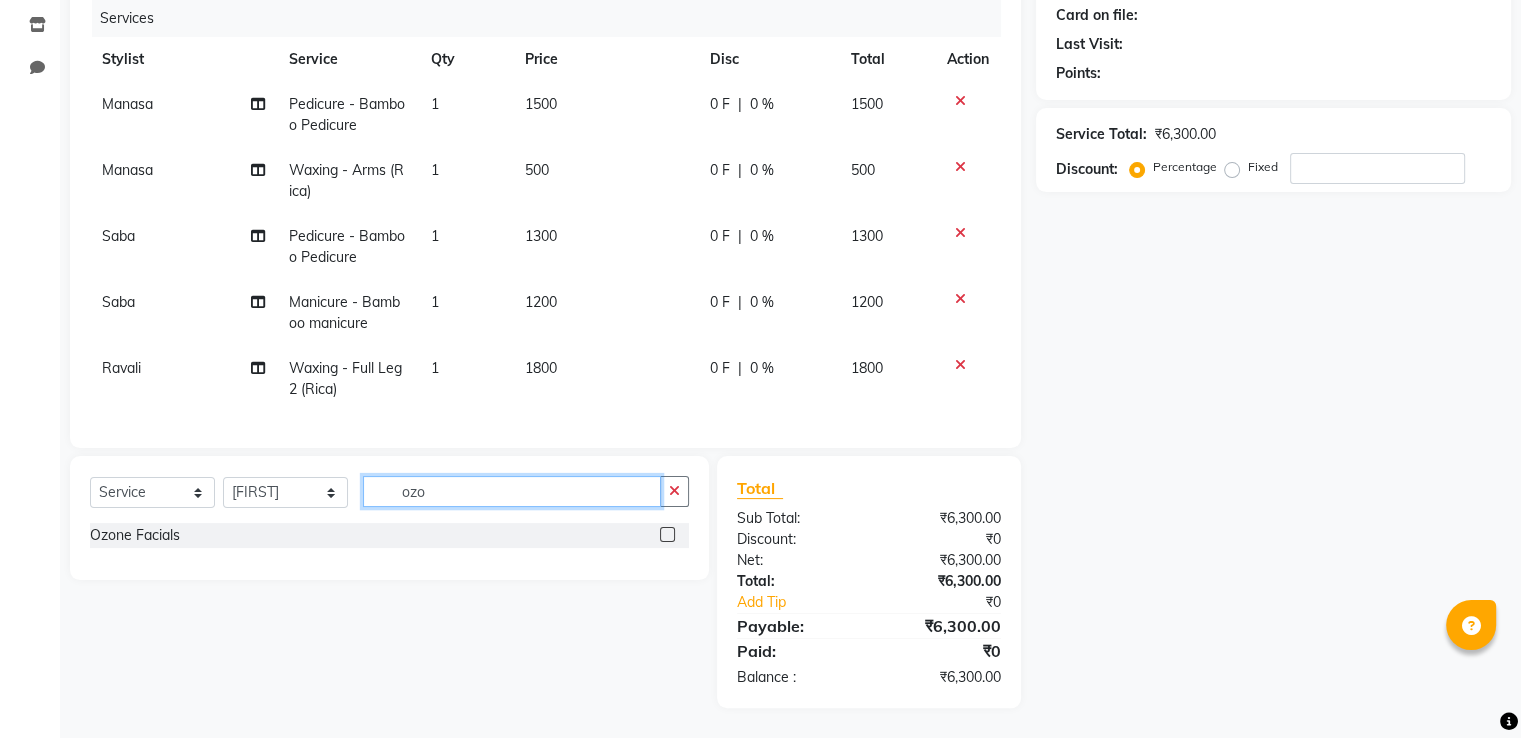 type on "ozo" 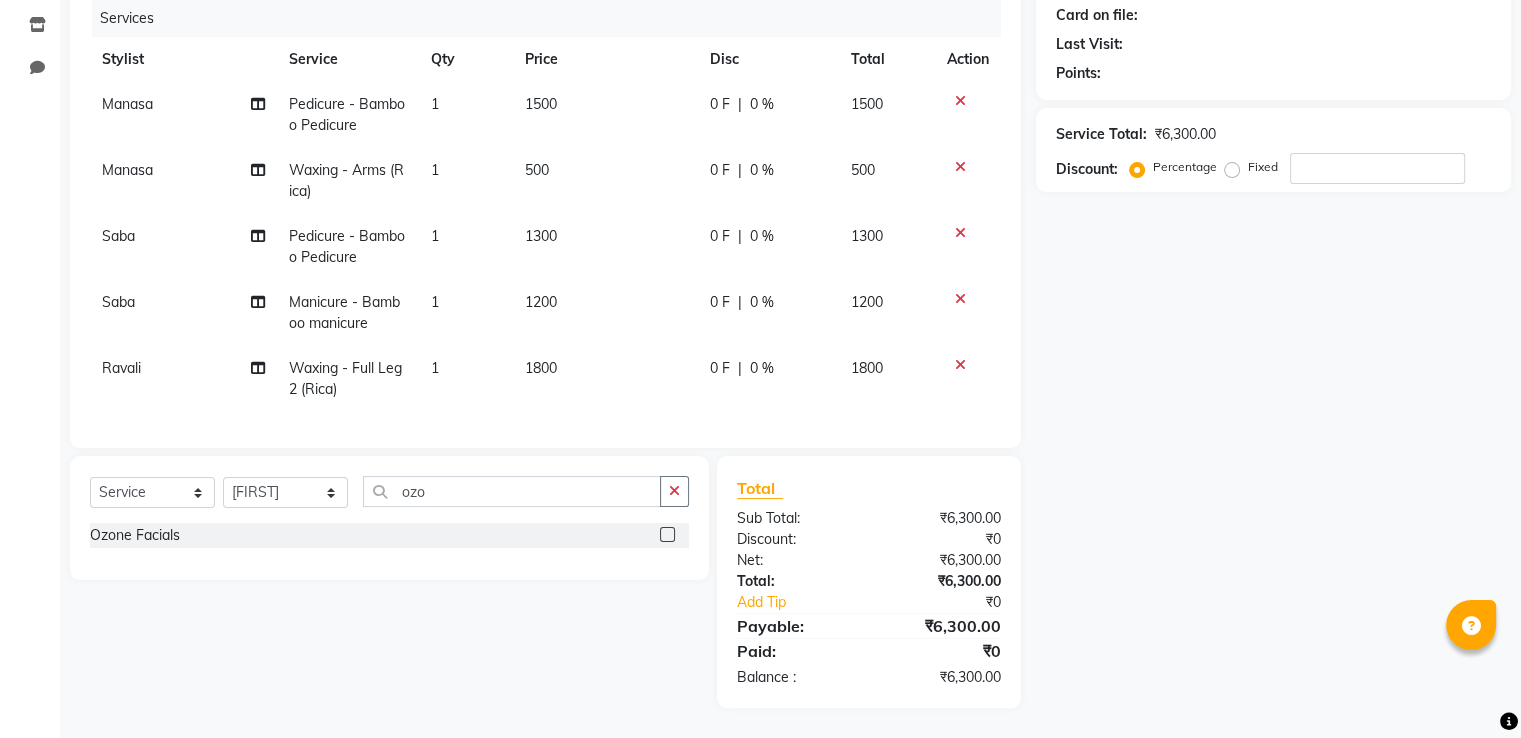 click 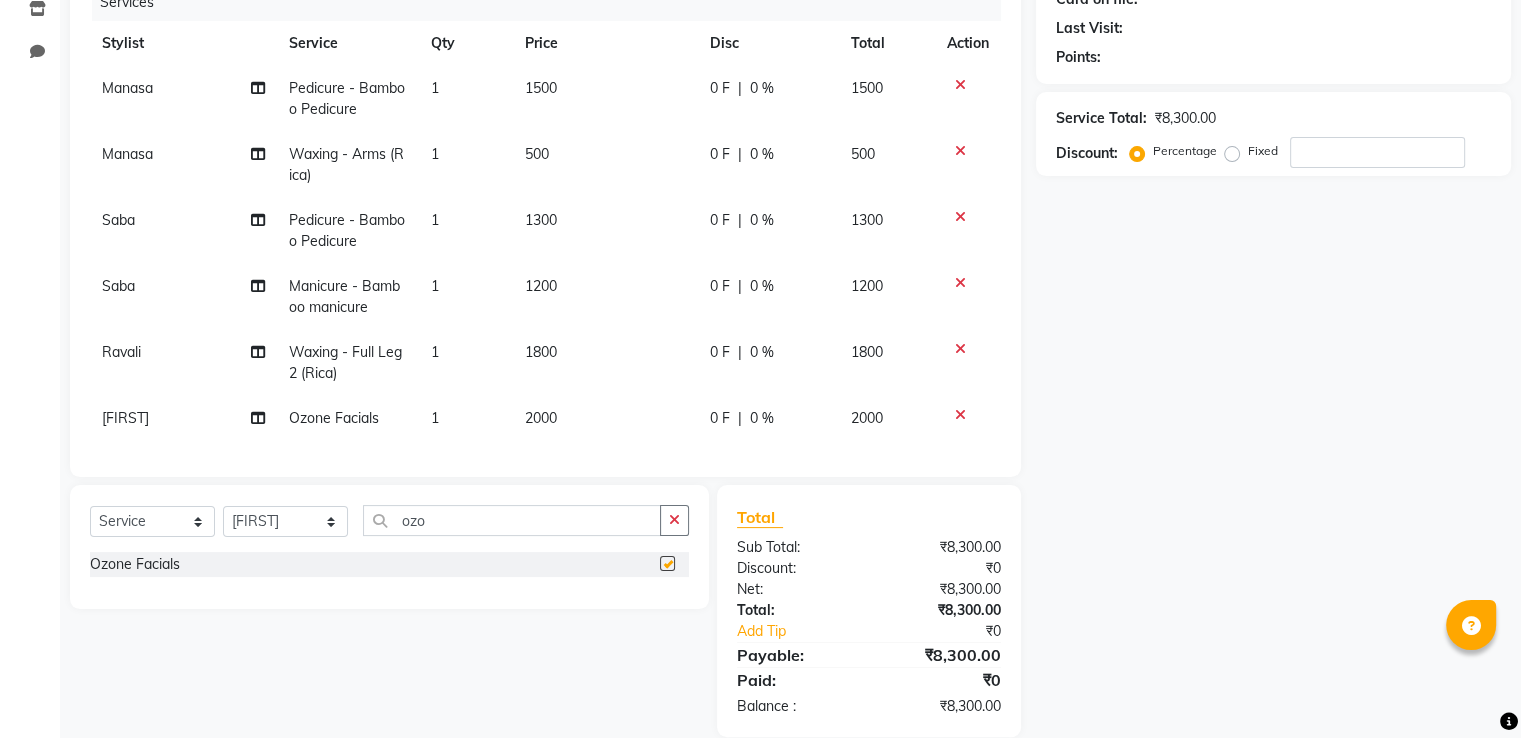 checkbox on "false" 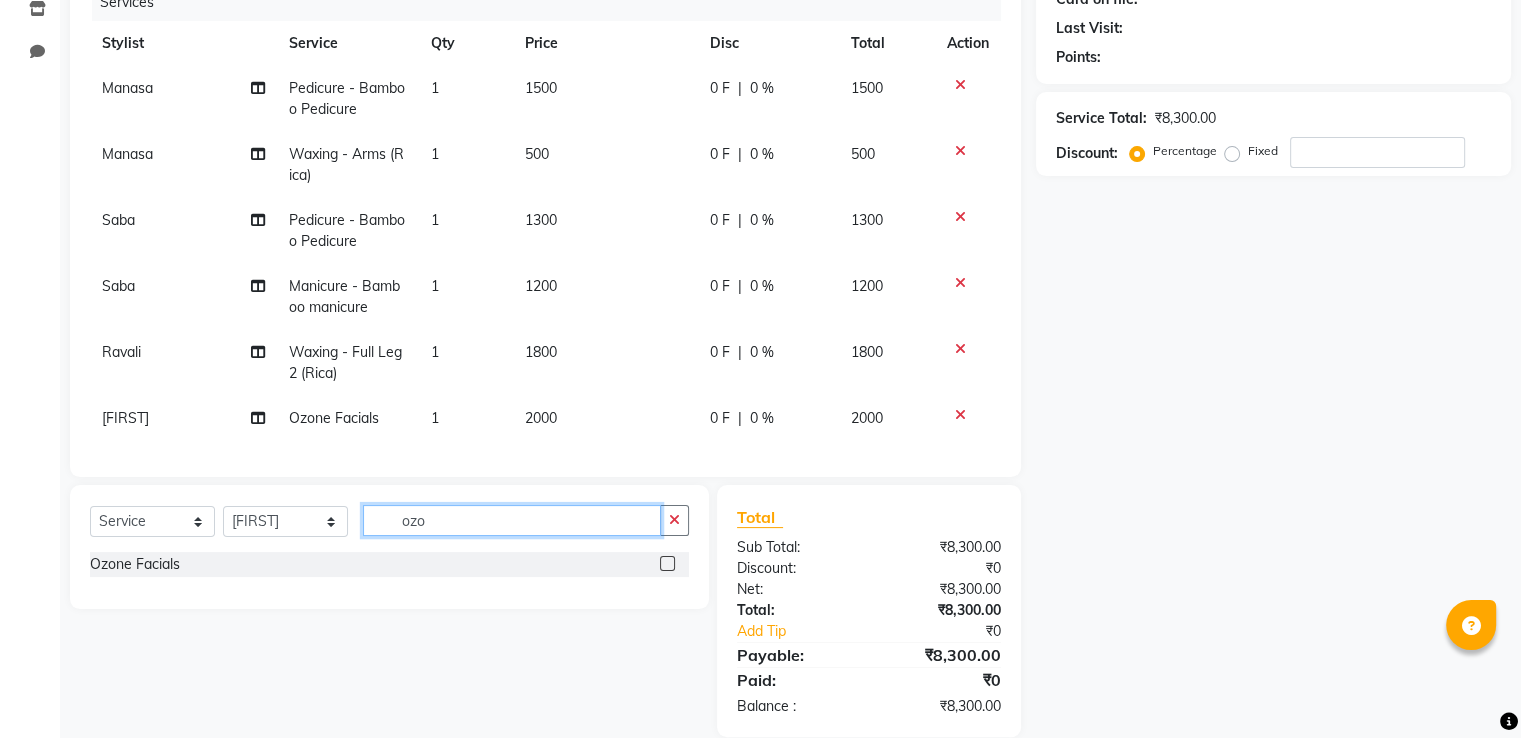 click on "ozo" 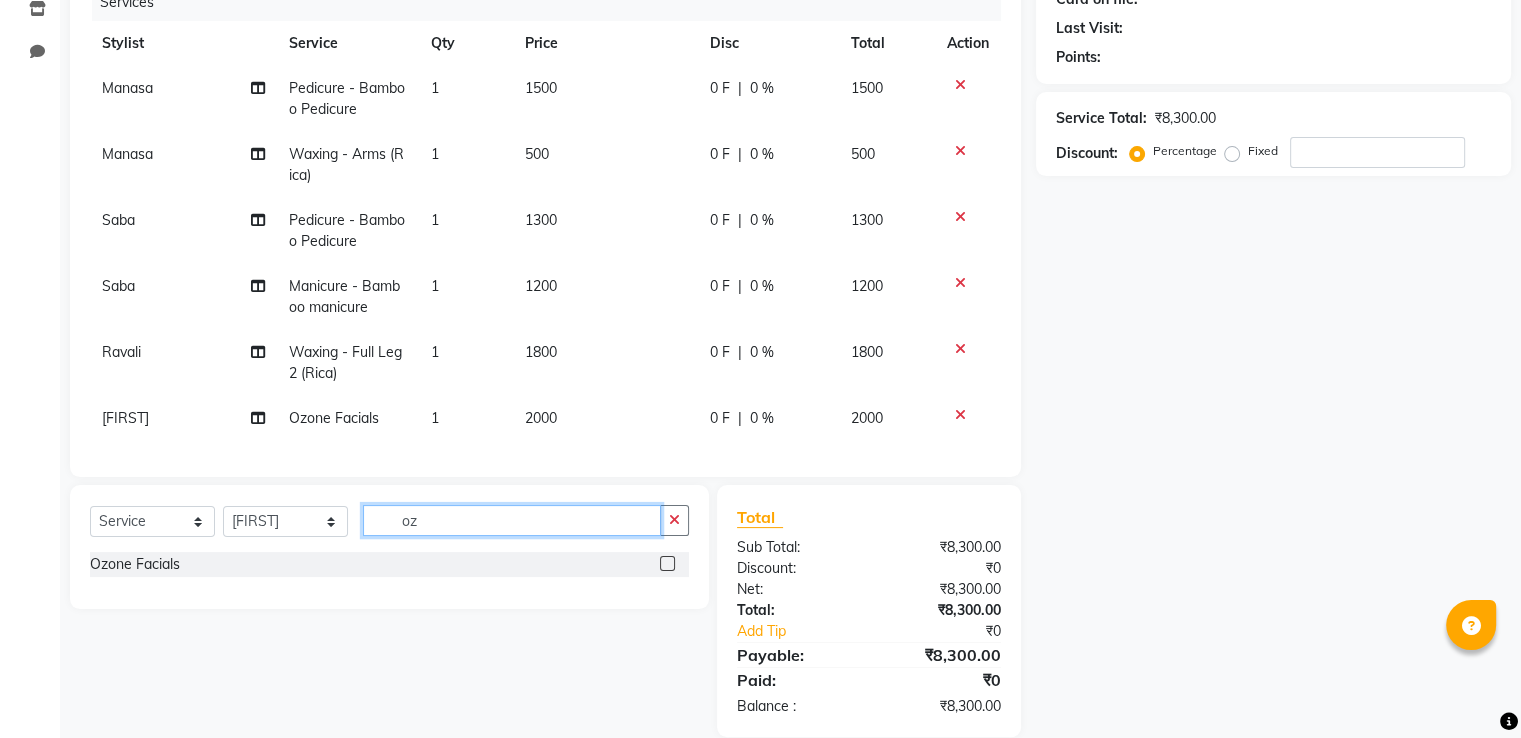 type on "o" 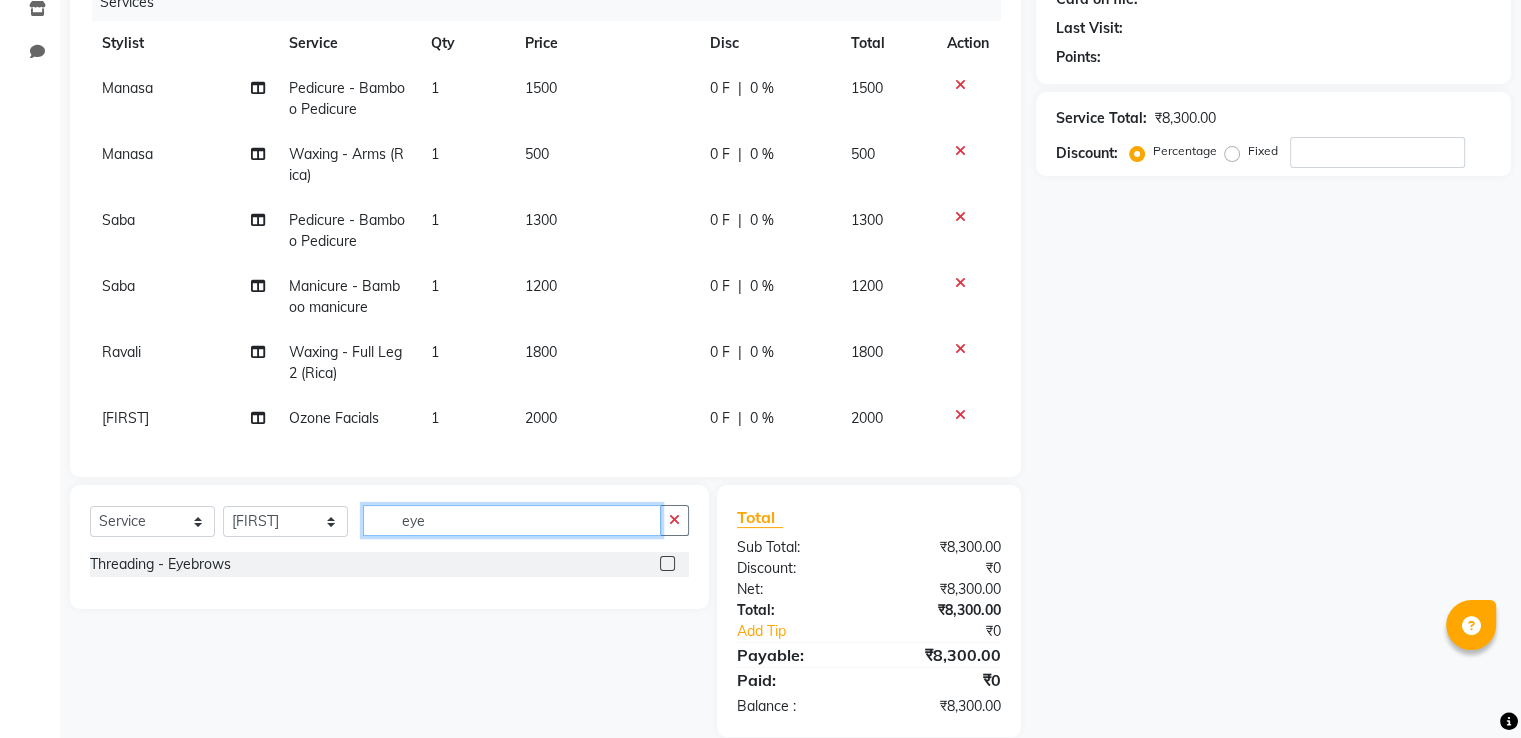 type on "eye" 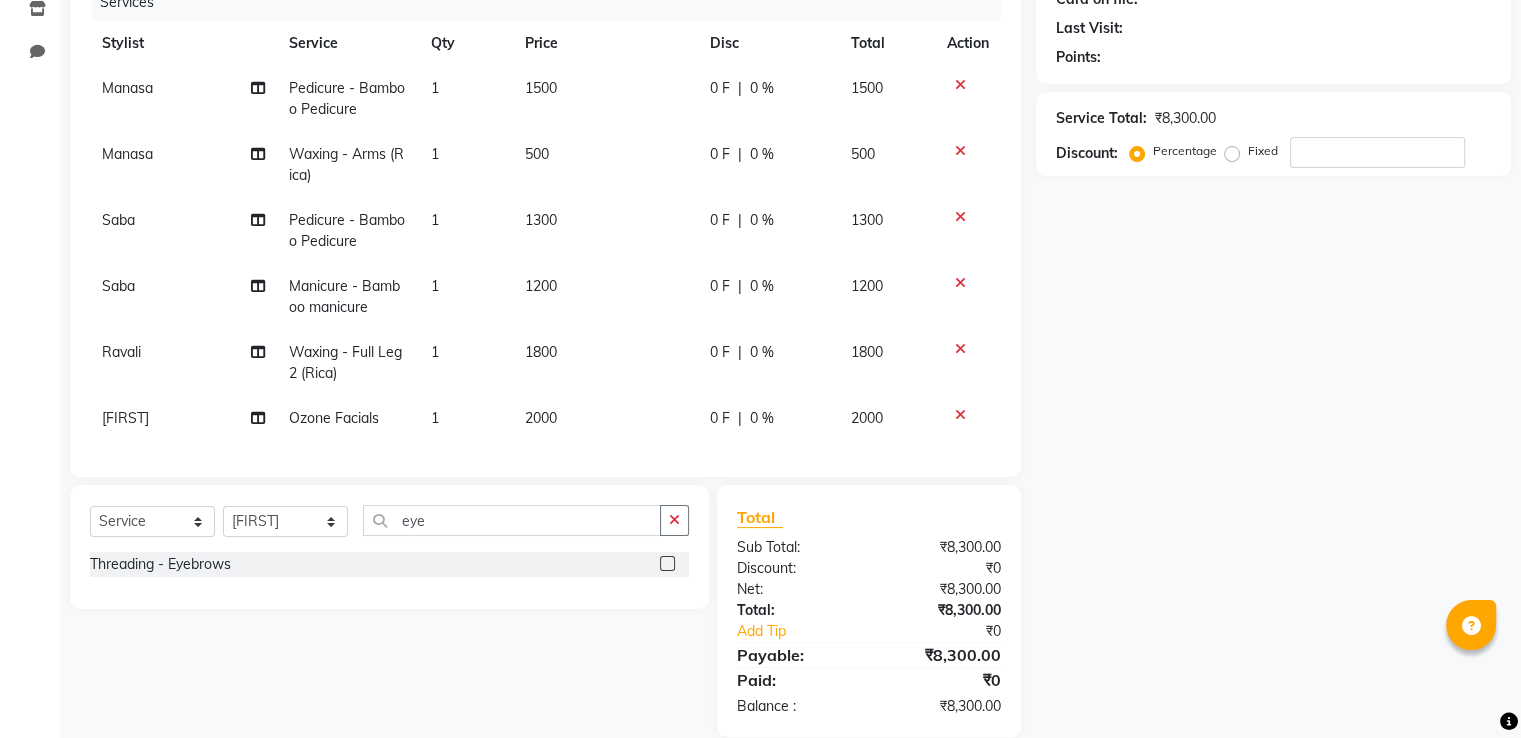 click 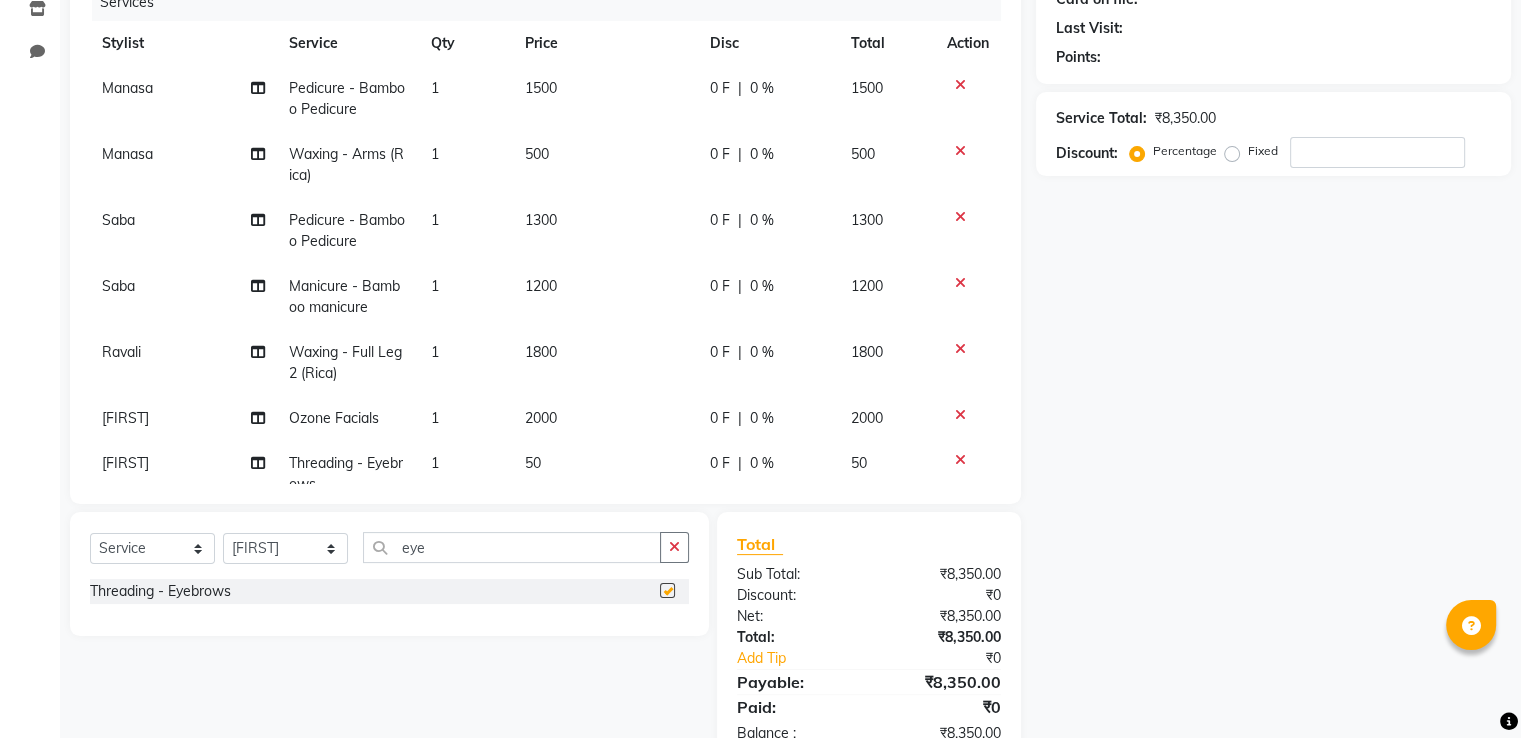 checkbox on "false" 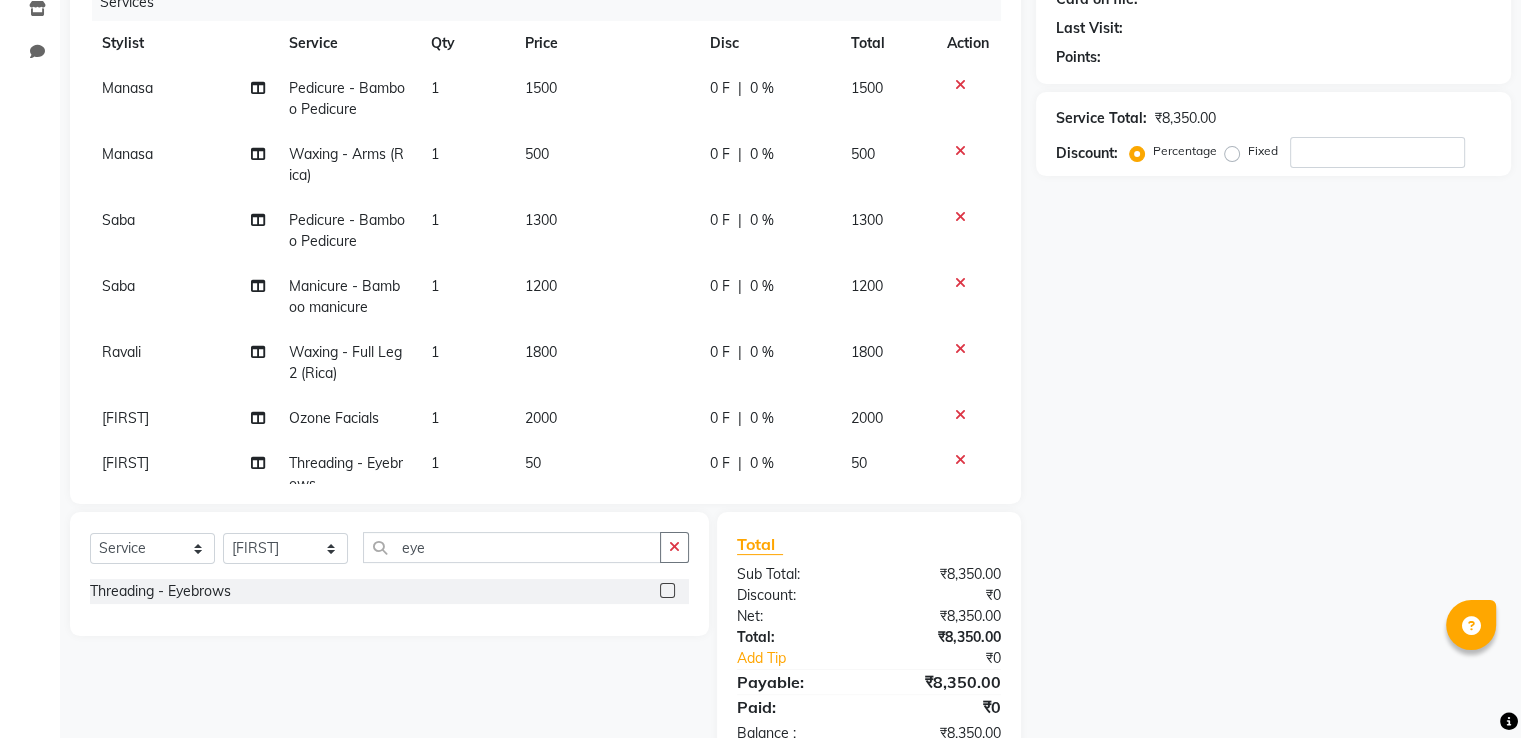 click on "2000" 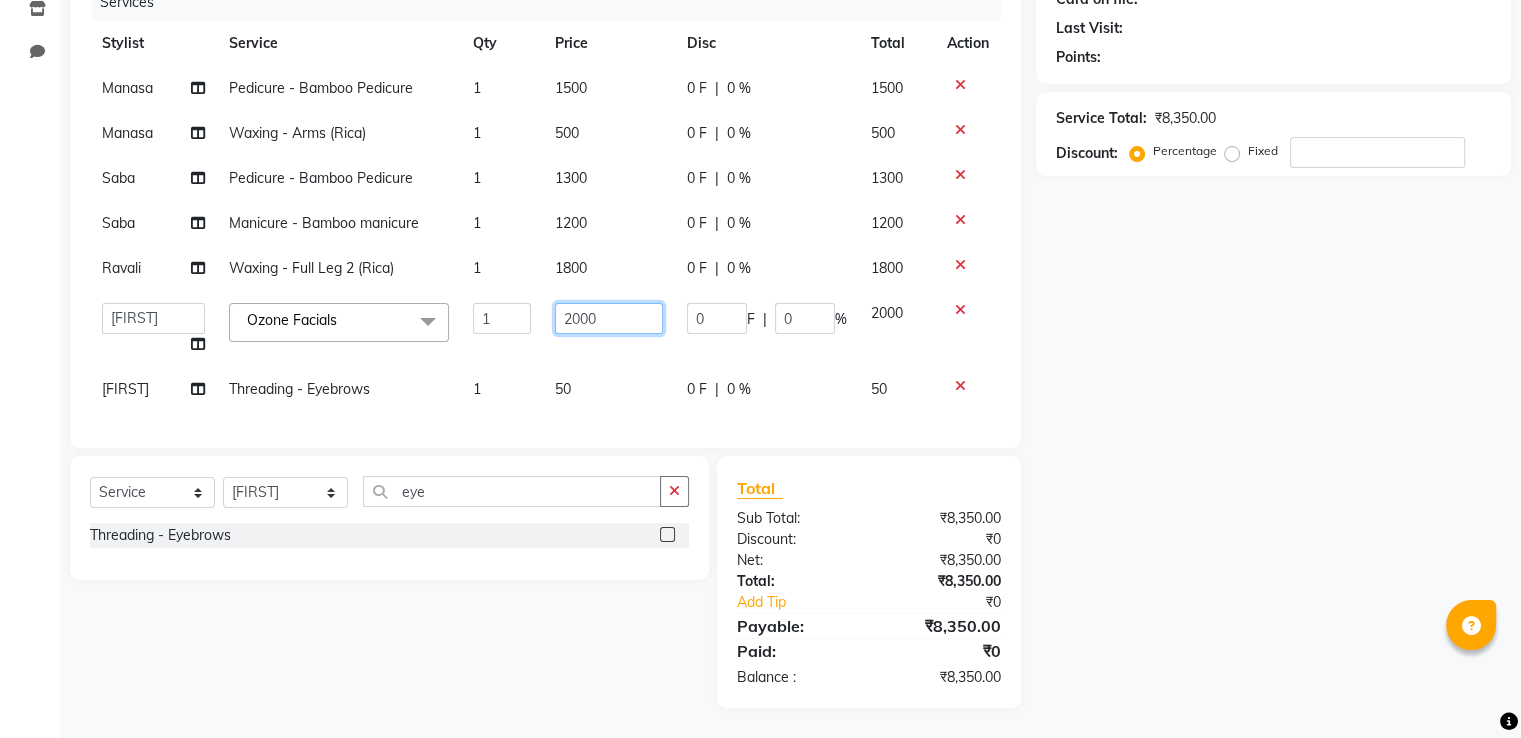 click on "2000" 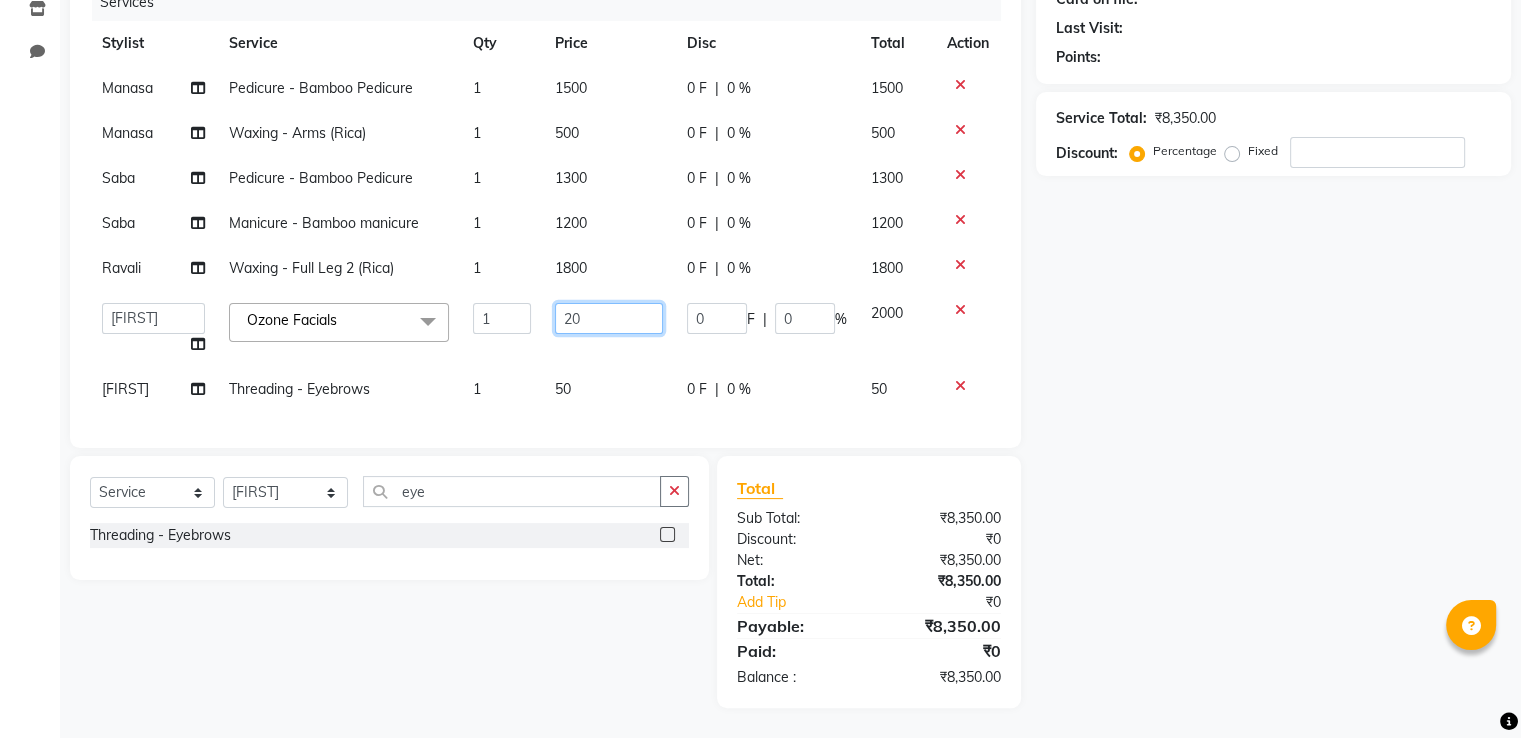 type on "2" 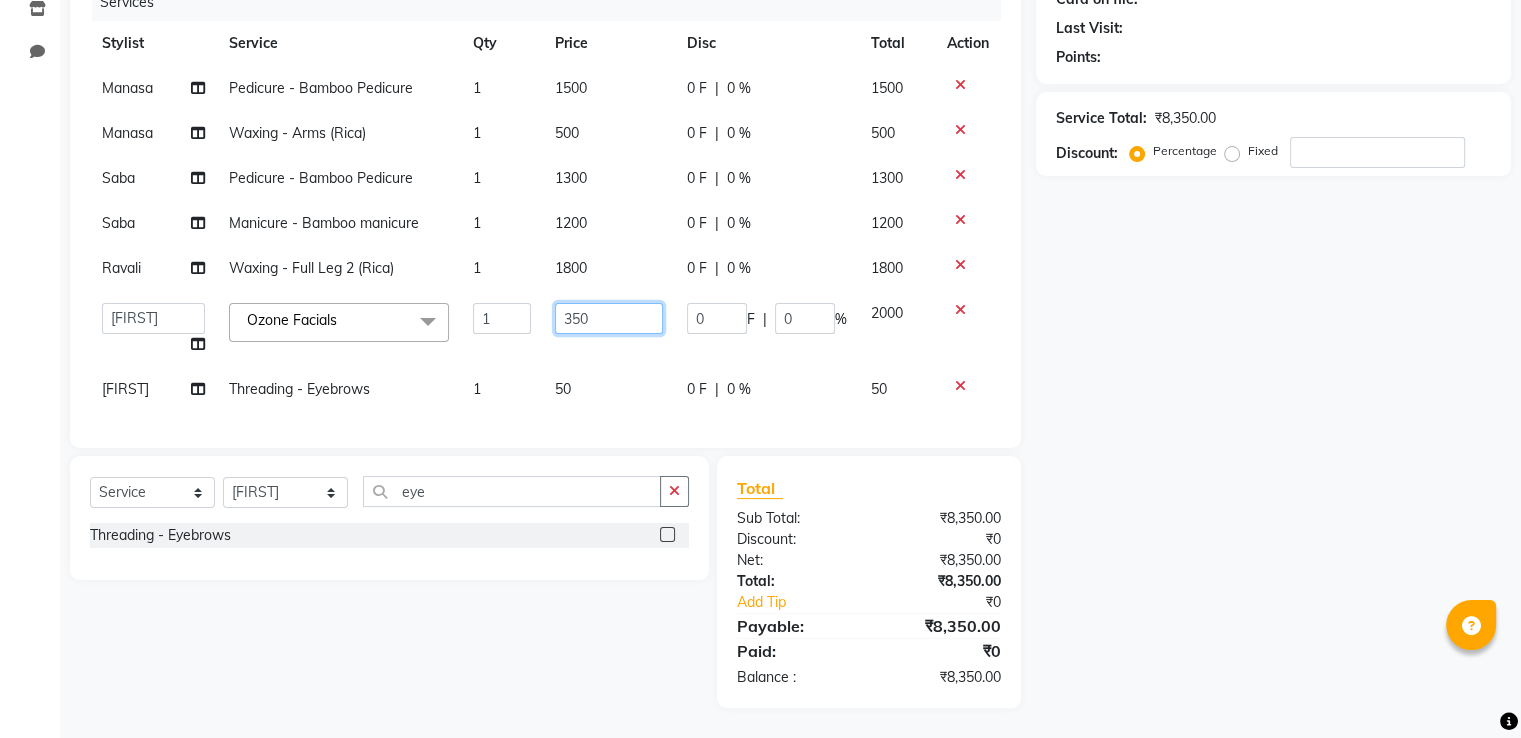 type on "3500" 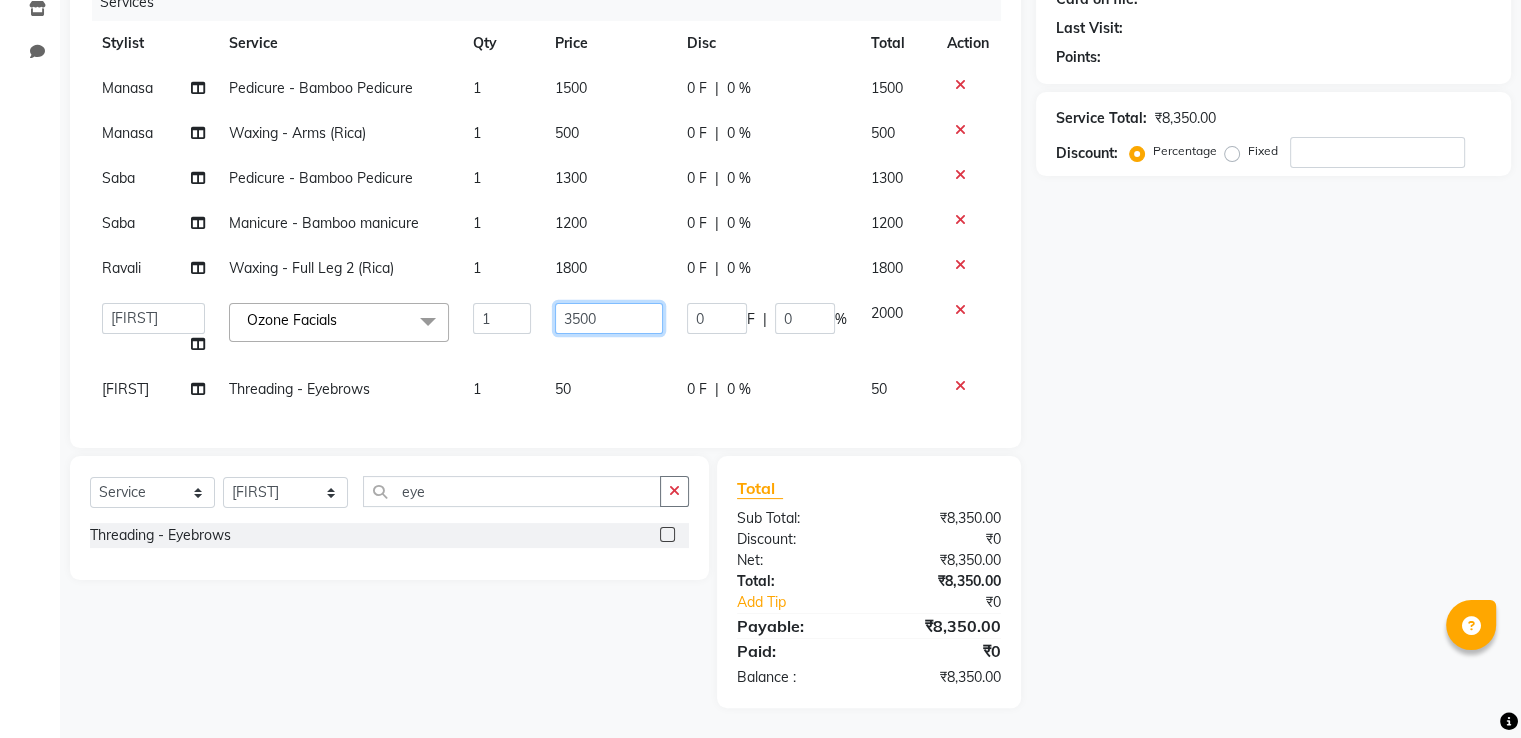 click on "3500" 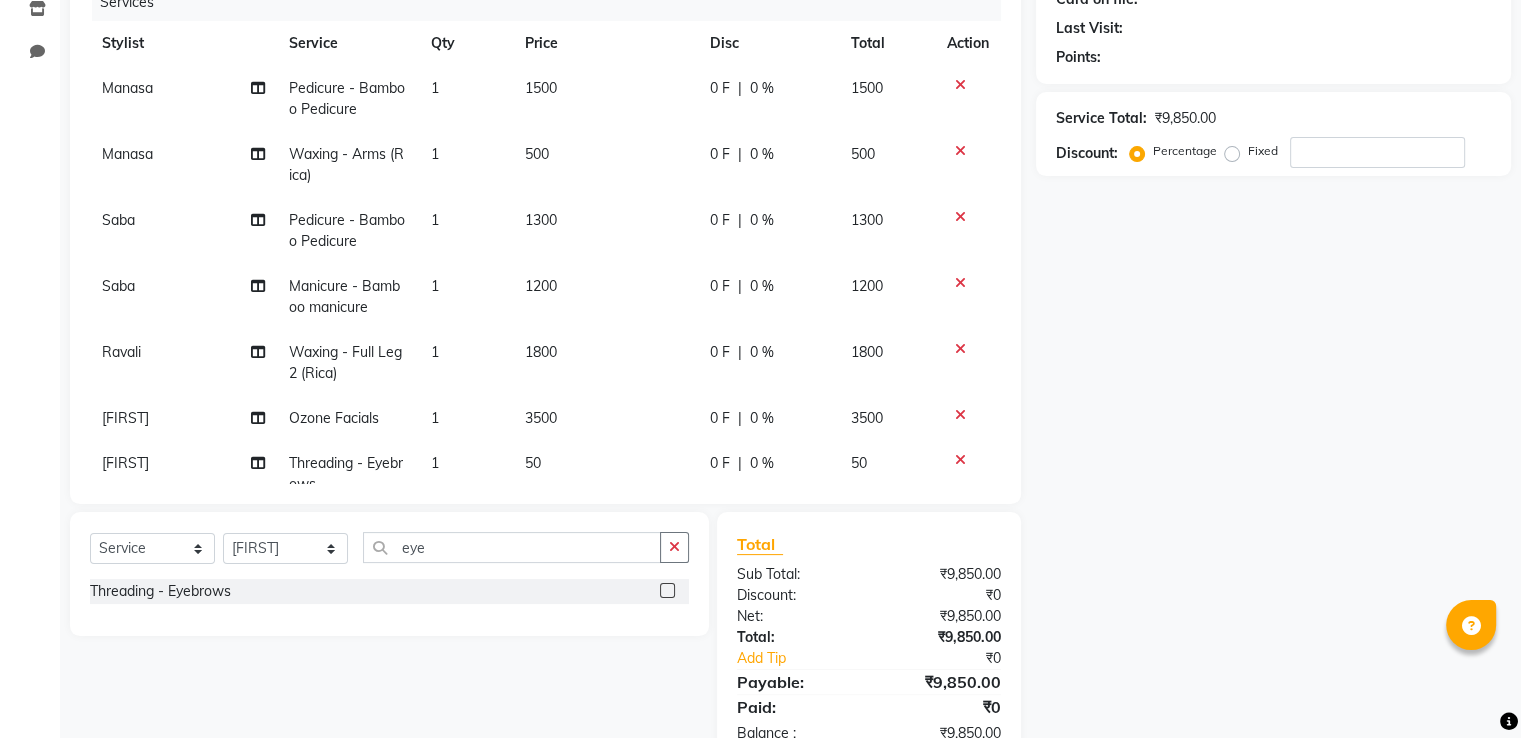click on "[FIRST] Pedicure - Bamboo Pedicure 1 1500 0 F | 0 % 1500 [FIRST] Waxing - Arms (Rica) 1 500 0 F | 0 % 500 [FIRST] Pedicure - Bamboo Pedicure 1 1300 0 F | 0 % 1300 [FIRST] Manicure - Bamboo manicure  1 1200 0 F | 0 % 1200 [FIRST] Waxing - Full Leg 2 (Rica) 1 1800 0 F | 0 % 1800 [FIRST] Ozone Facials  1 3500 0 F | 0 % 3500 [FIRST] Threading - Eyebrows 1 50 0 F | 0 % 50" 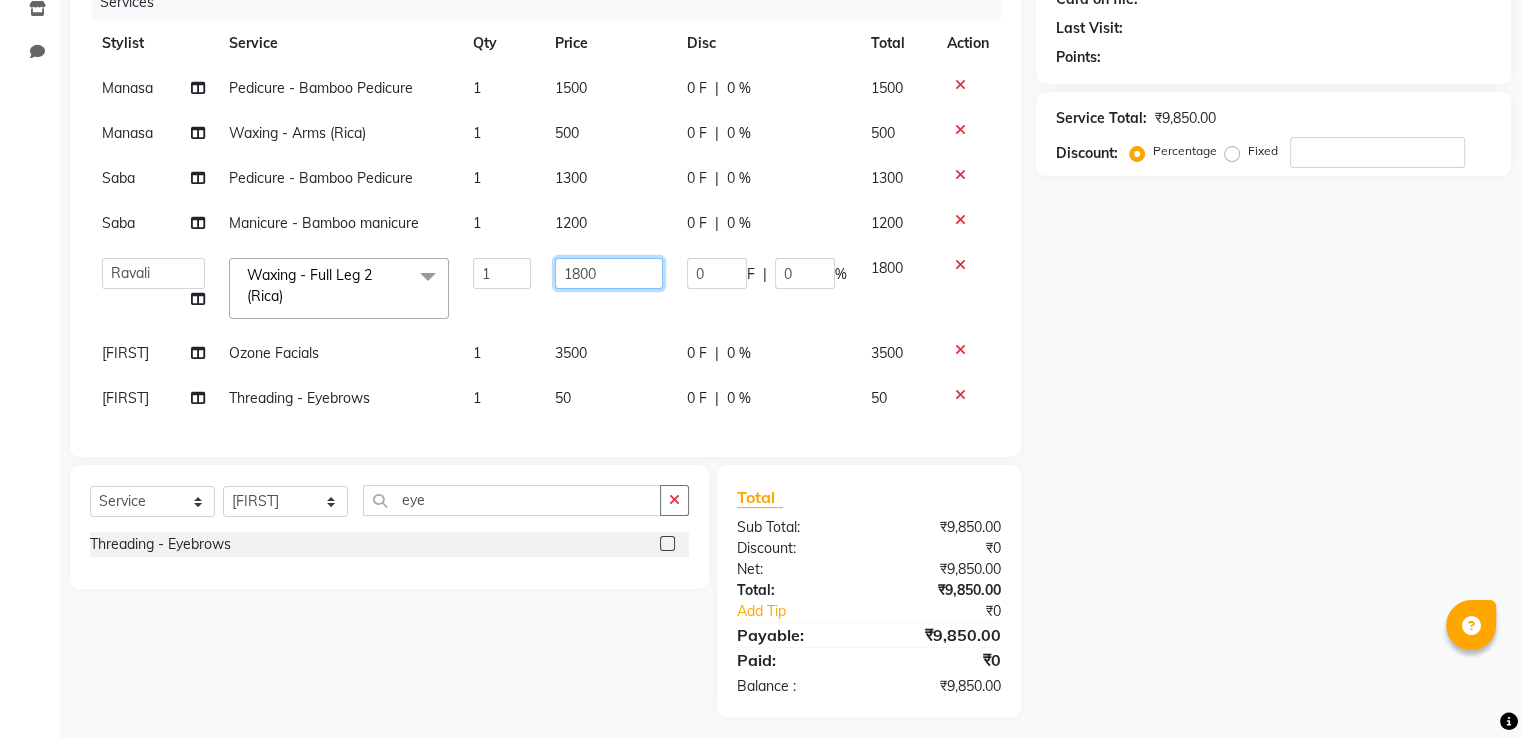 click on "1800" 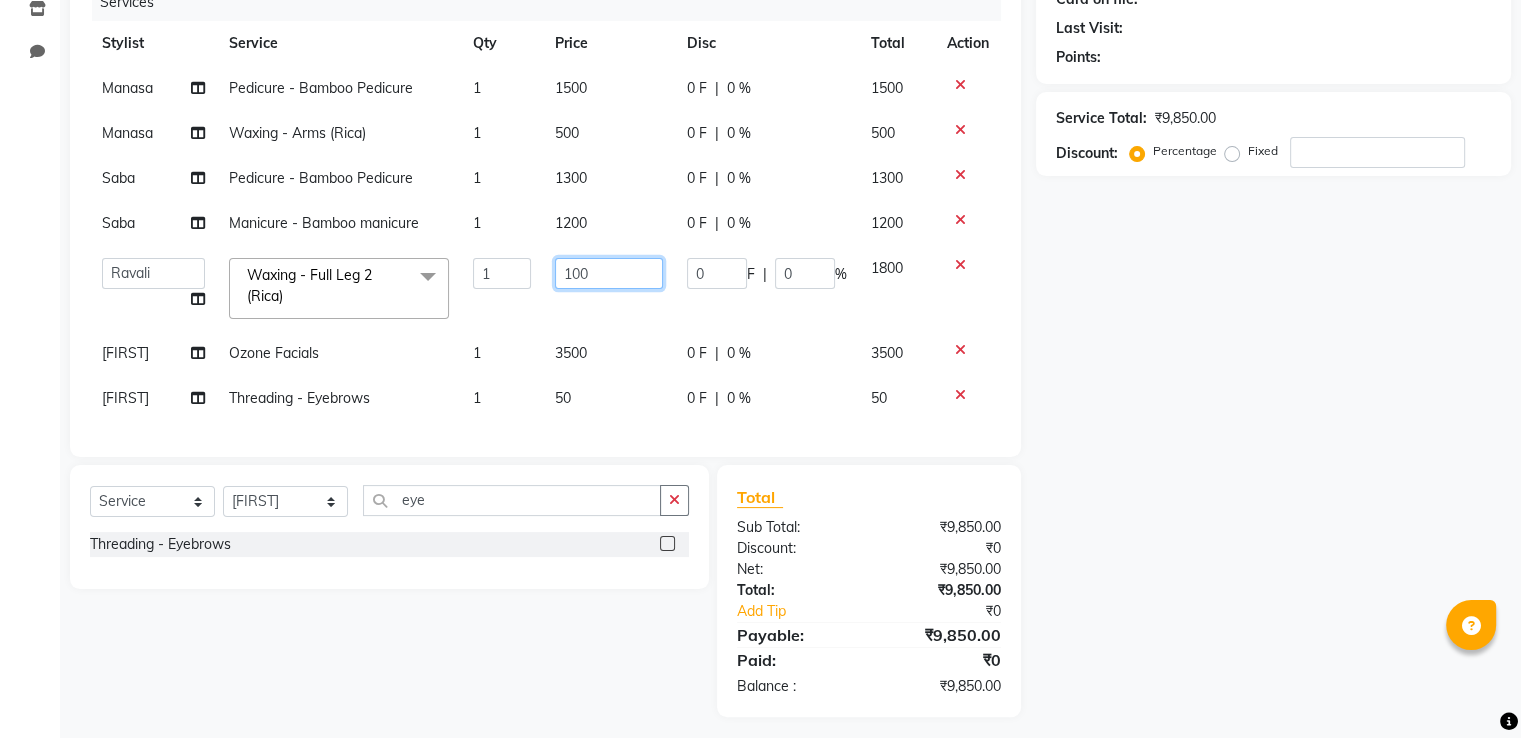 type on "1500" 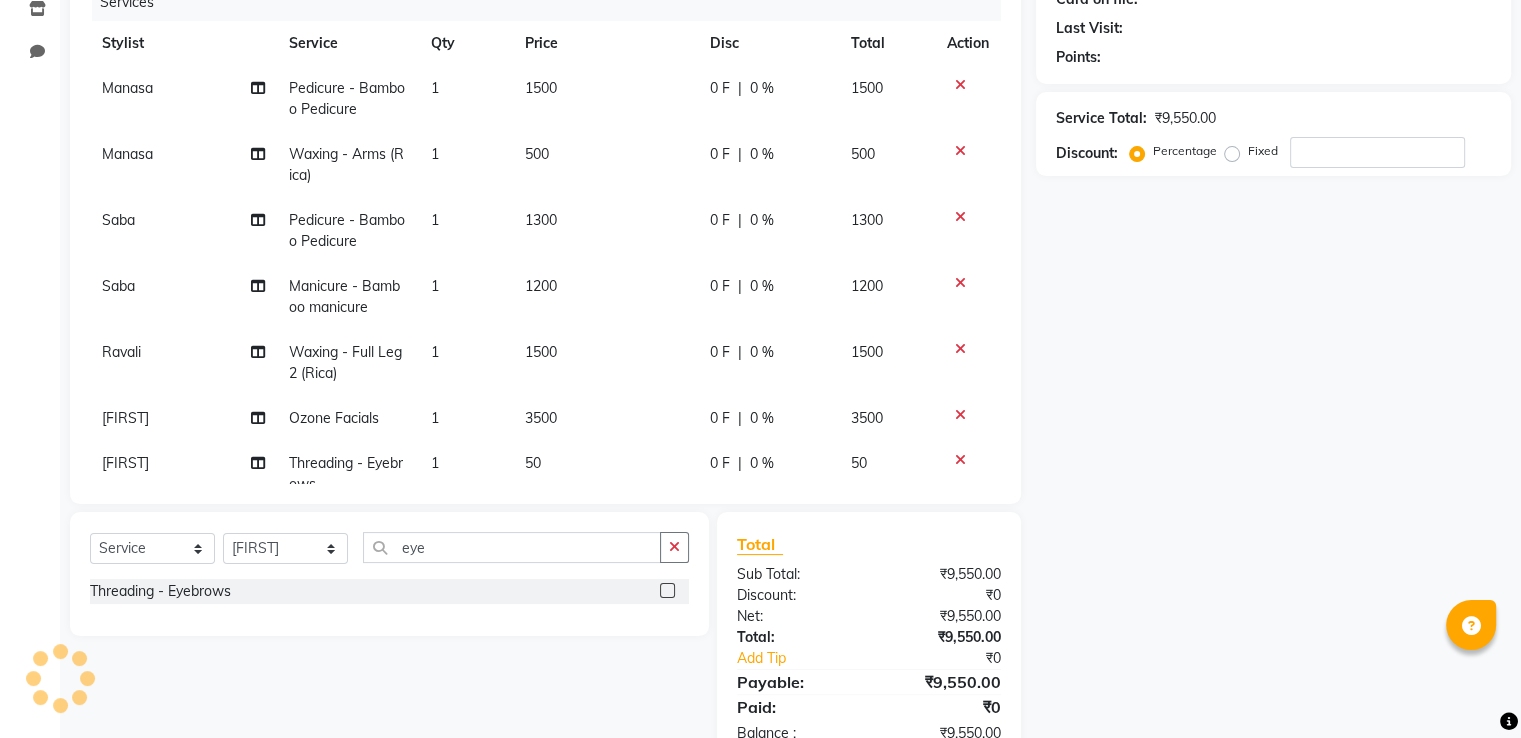click on "[FIRST] Pedicure - Bamboo Pedicure 1 1500 0 F | 0 % 1500 [FIRST] Waxing - Arms (Rica) 1 500 0 F | 0 % 500 [FIRST] Pedicure - Bamboo Pedicure 1 1300 0 F | 0 % 1300 [FIRST] Manicure - Bamboo manicure  1 1200 0 F | 0 % 1200 [FIRST] Waxing - Full Leg 2 (Rica) 1 1800 0 F | 0 % 1800 [FIRST] Ozone Facials  1 3500 0 F | 0 % 3500 [FIRST] Threading - Eyebrows 1 50 0 F | 0 % 50" 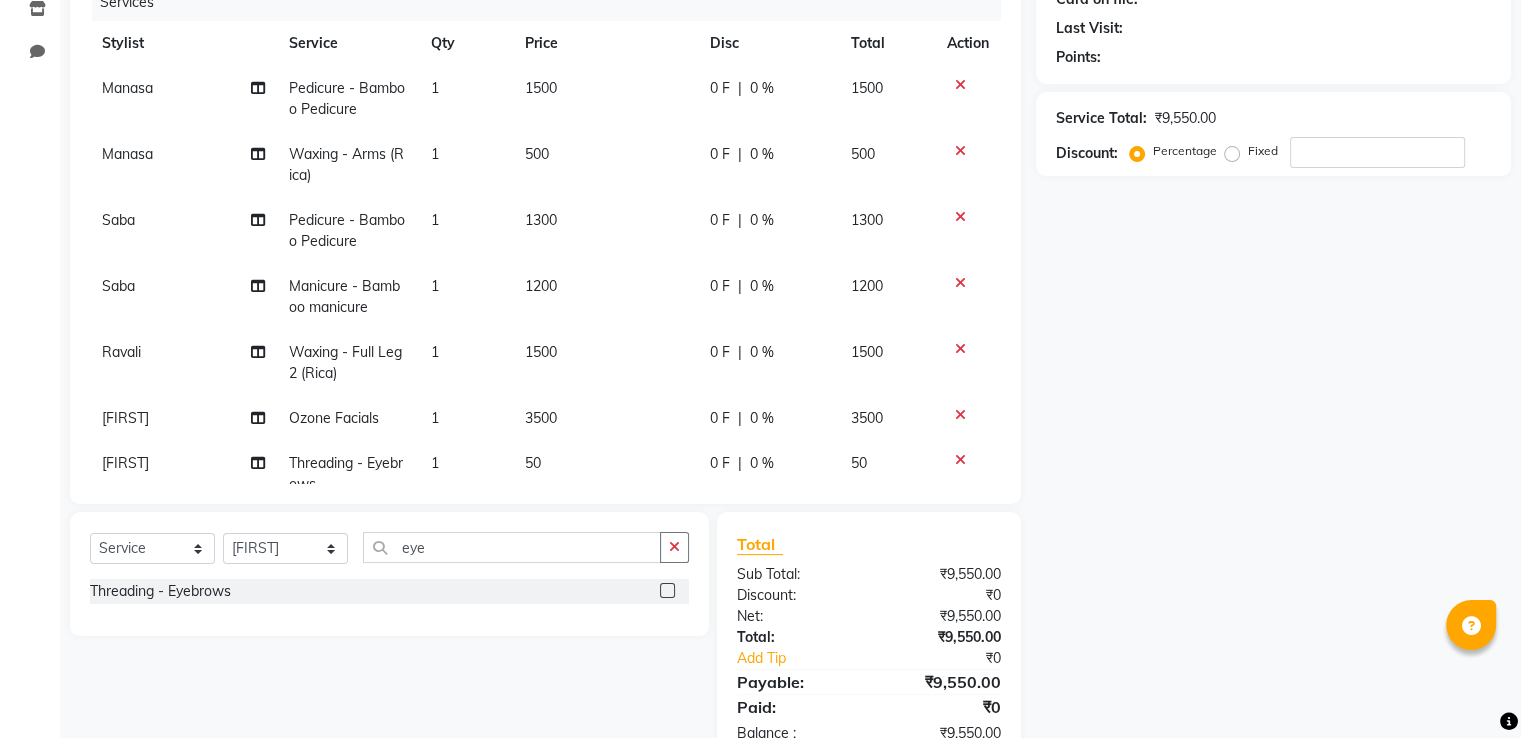 click on "1200" 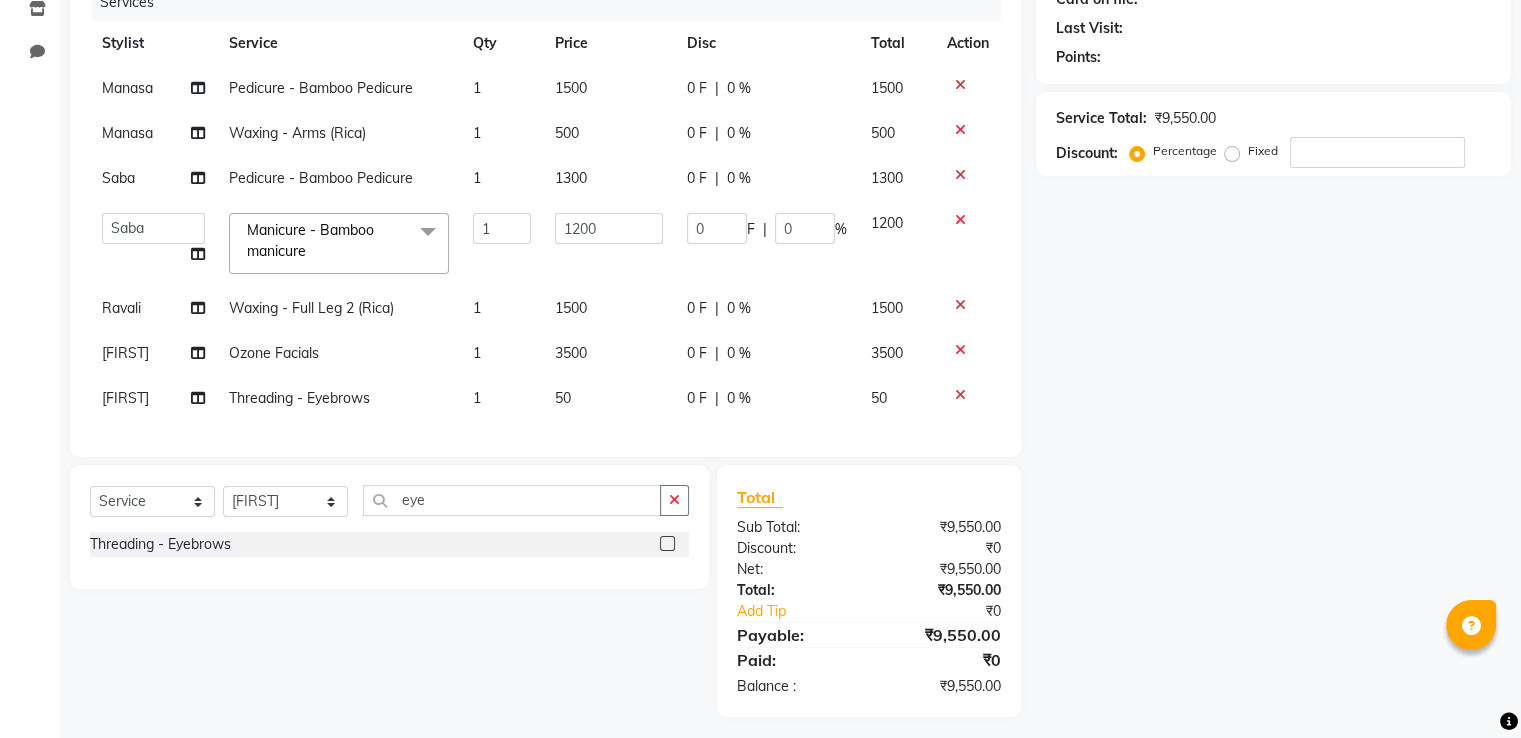 click on "1300" 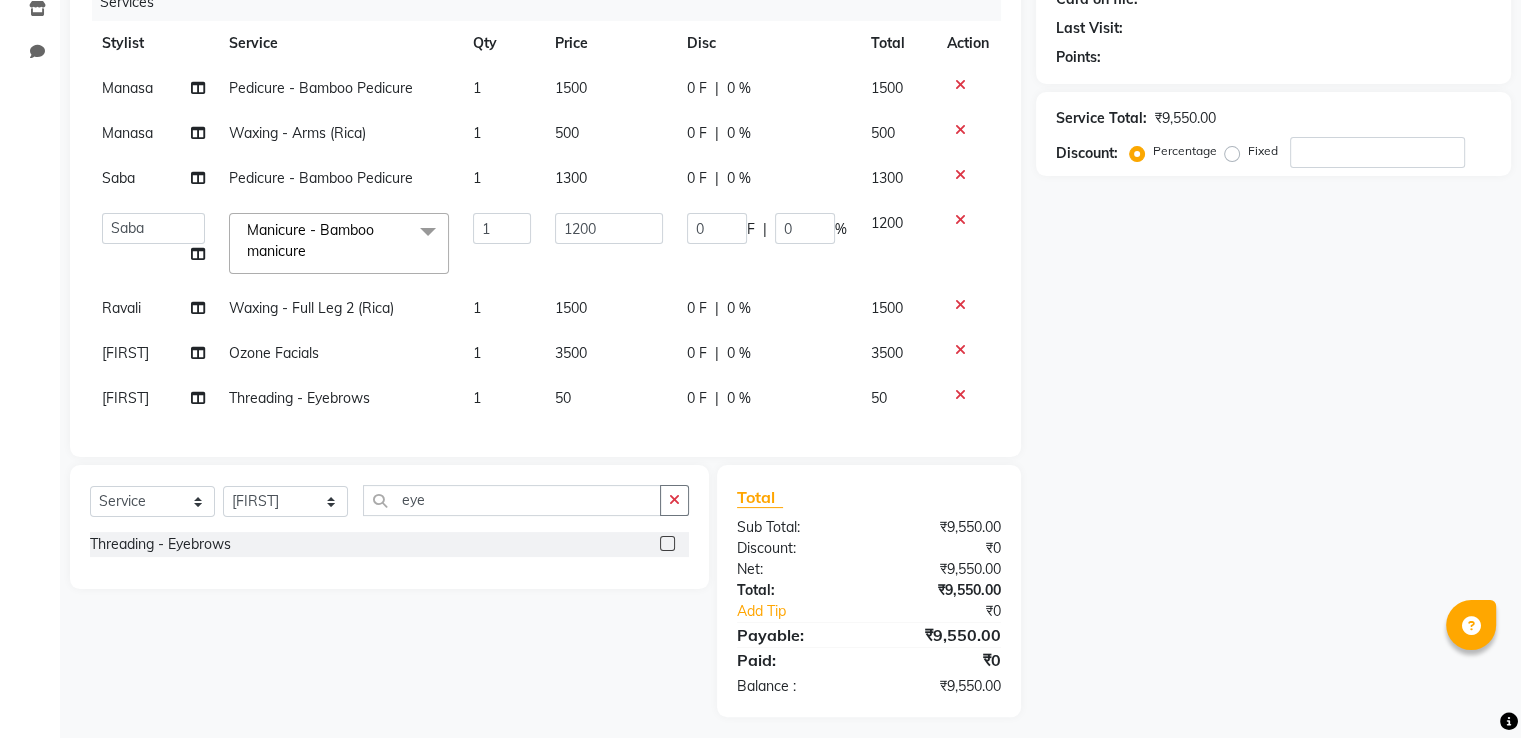 select on "15618" 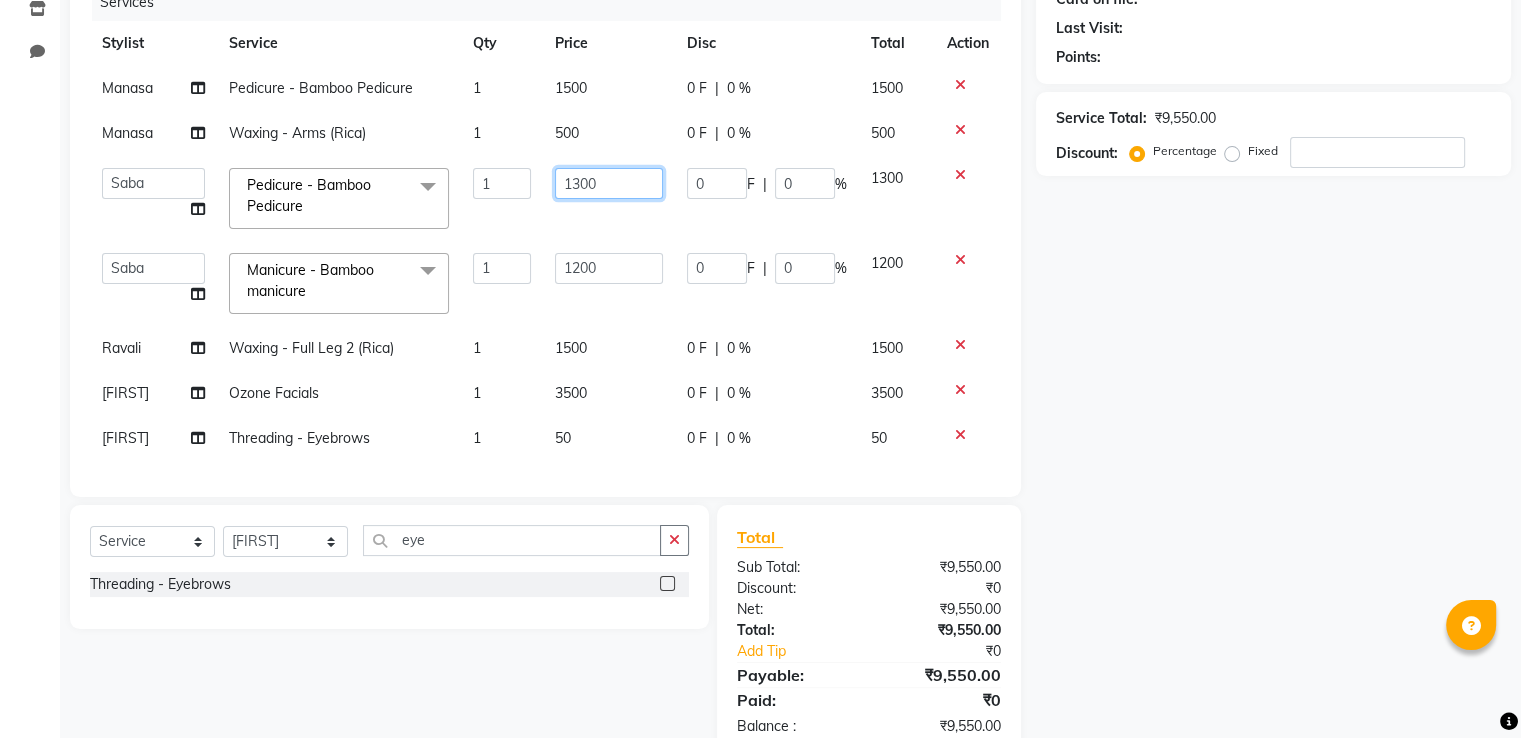 click on "1300" 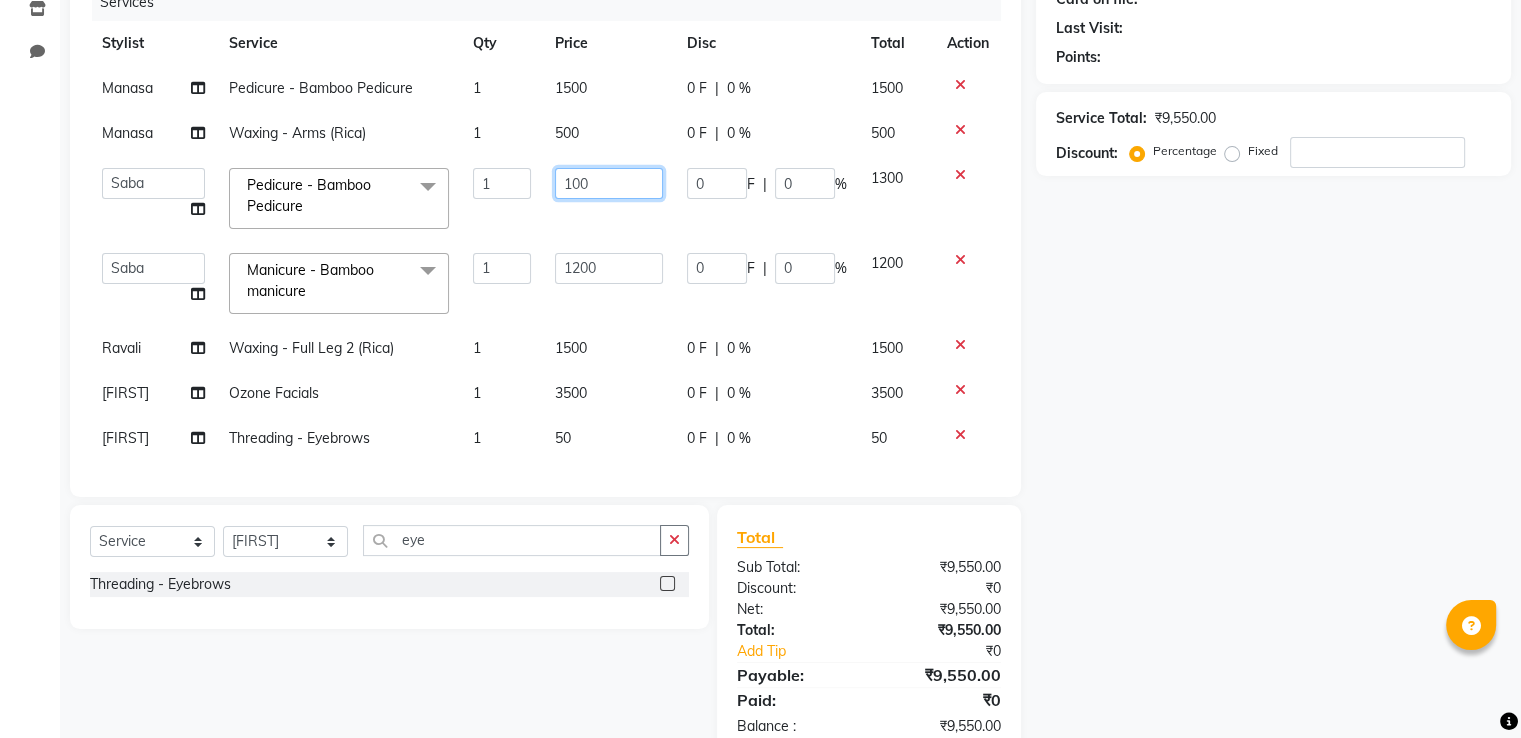 type on "1500" 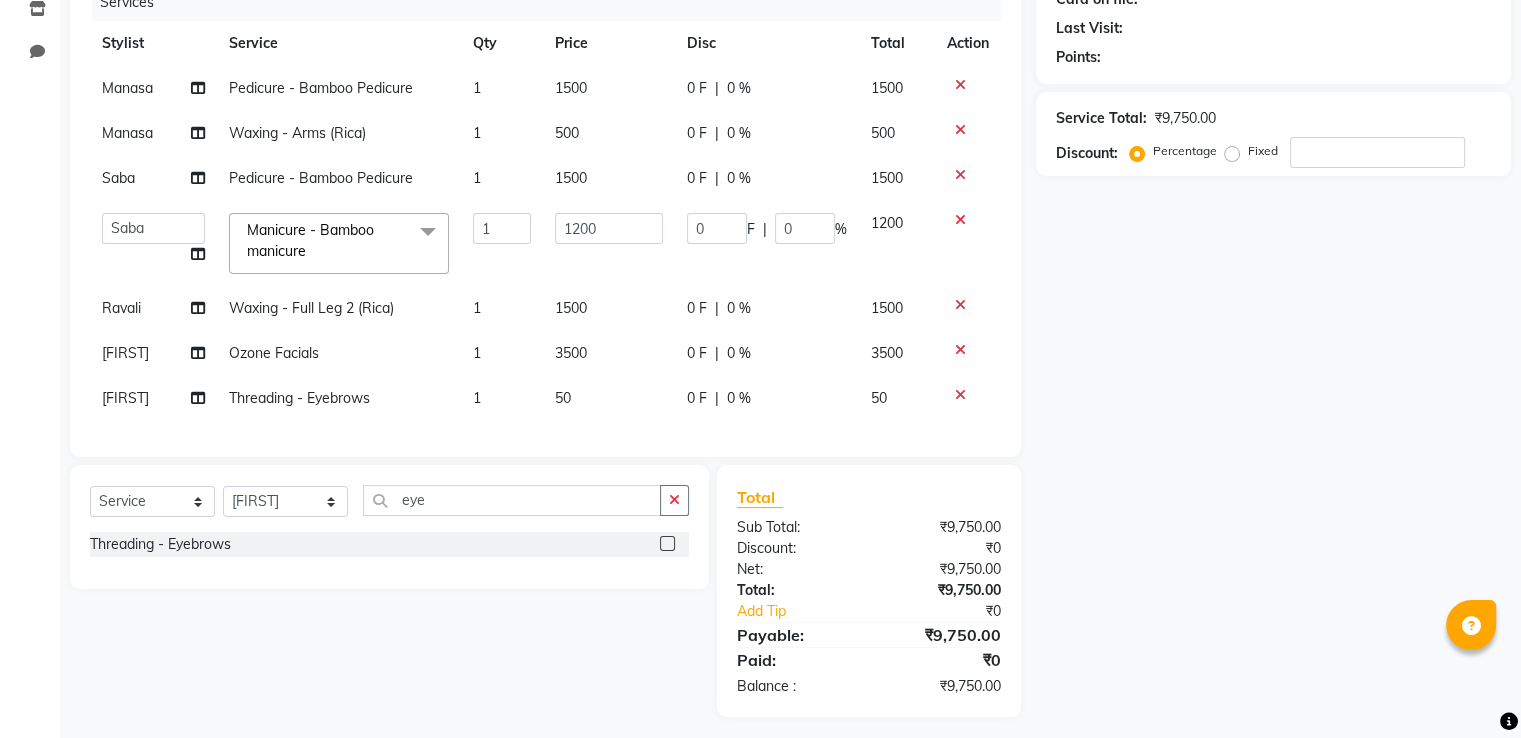 click on "1500" 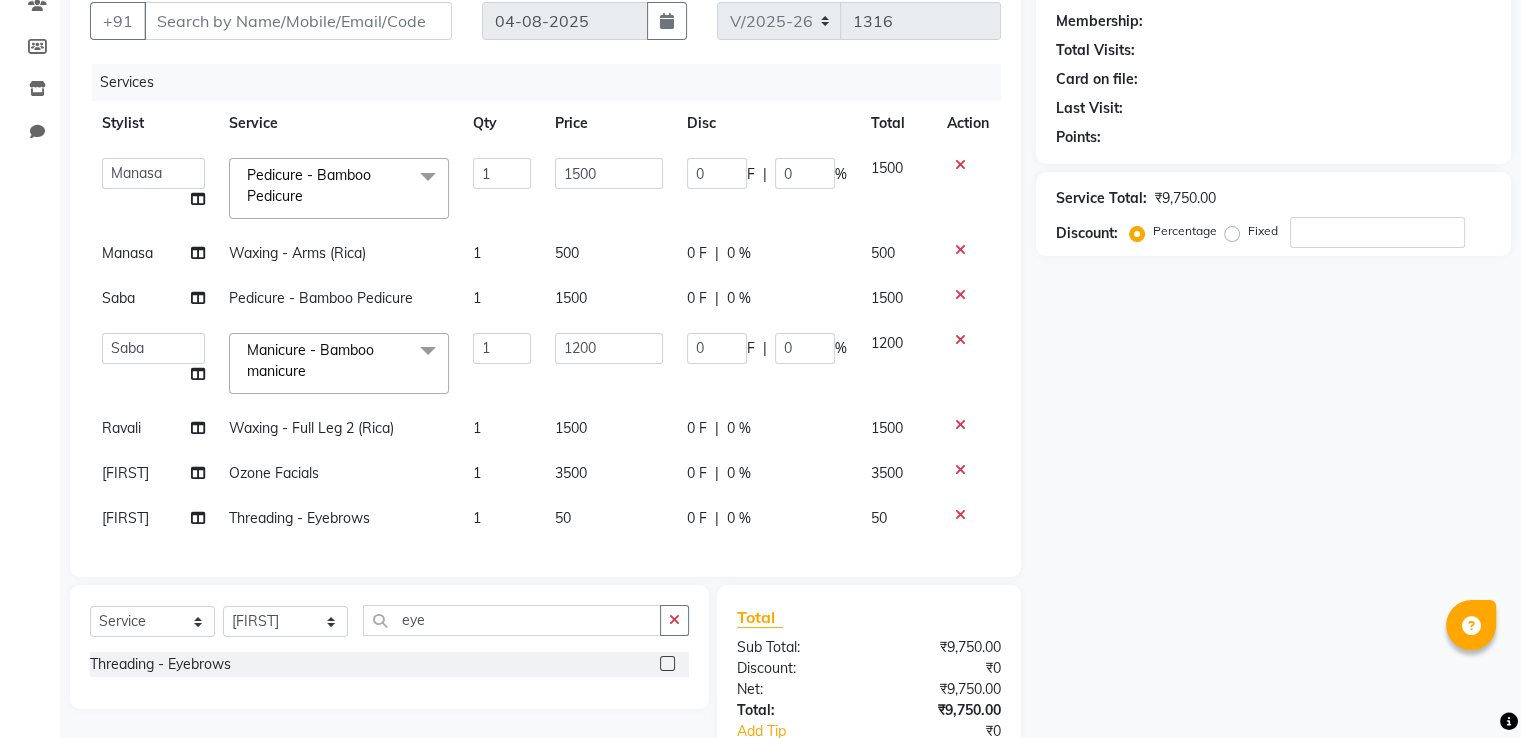 scroll, scrollTop: 183, scrollLeft: 0, axis: vertical 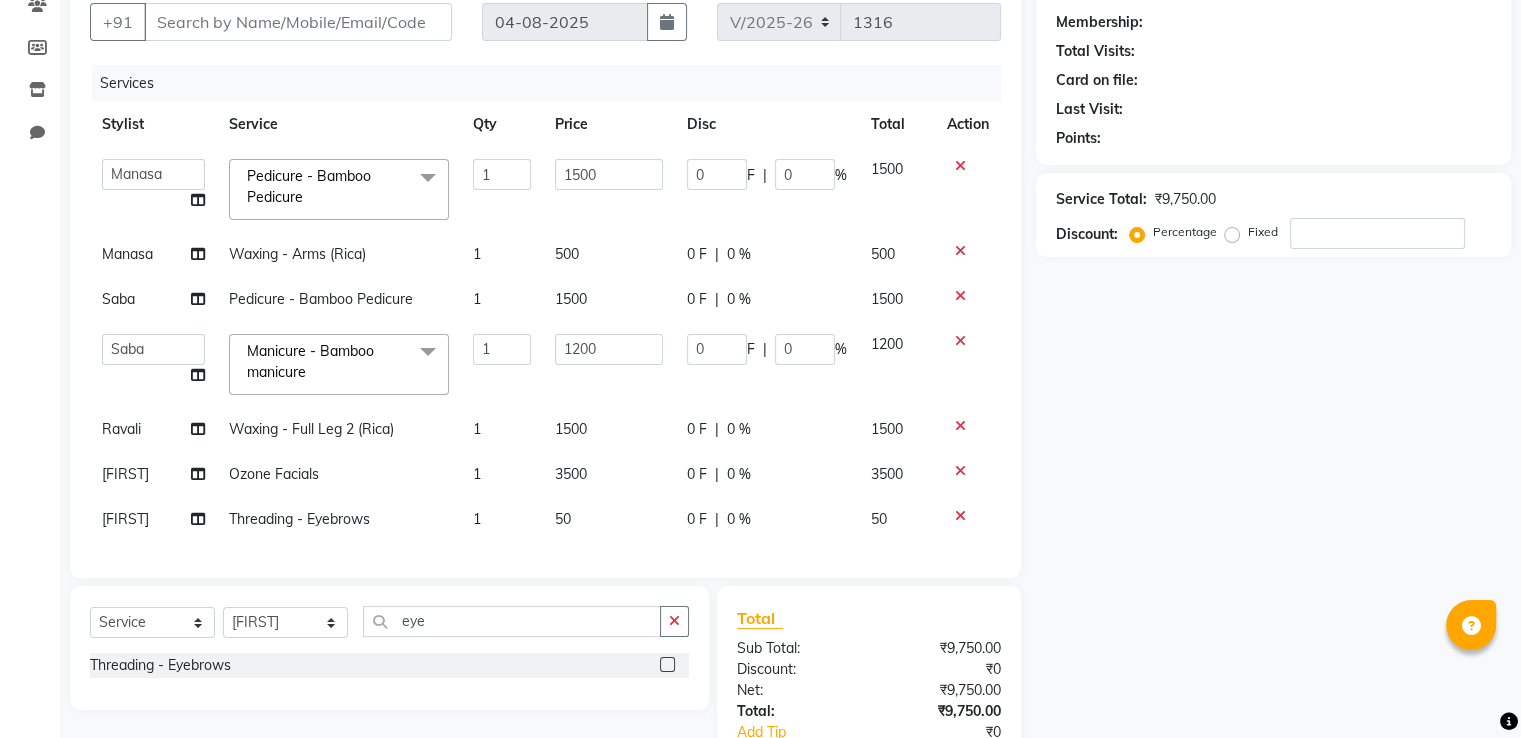 click on "Services Stylist Service Qty Price Disc Total Action  [FIRST]   [FIRST]   [FIRST]   [FIRST]   [FIRST]   [FIRST]   [FIRST]  Pedicure - Bamboo Pedicure  x Threading - Eyebrows Threading - Upper Lip Threading - Lower Lip Threading - Chin Threading - Side Threading - Face Threading - Forehead Waxing - Underarms (Regular) Waxing - Half Arms (Regular) Waxing - Half Leg (Regular) Waxing - Full Leg (Regular) Waxing - Tummy (Regular) Waxing - Full Body (Regular) Waxing - Back (Regular) Waxing - Upper Lip (Regular) Waxing - Chin (Regular) Waxing - Full Back (Regular) Waxing - Foot (Regular) Waxing - Full Face (Regular) Waxing - Arms (Rica) Waxing - Full Leg 1 (Rica) Waxing - Half Leg (Rica) Waxing - Full Leg 2 (Rica) Waxing - Back (Rica) Waxing - Tummy (Rica) Waxing - Arms (Chocolate) Waxing - Full Leg 1 (Chocolate) Waxing - Half Leg (Chocolate) Waxing - Full Leg 2 (Chocolate) Waxing - Back (Chocolate) Waxing - Tummy (Chocolate) Waxing - Arms (White Wax) Waxing - Full Leg 1 (White Wax) Waxing - Back (White Wax)" 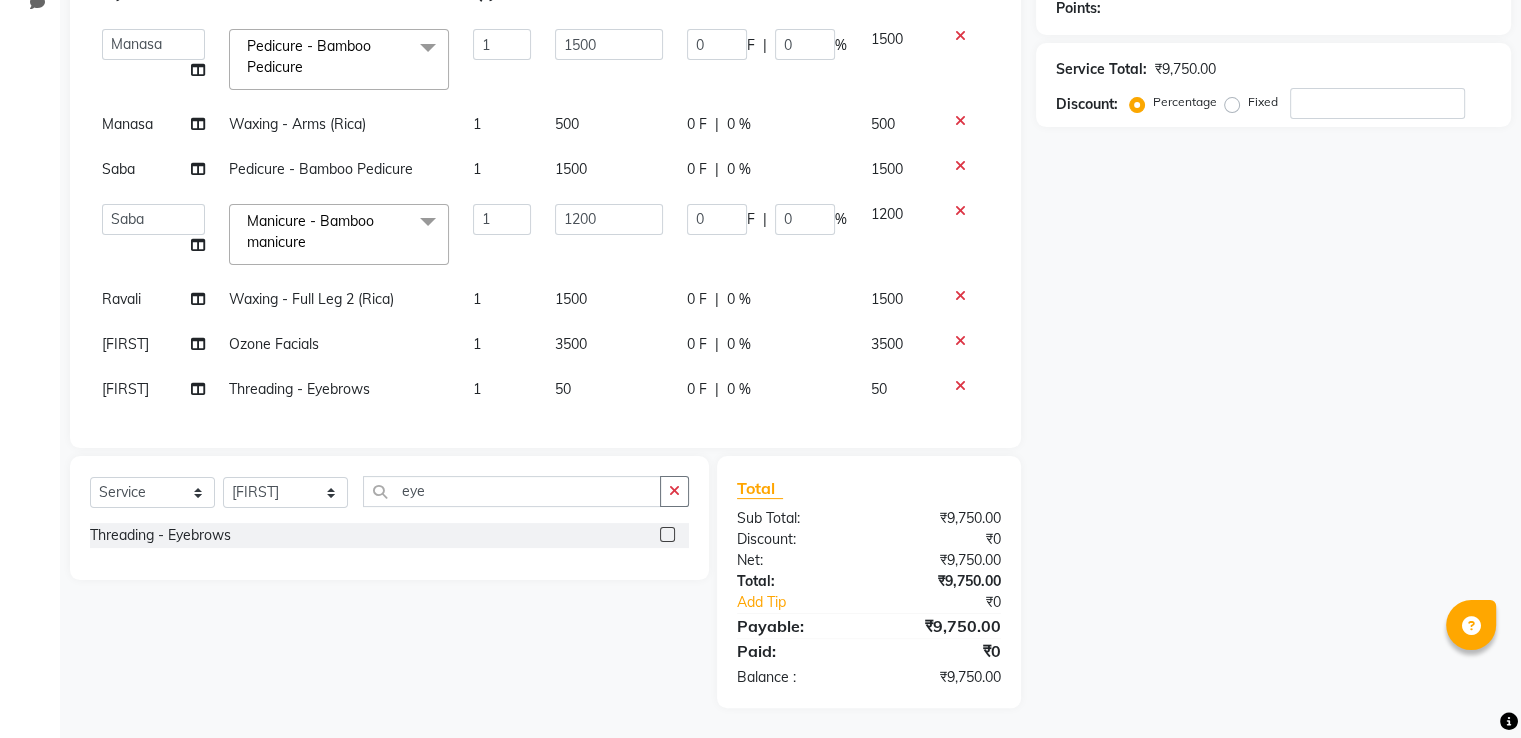 scroll, scrollTop: 0, scrollLeft: 0, axis: both 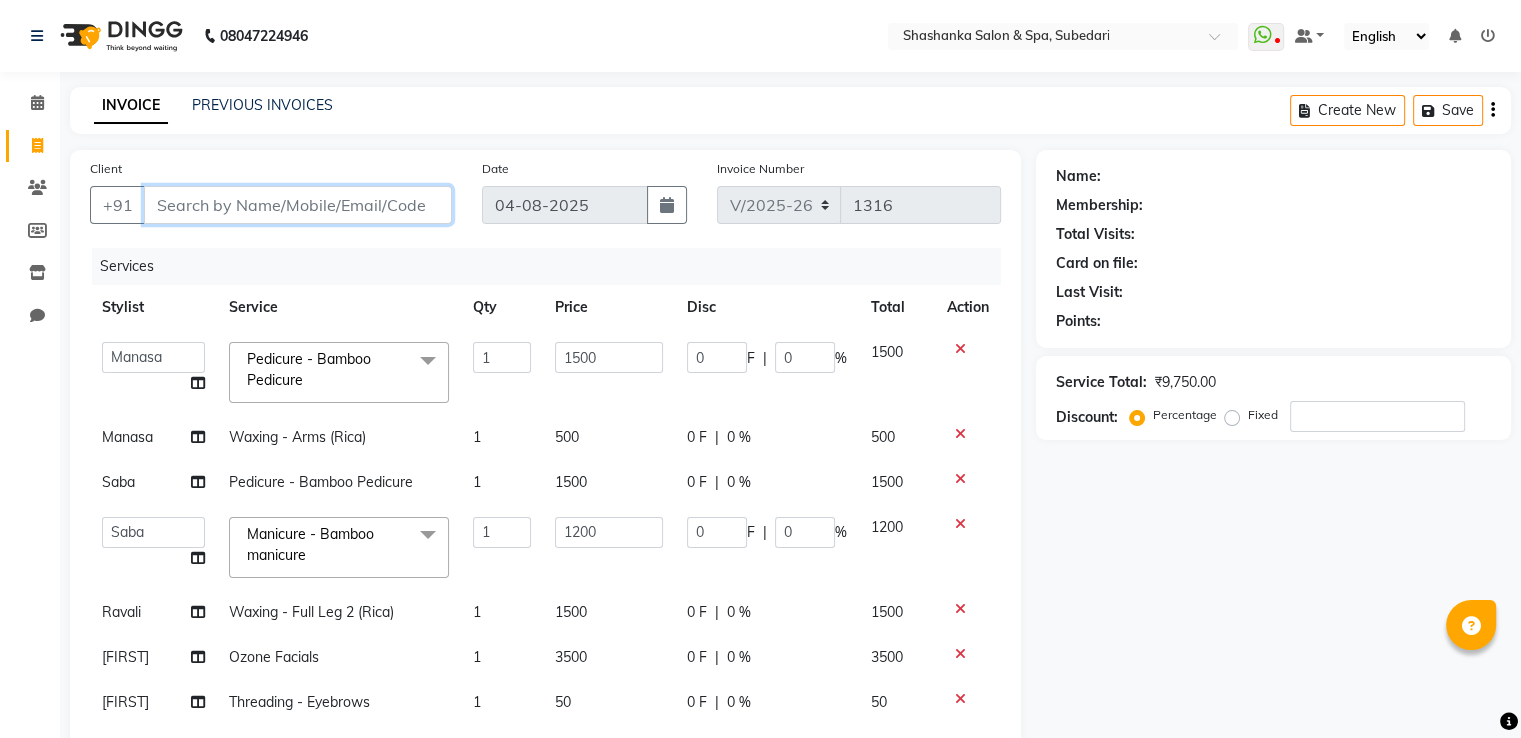 click on "Client" at bounding box center [298, 205] 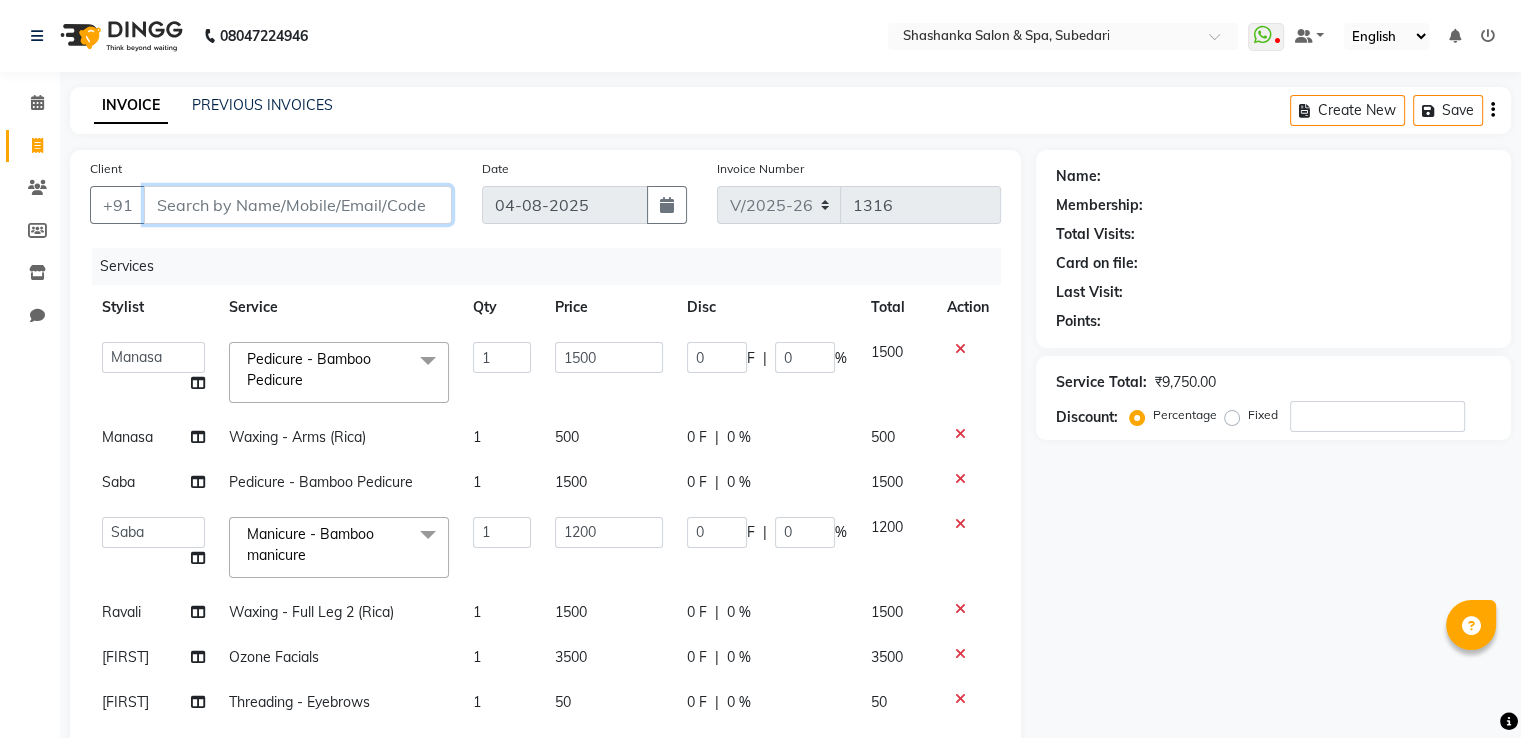 type on "8" 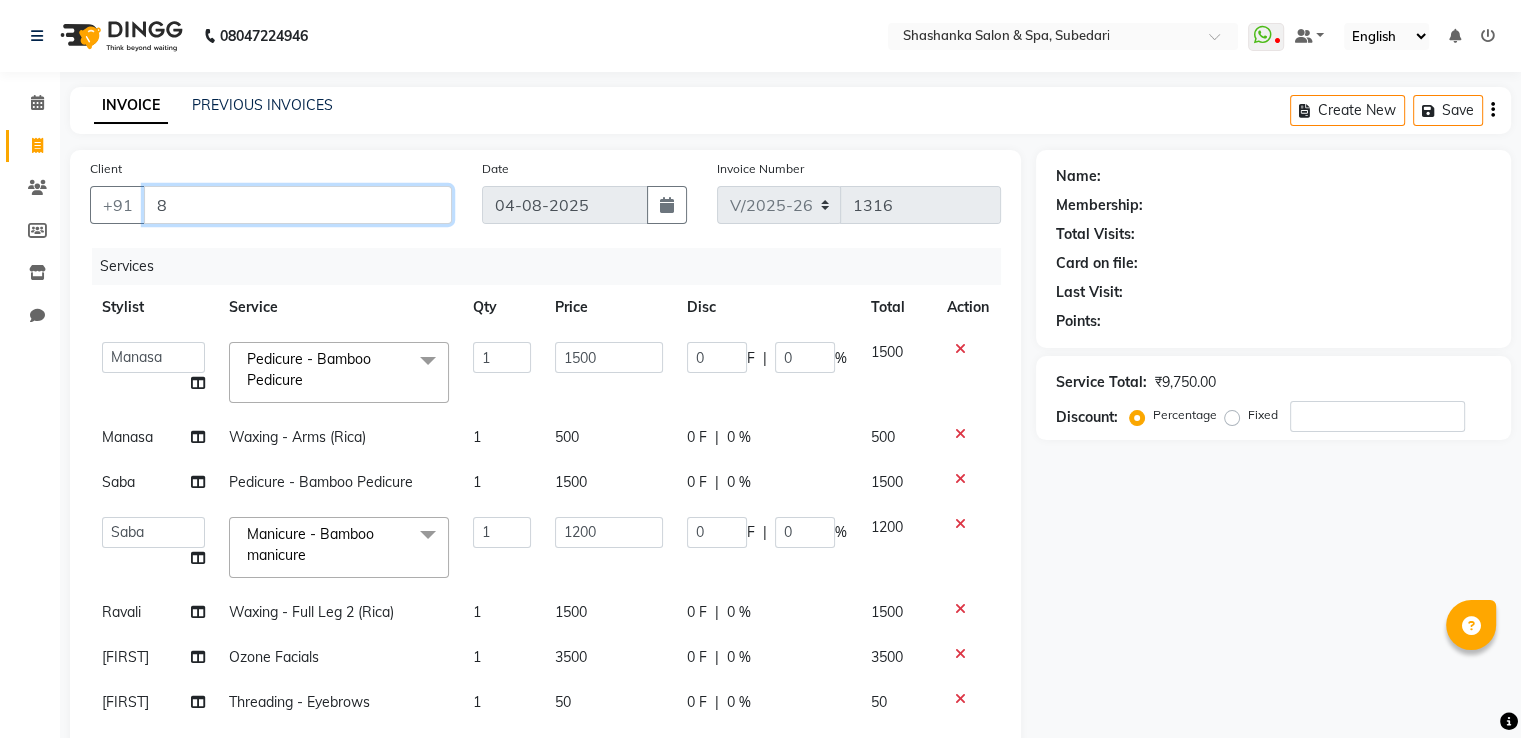 type on "0" 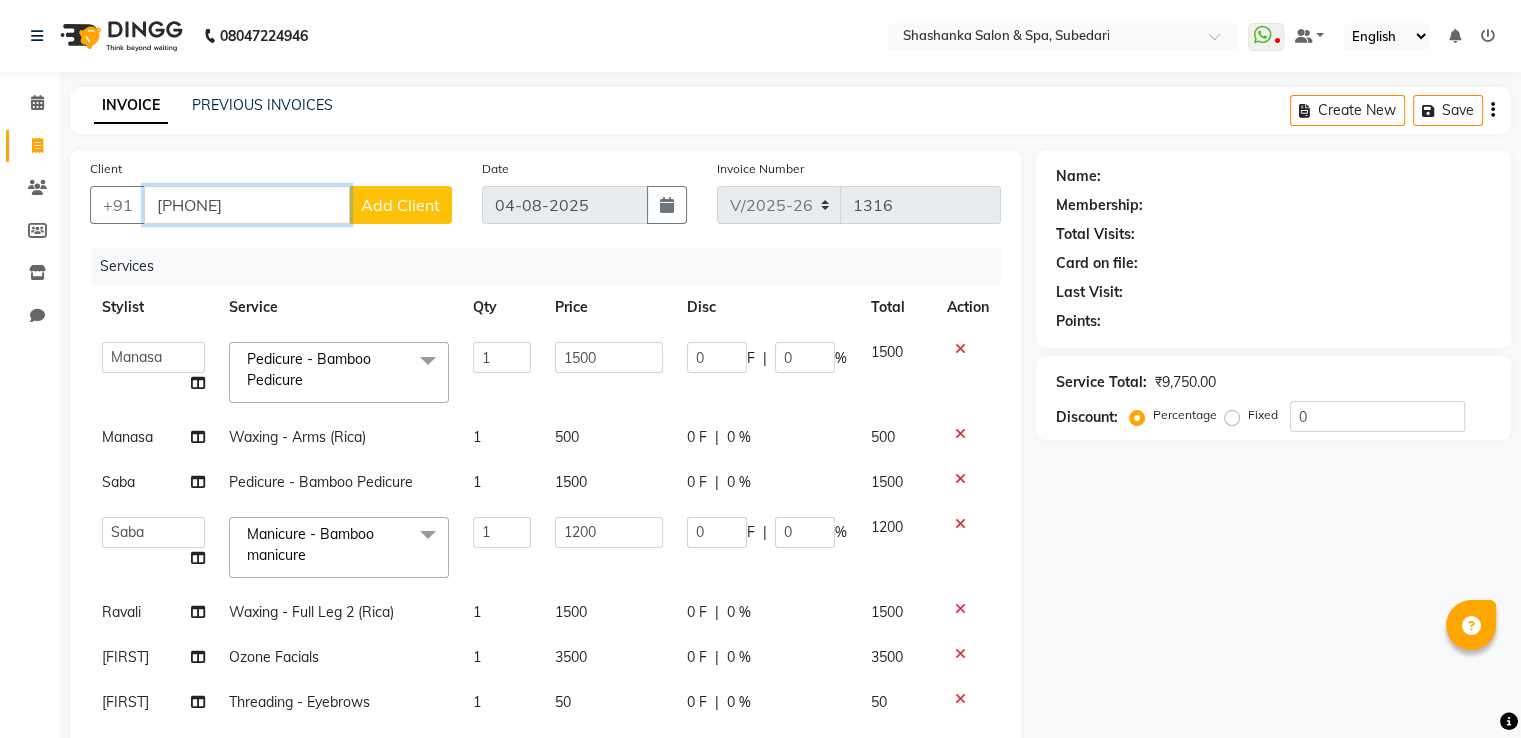 type on "[PHONE]" 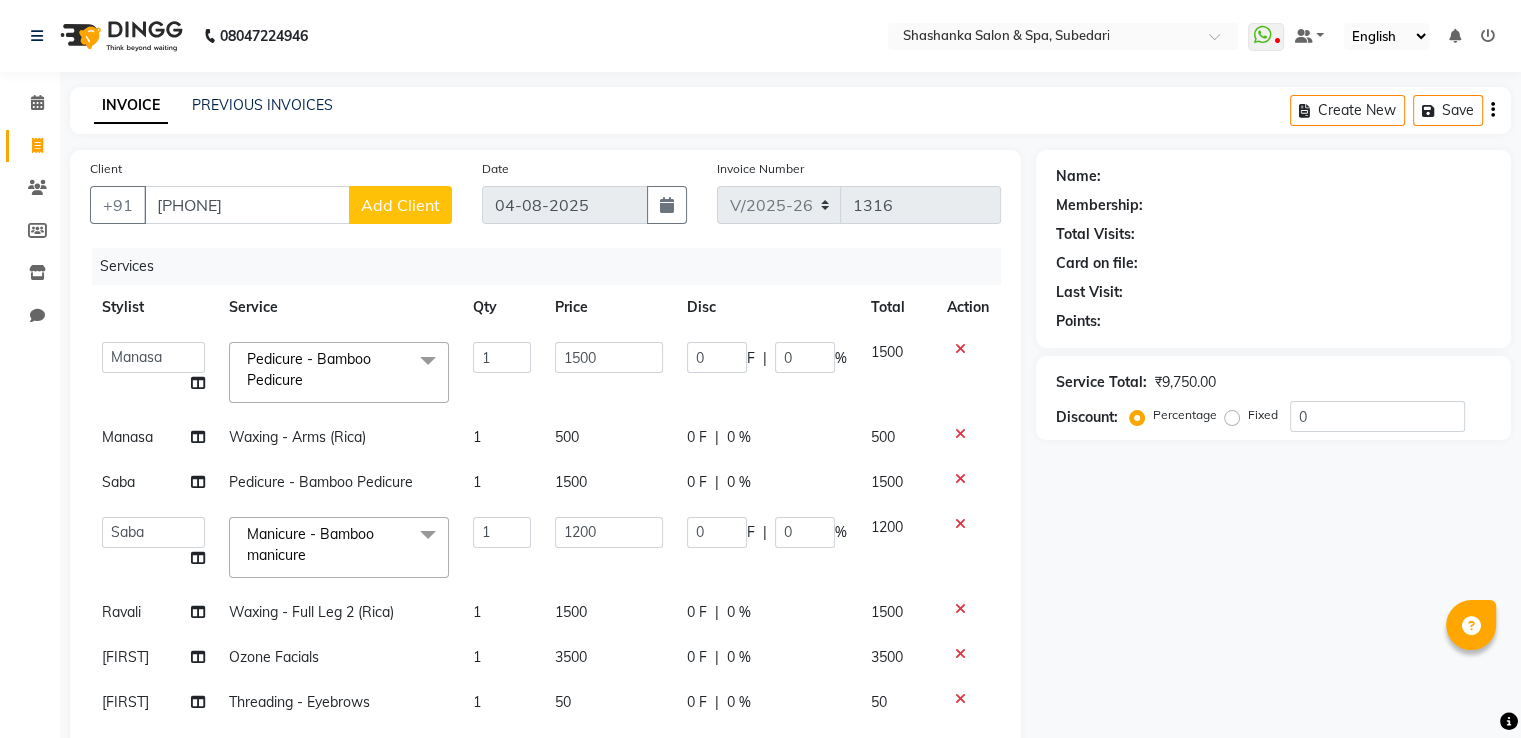 click on "Add Client" 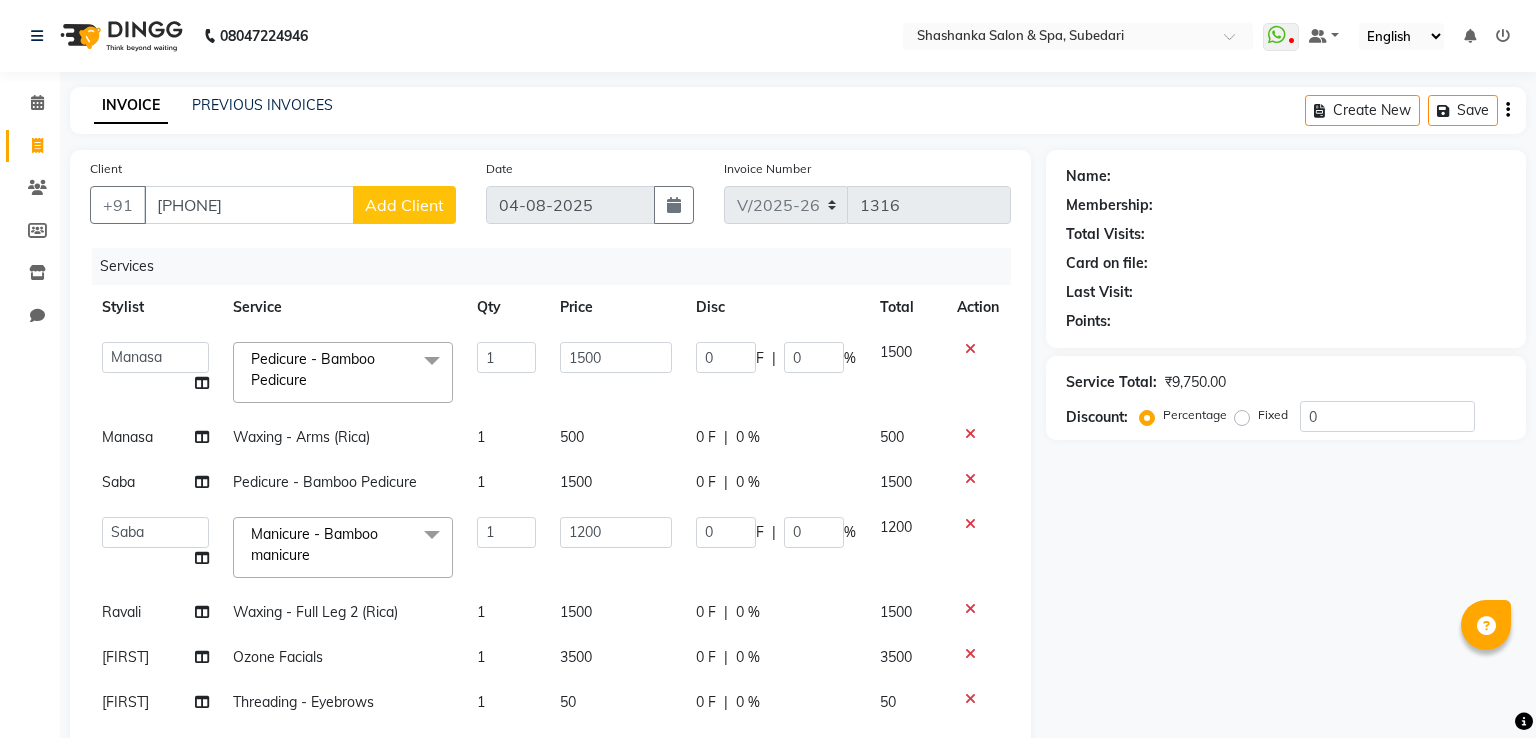 select on "36" 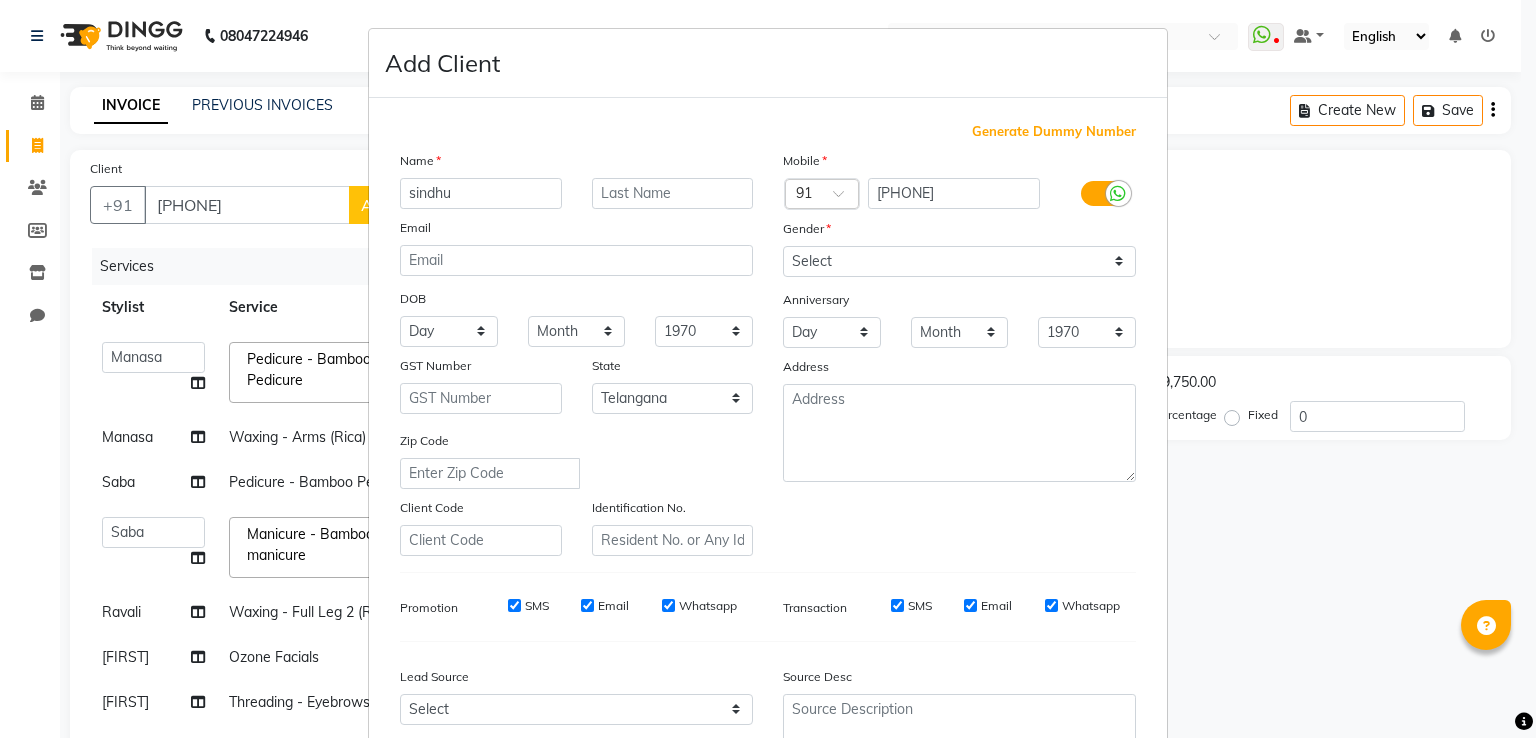 type on "sindhu" 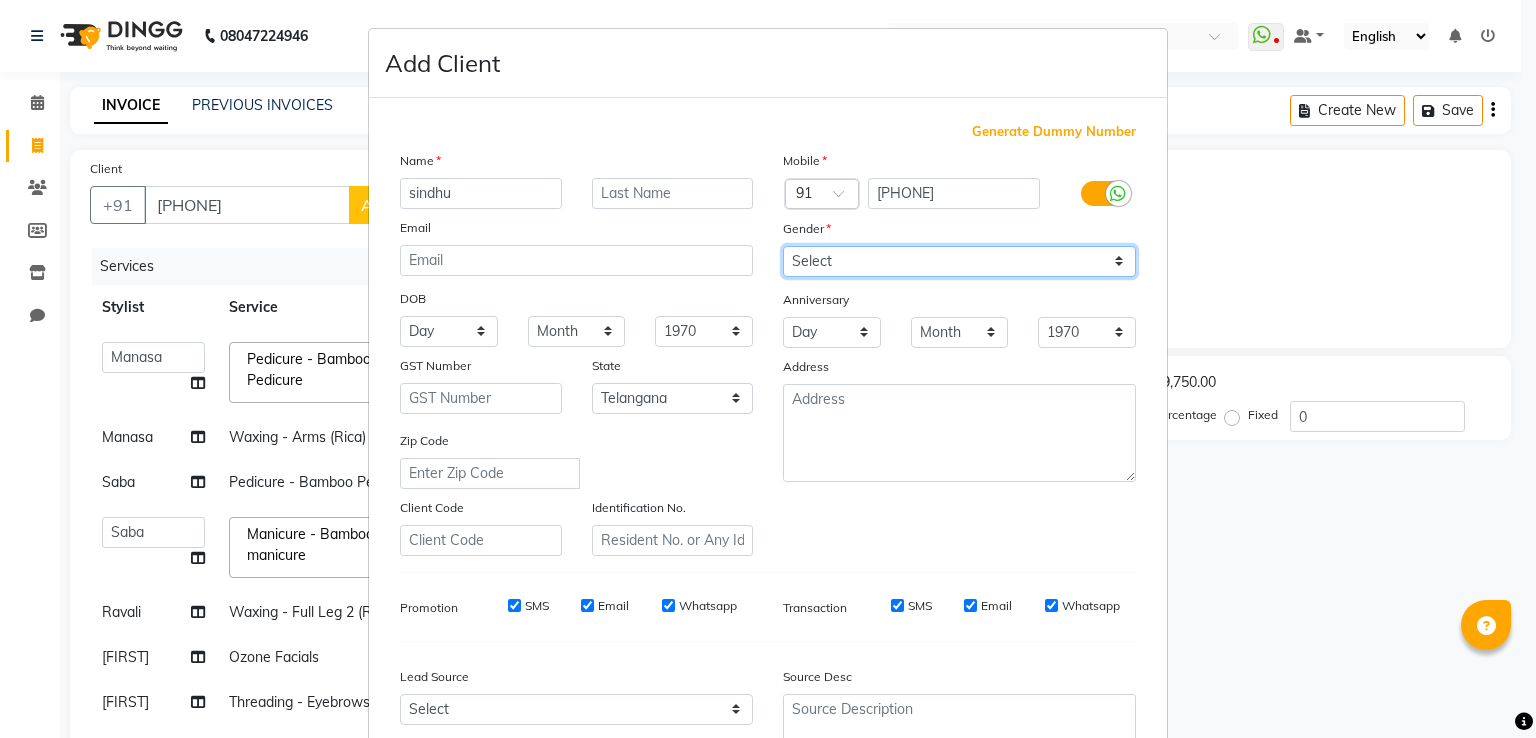 click on "Select Male Female Other Prefer Not To Say" at bounding box center (959, 261) 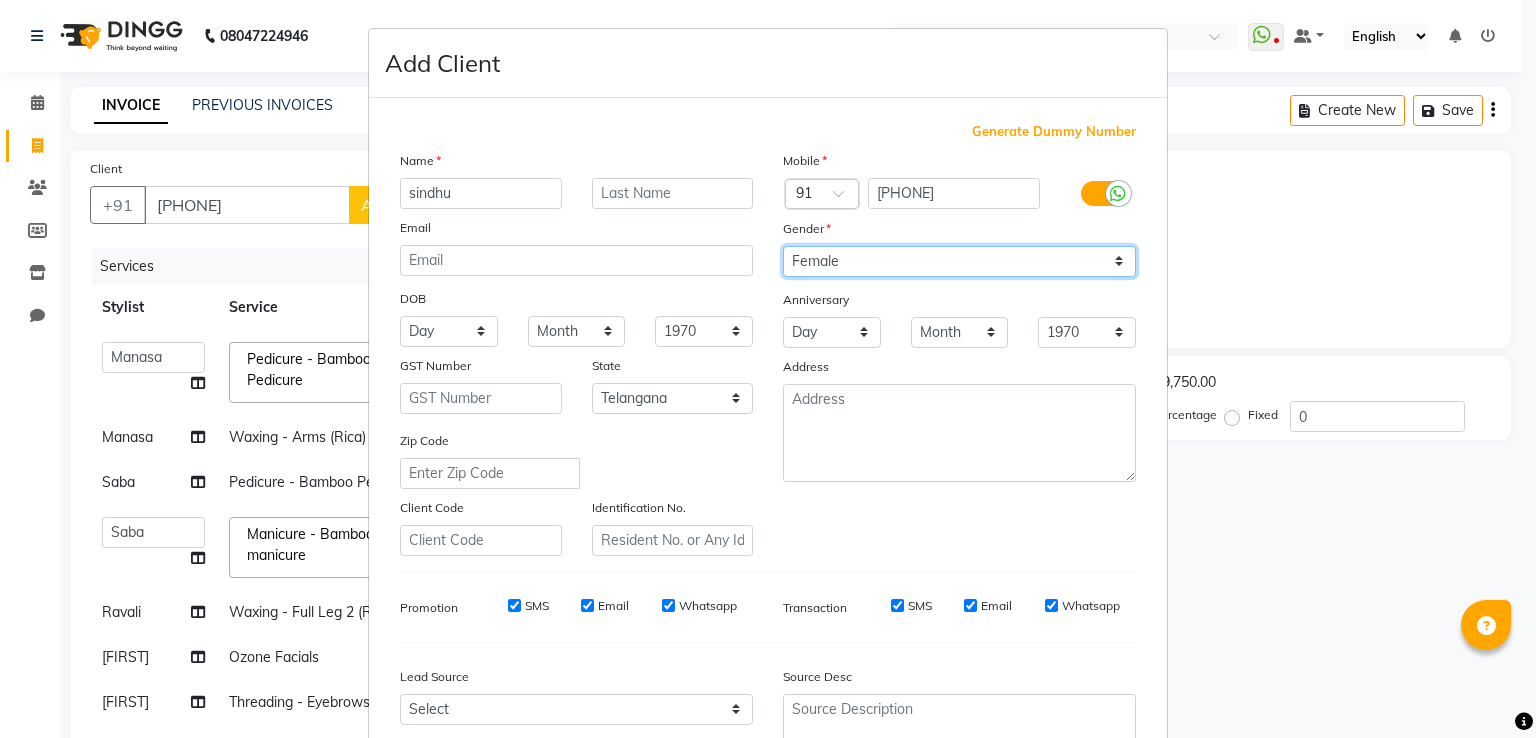 click on "Select Male Female Other Prefer Not To Say" at bounding box center [959, 261] 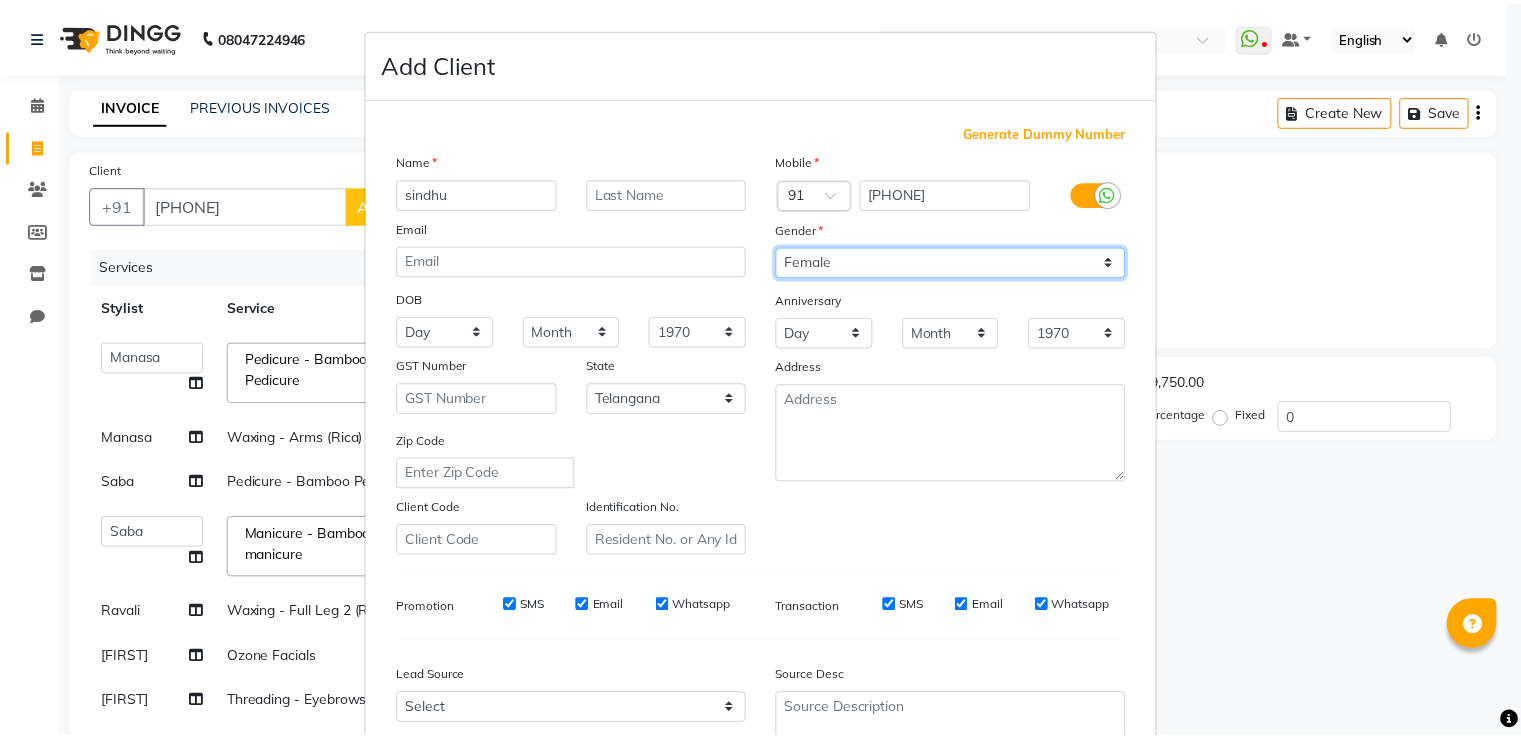 scroll, scrollTop: 195, scrollLeft: 0, axis: vertical 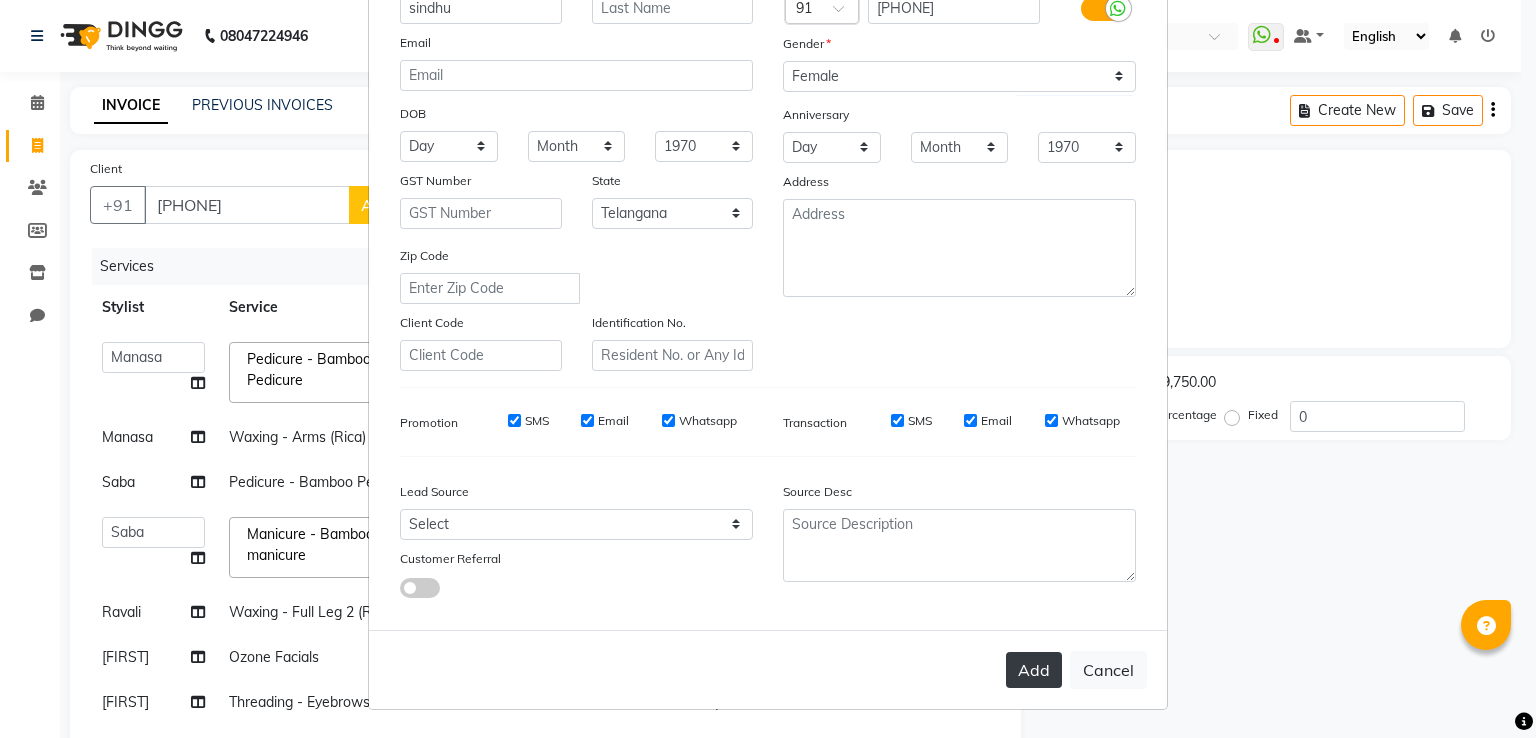 click on "Add" at bounding box center (1034, 670) 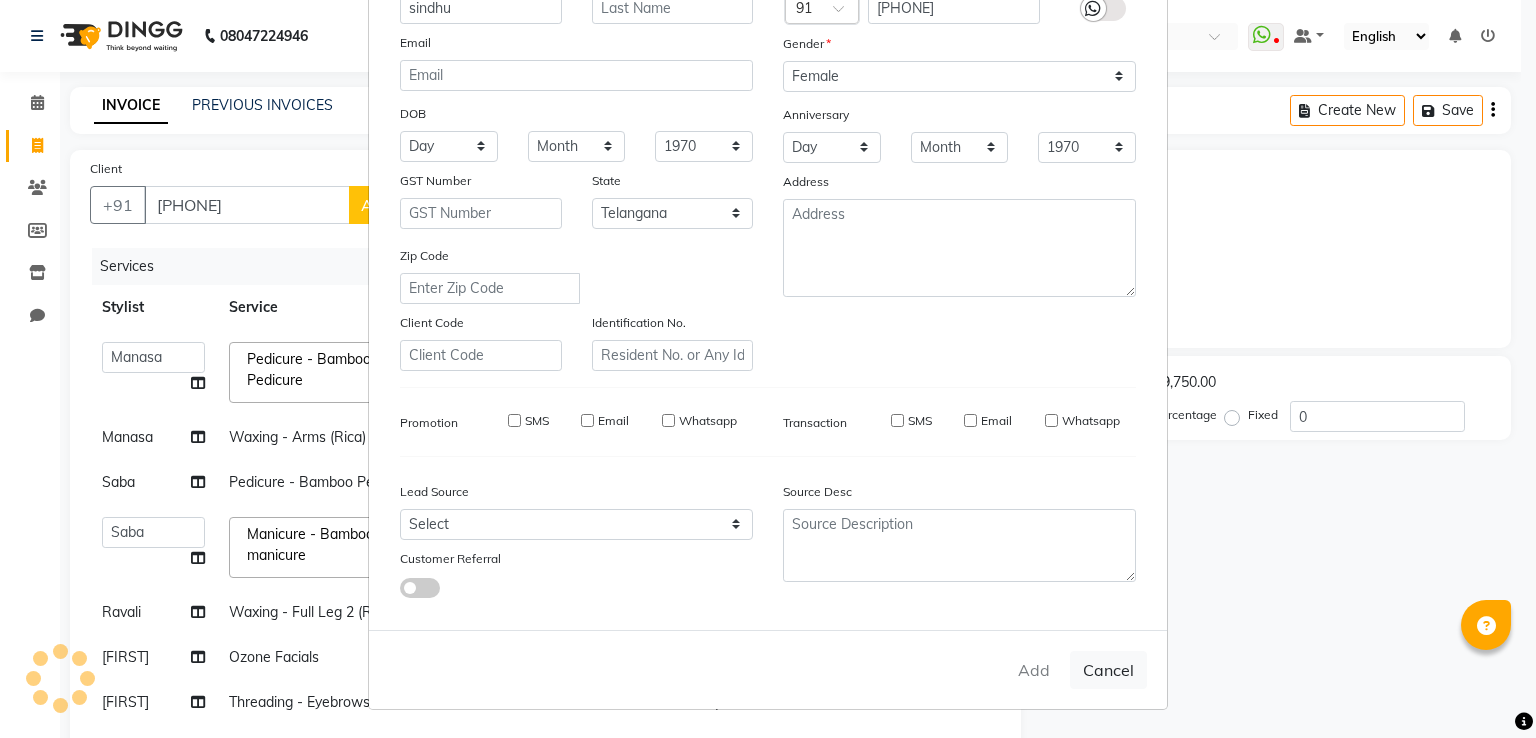 type 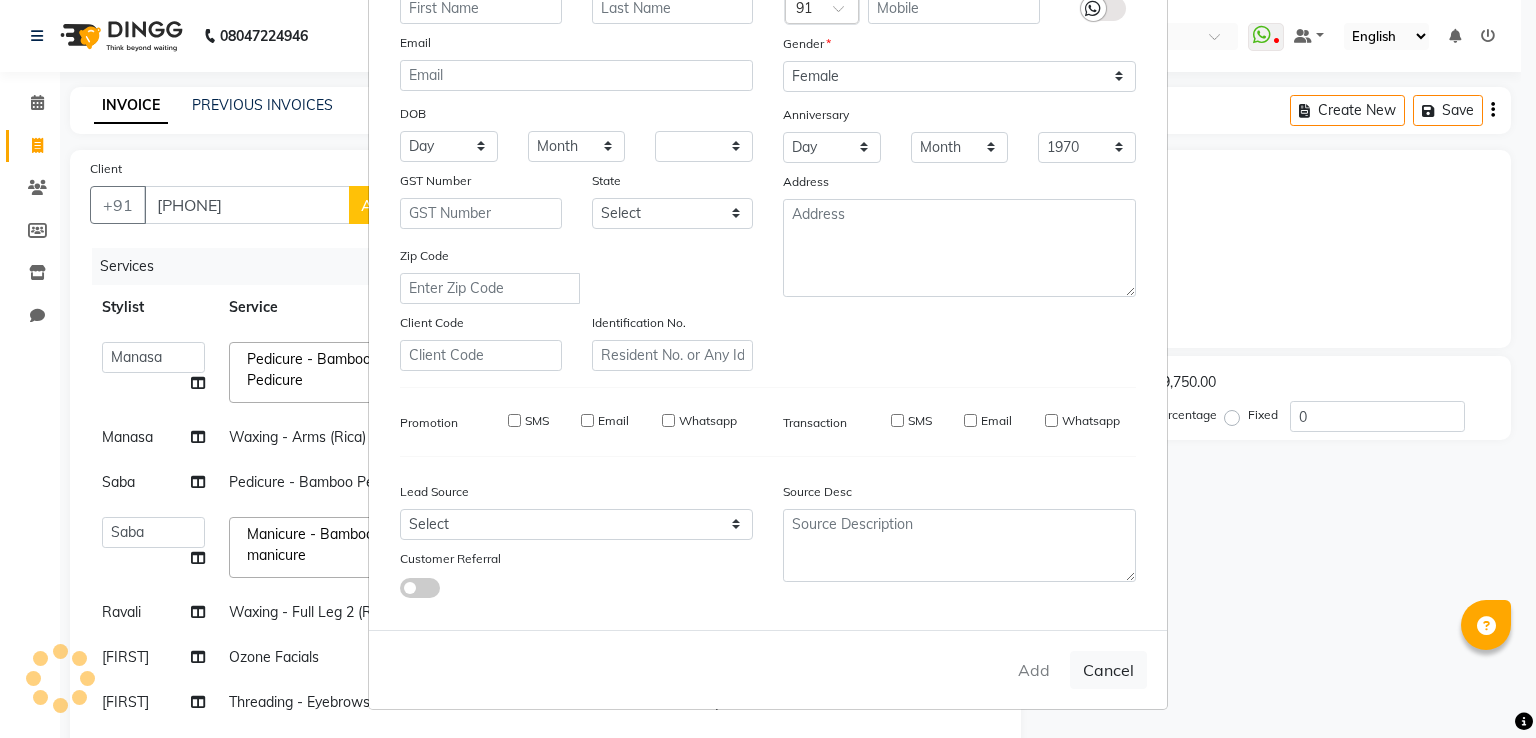 select 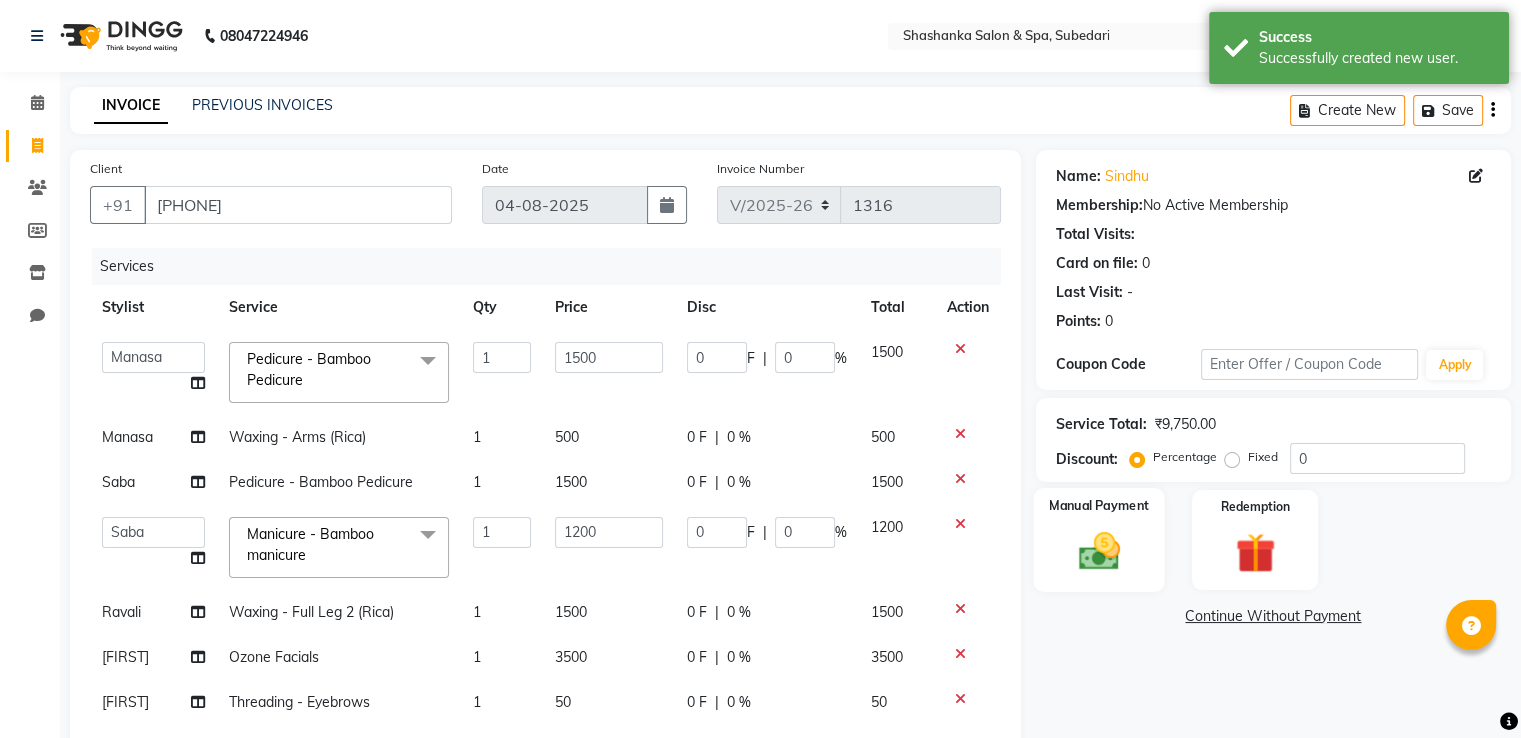 click 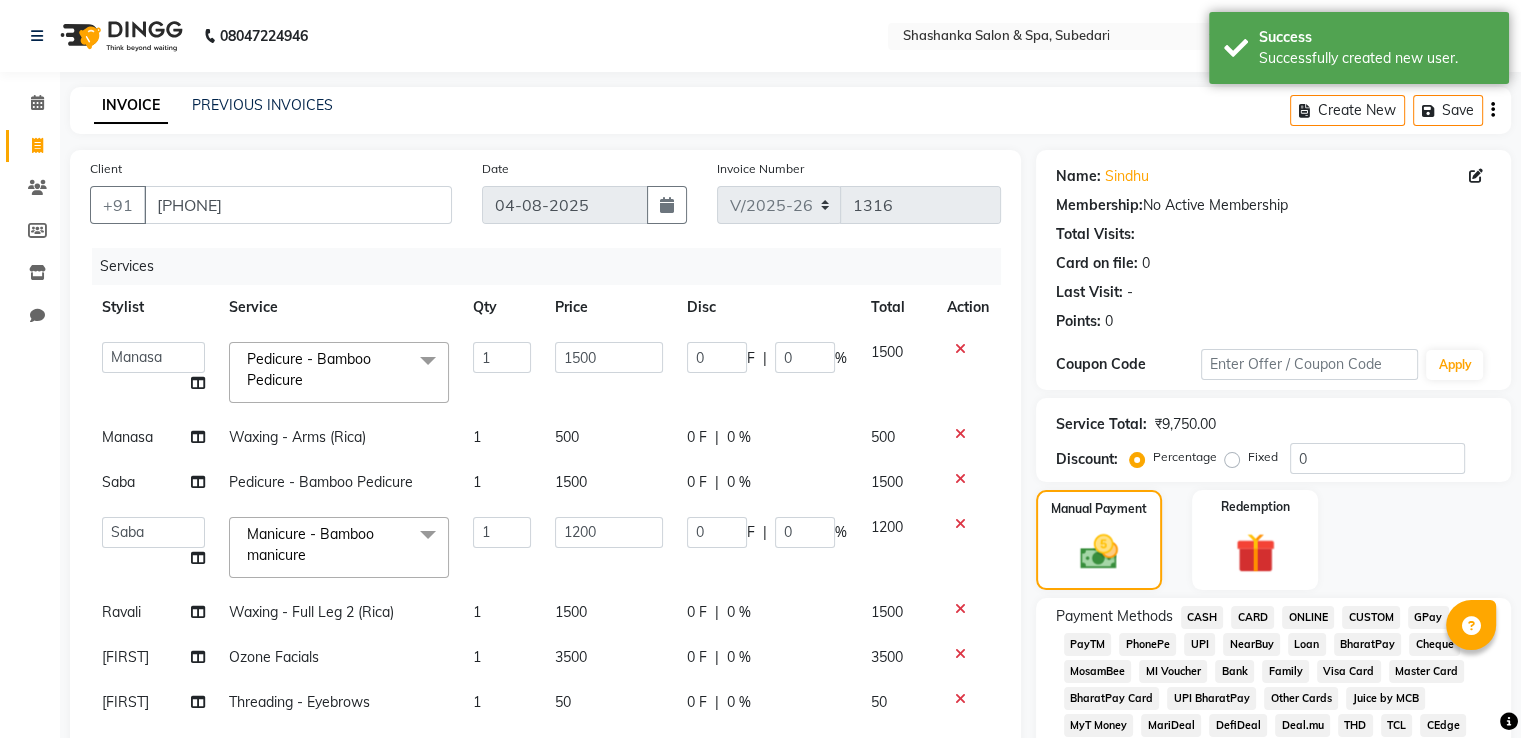 click on "GPay" 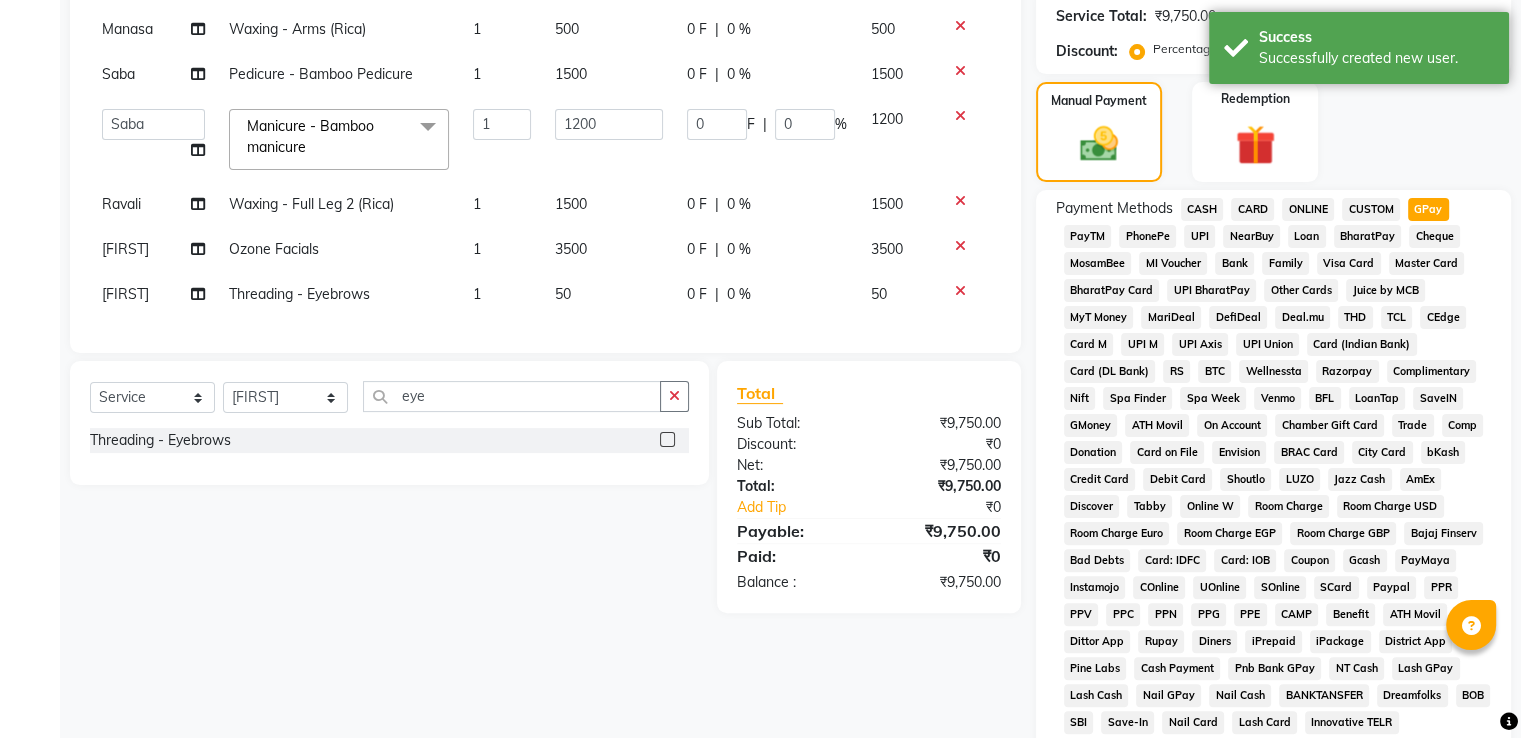 scroll, scrollTop: 609, scrollLeft: 0, axis: vertical 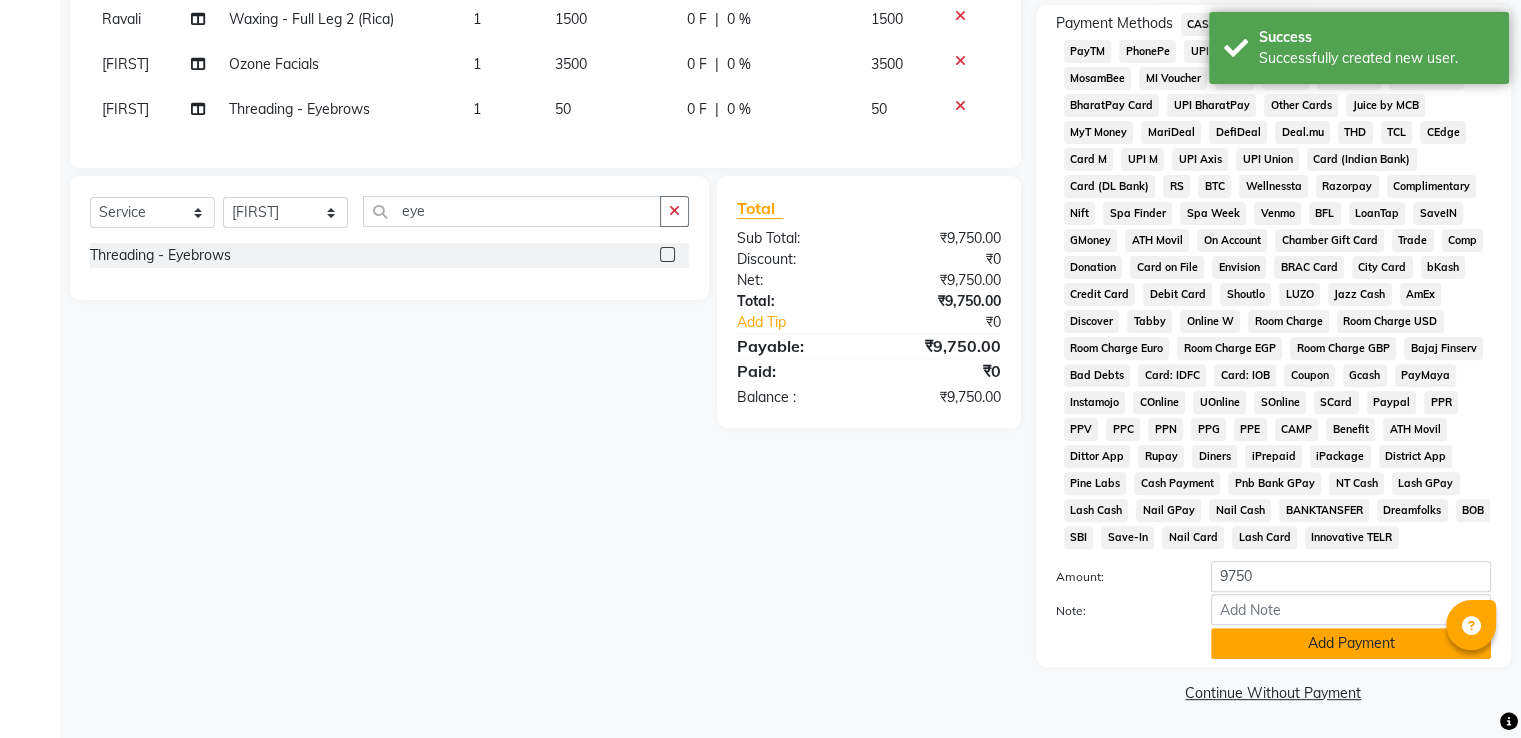 click on "Add Payment" 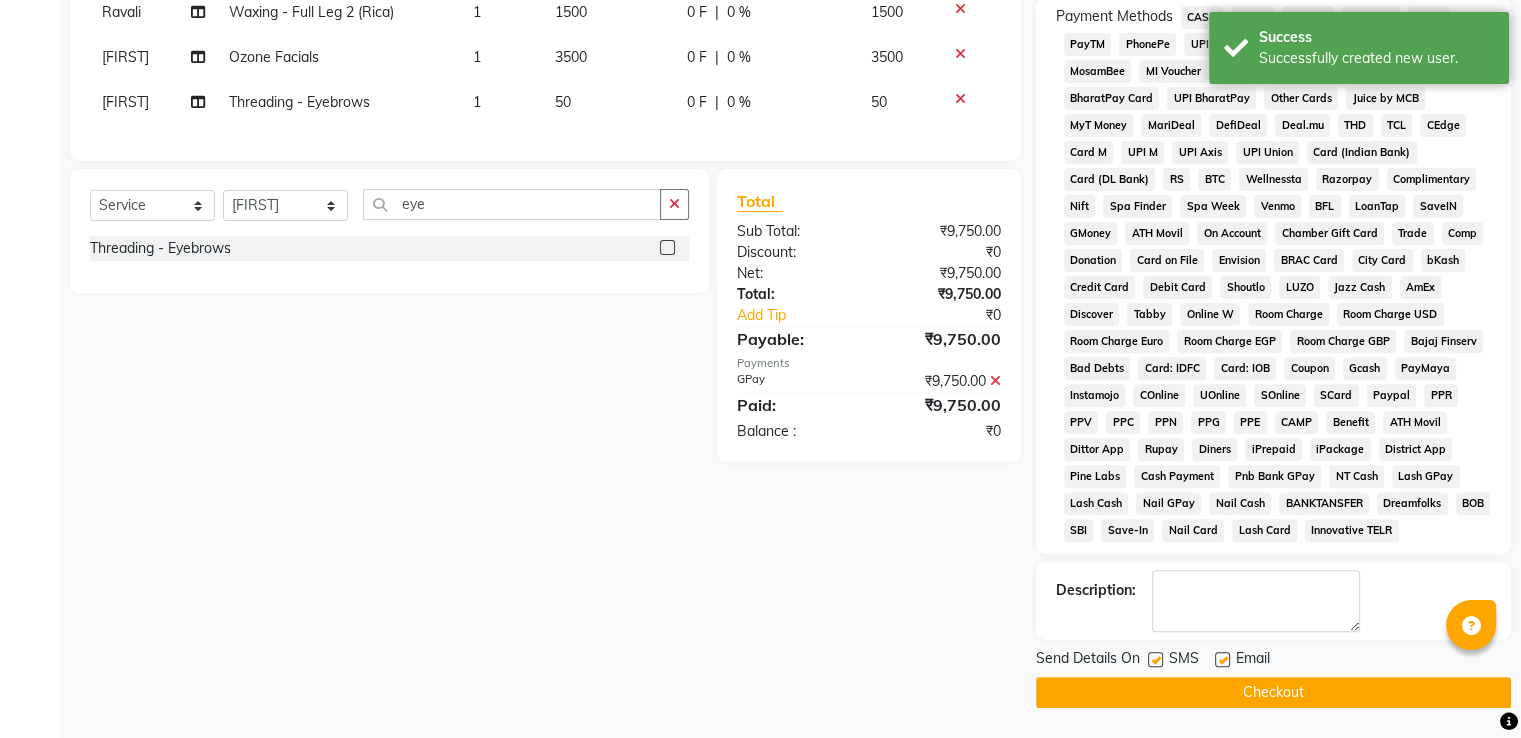 click on "Checkout" 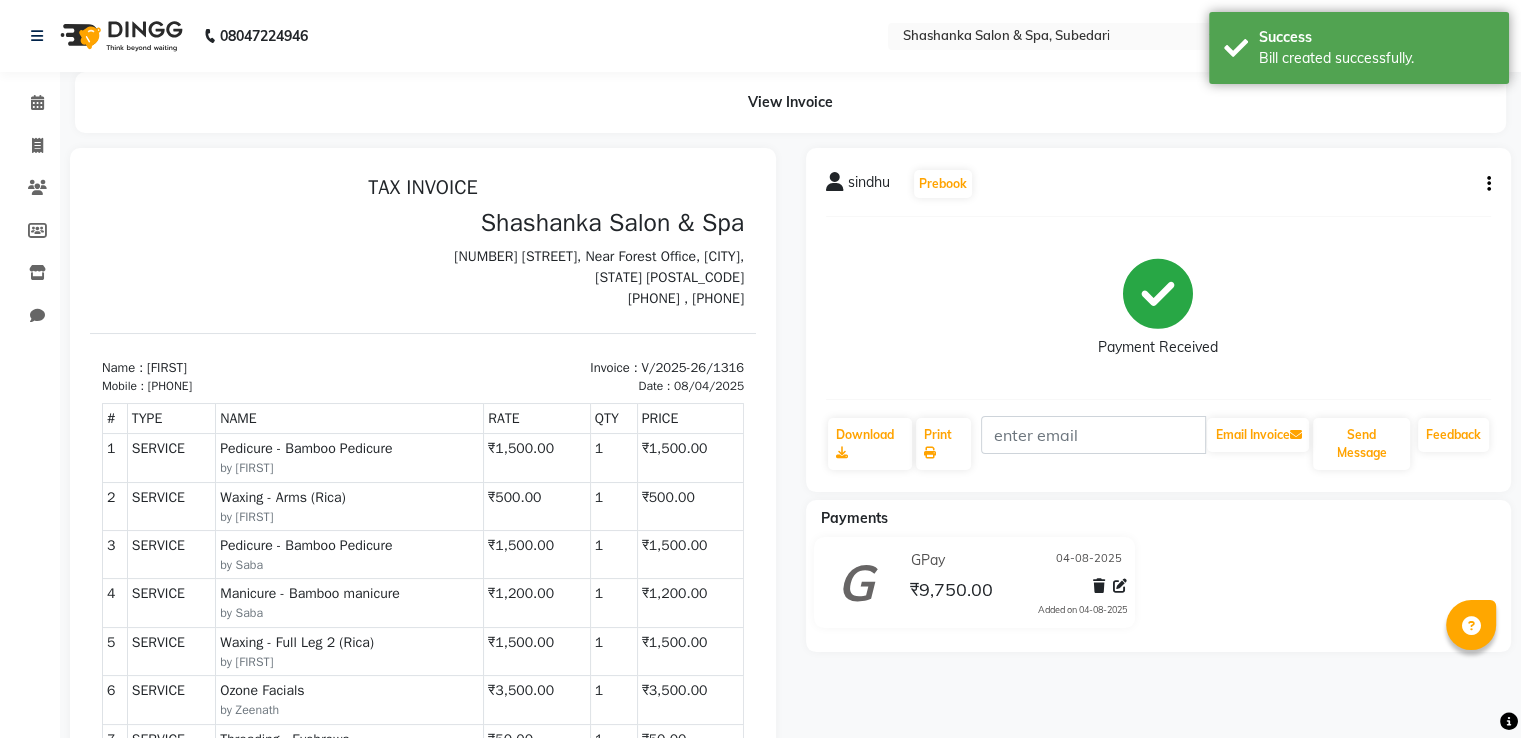 scroll, scrollTop: 0, scrollLeft: 0, axis: both 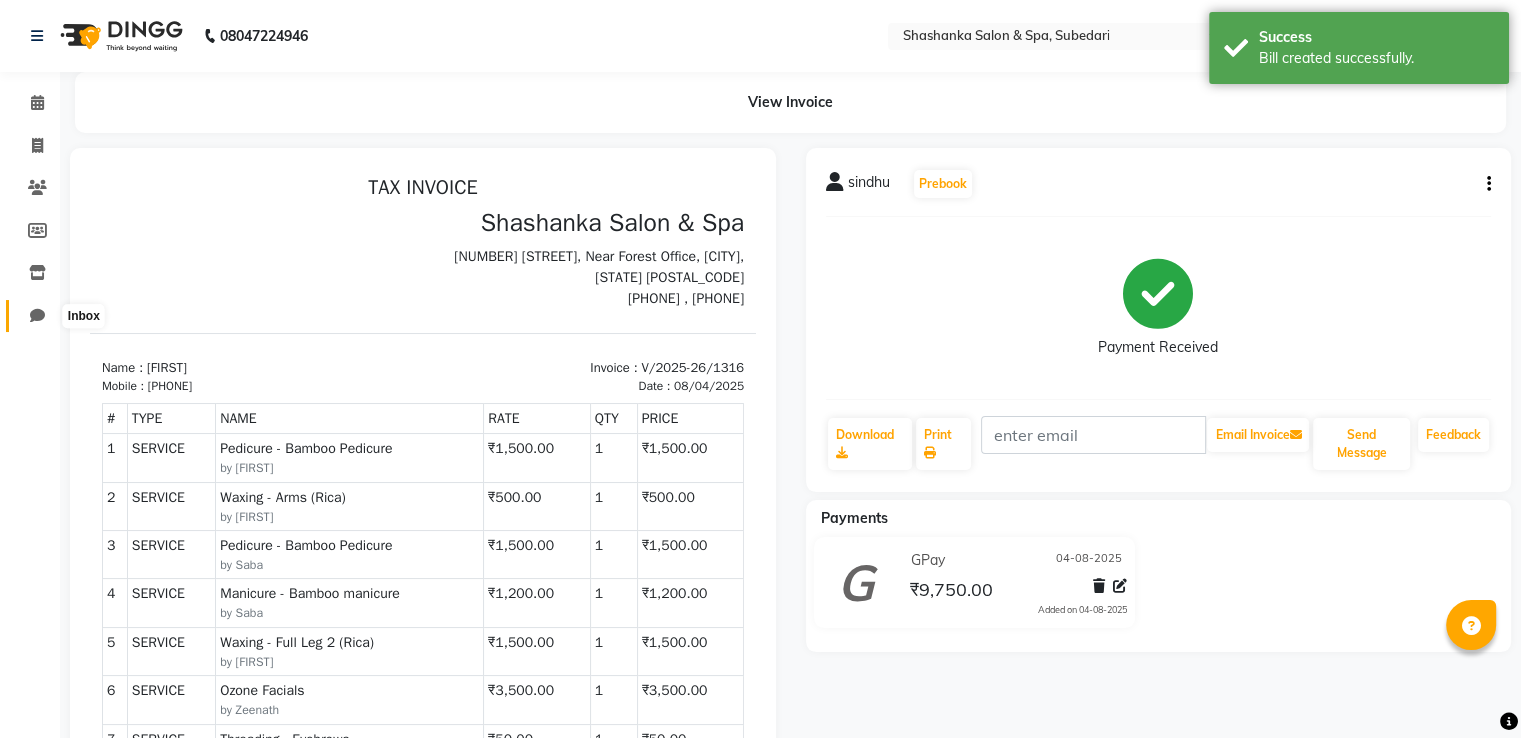 click 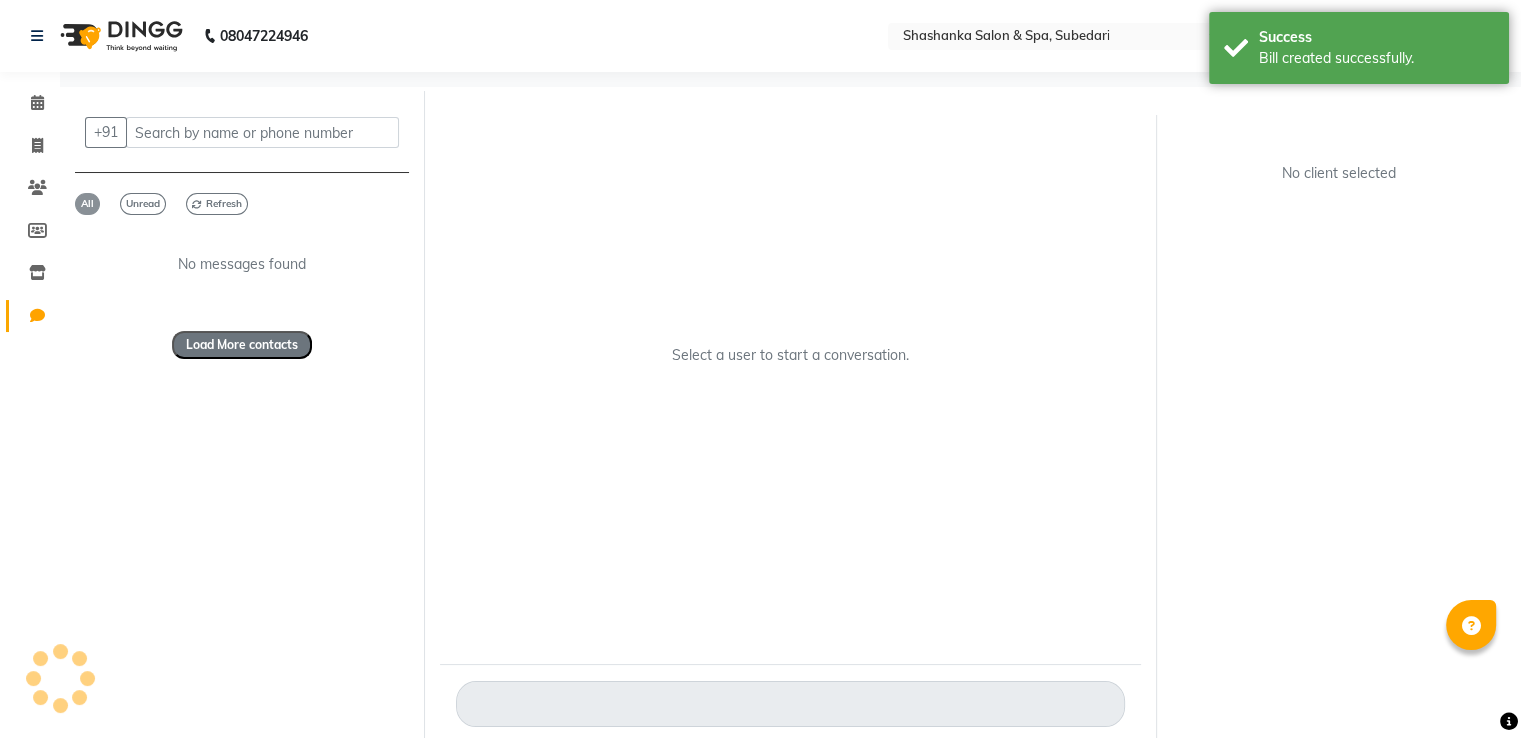 click on "All" 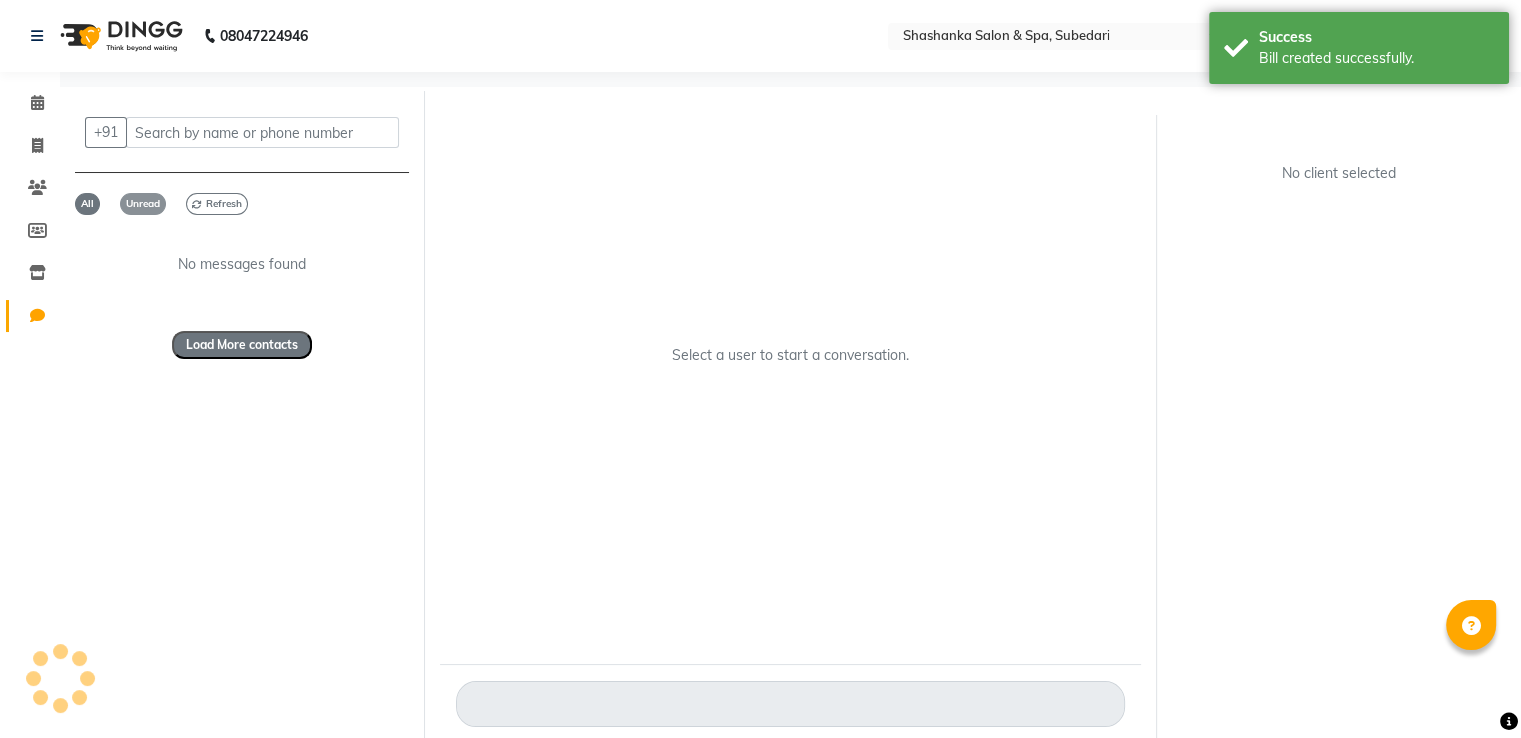 click on "Unread" 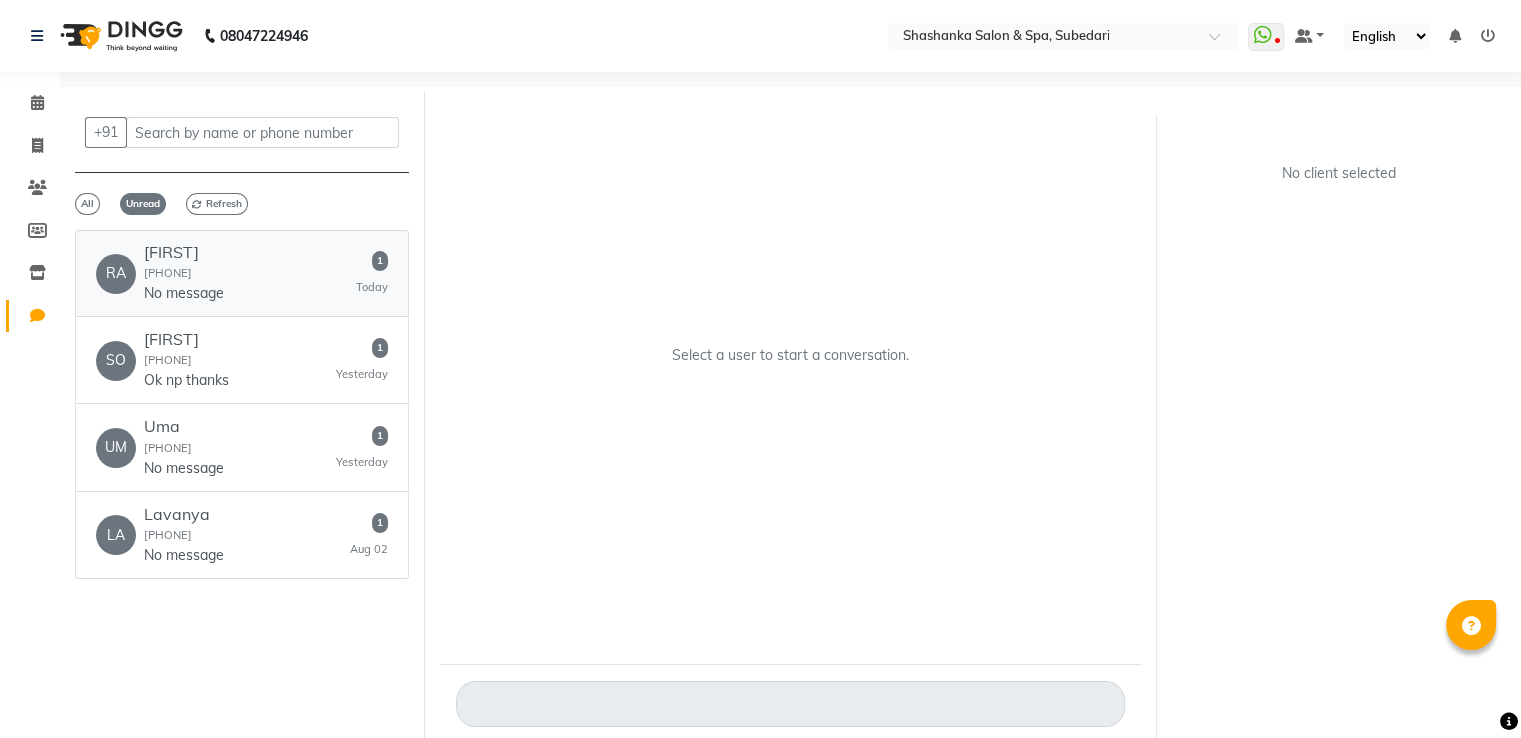 click on "[FIRST]" 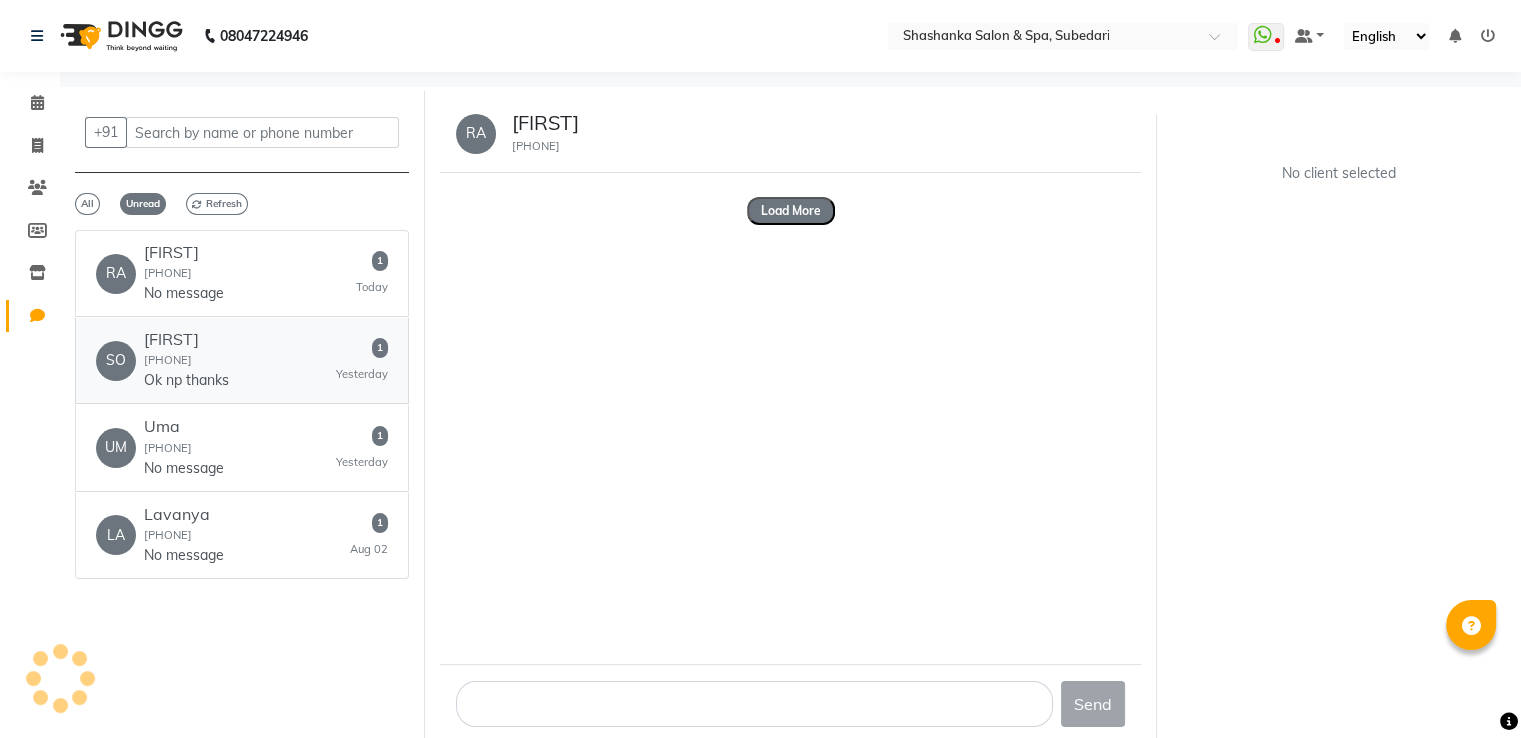 click on "SO [FIRST] [PHONE] Ok np thanks   1   Yesterday" 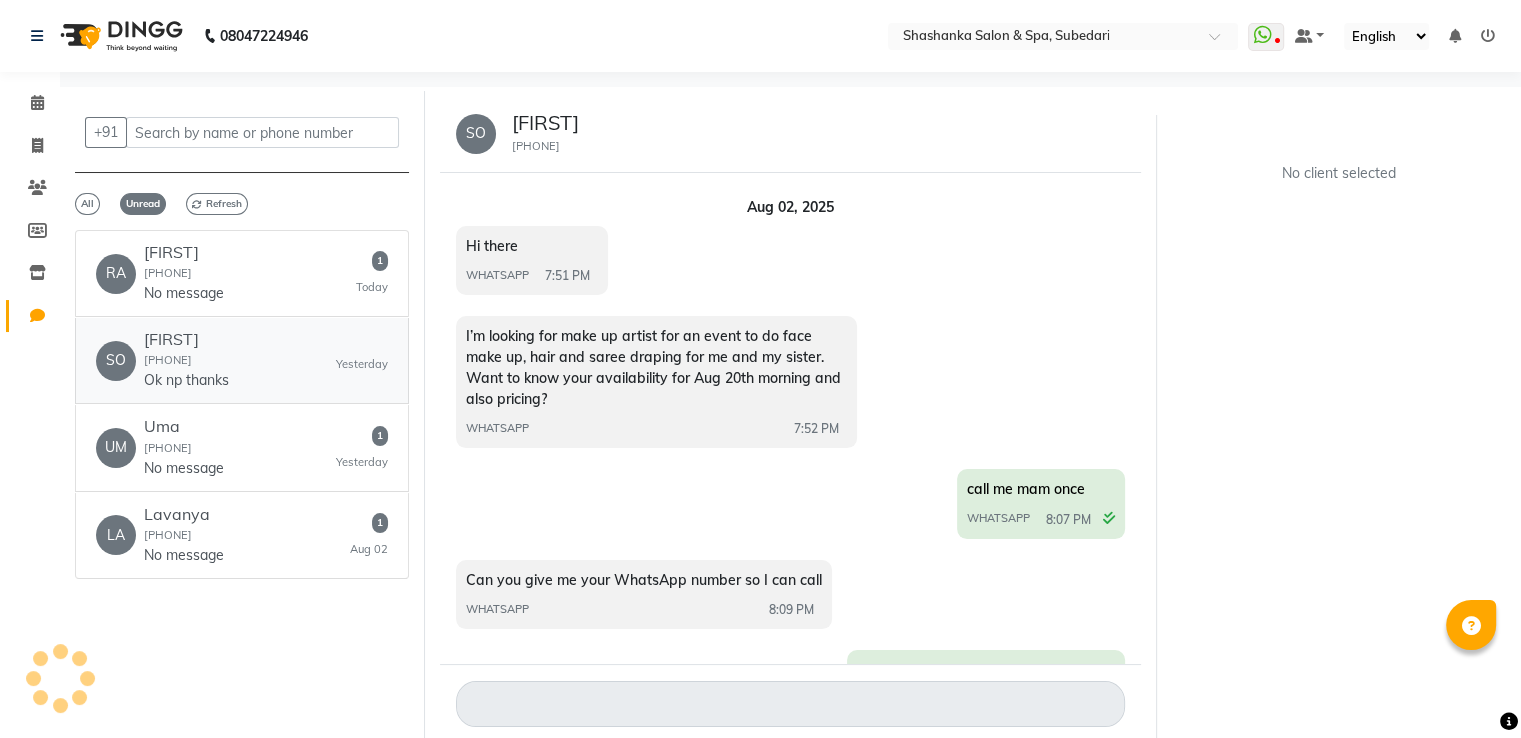 scroll, scrollTop: 381, scrollLeft: 0, axis: vertical 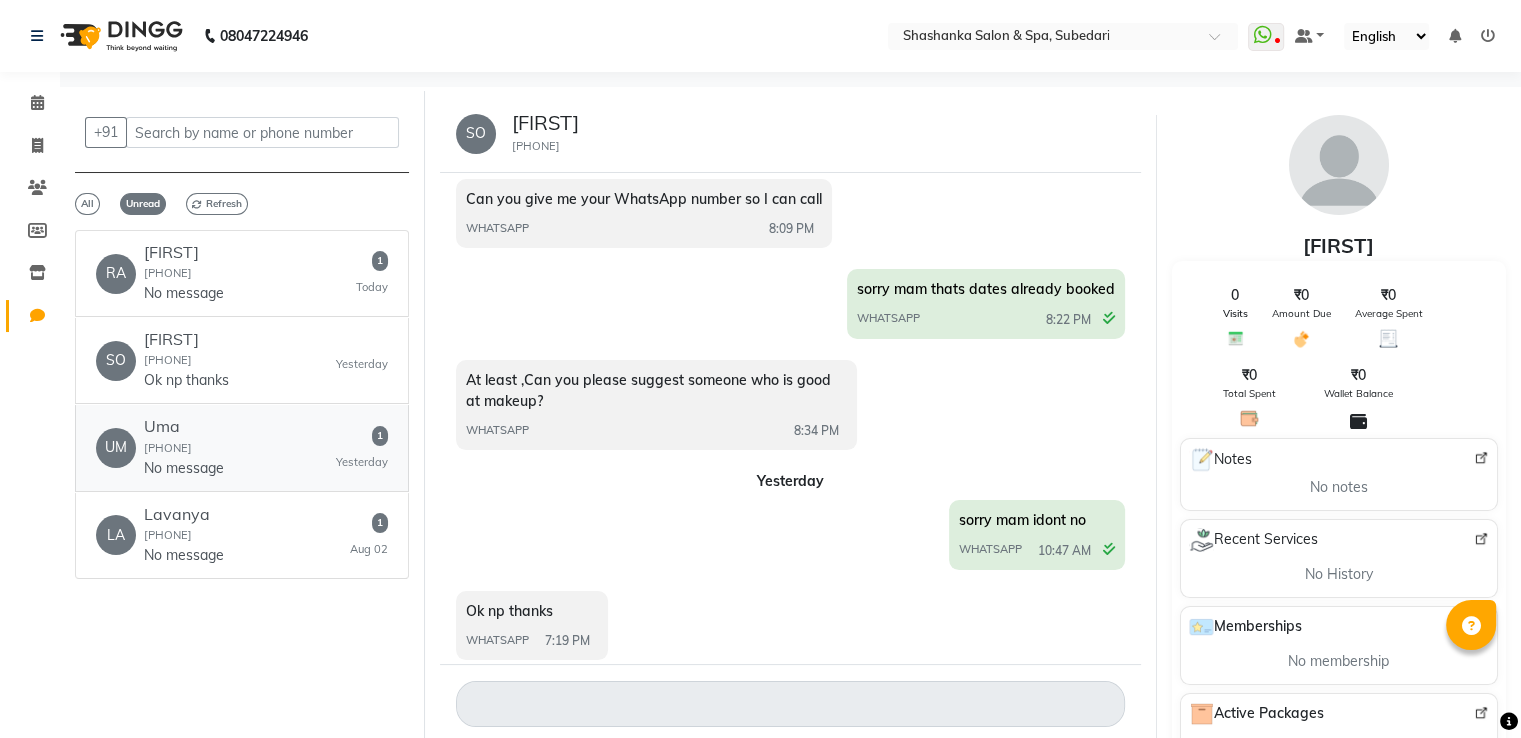 click on "Uma" 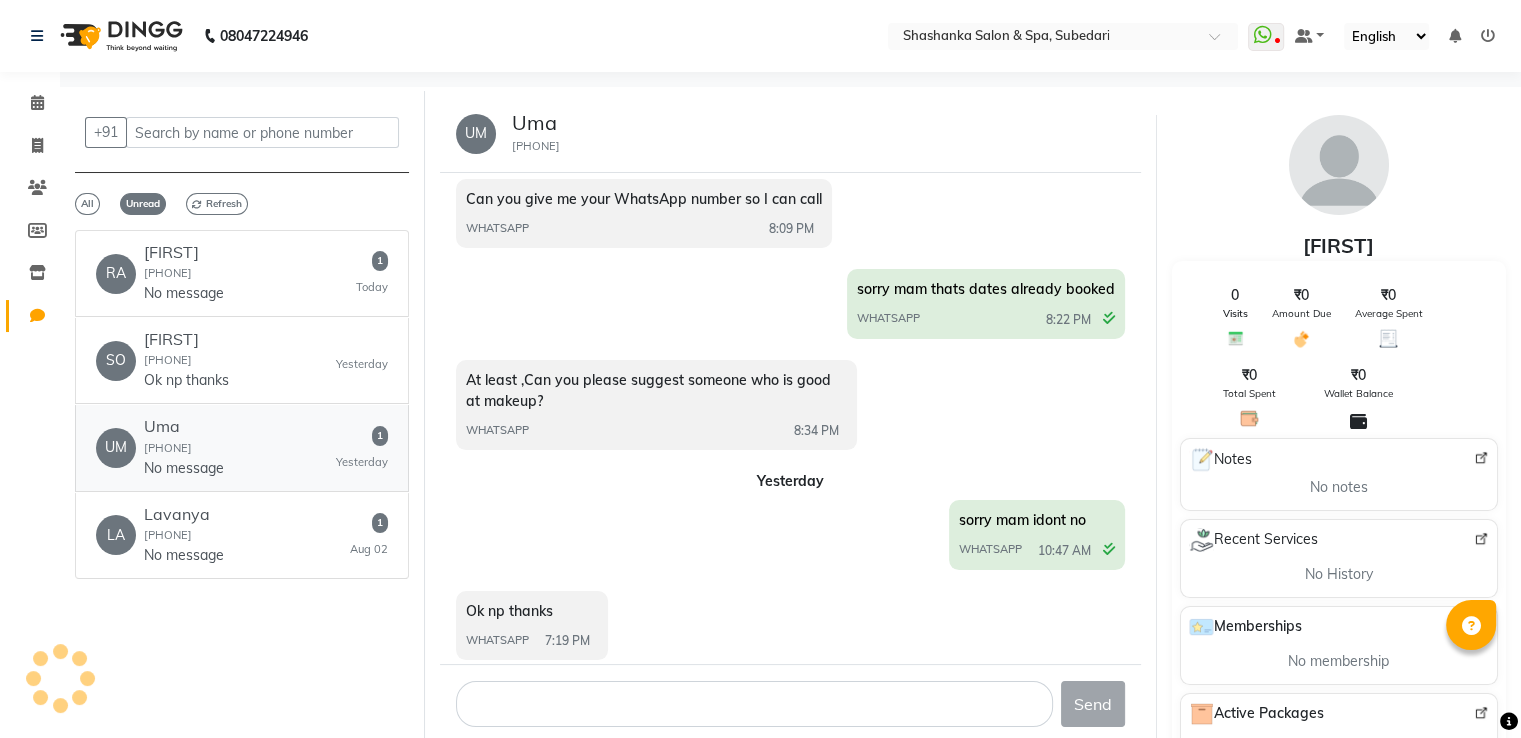 scroll, scrollTop: 96, scrollLeft: 0, axis: vertical 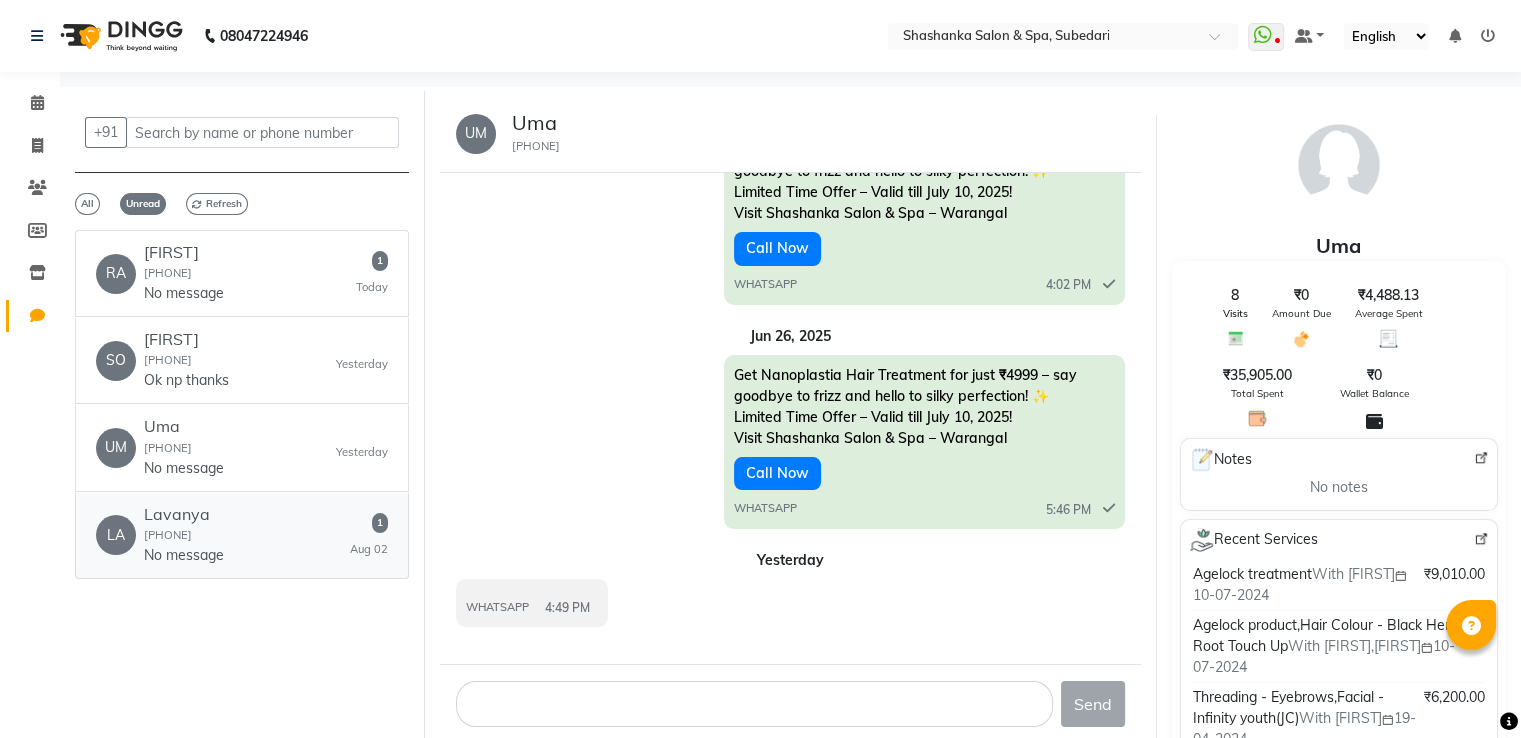 click on "LA [FIRST] [PHONE] No message   1   Aug 02" 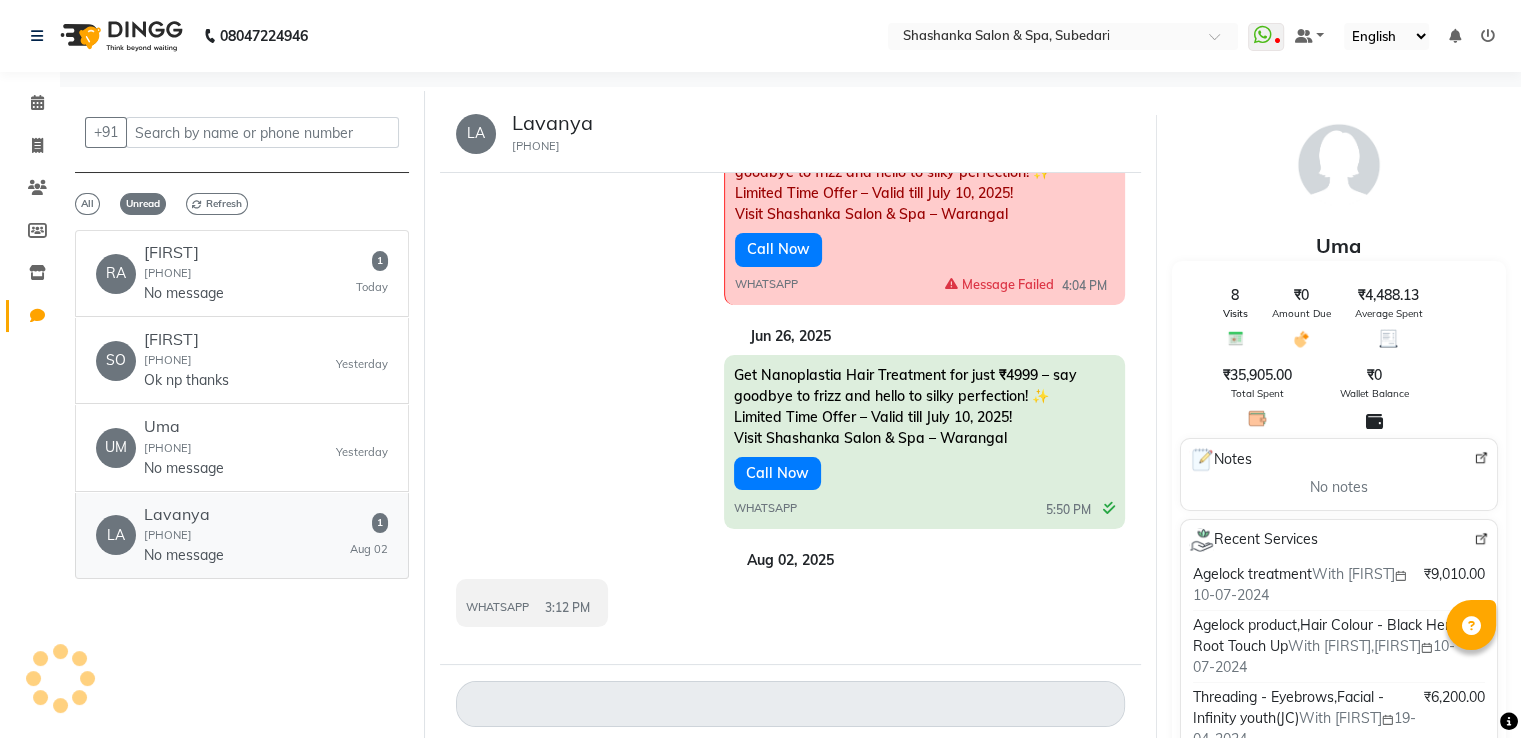 scroll, scrollTop: 95, scrollLeft: 0, axis: vertical 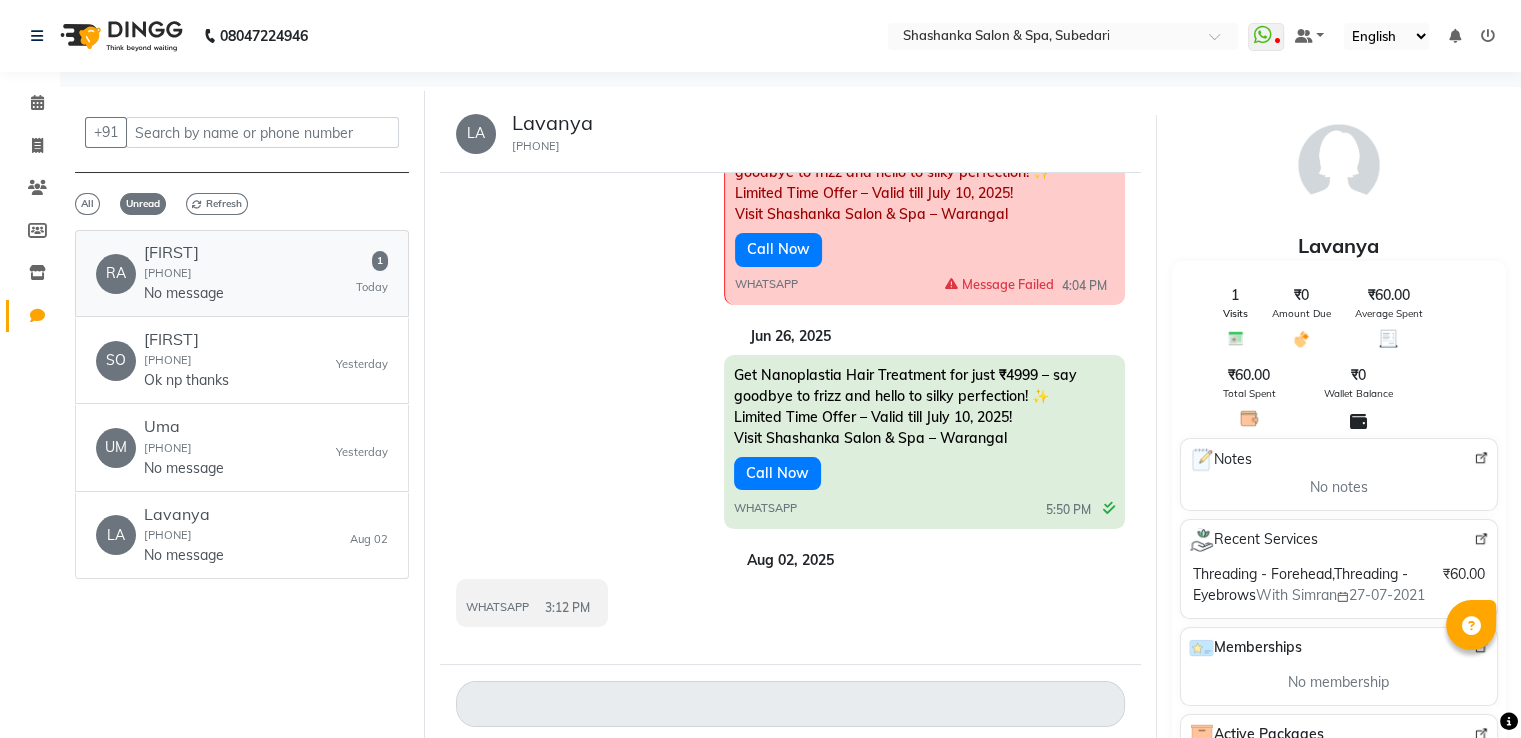 click on "[FIRST]" 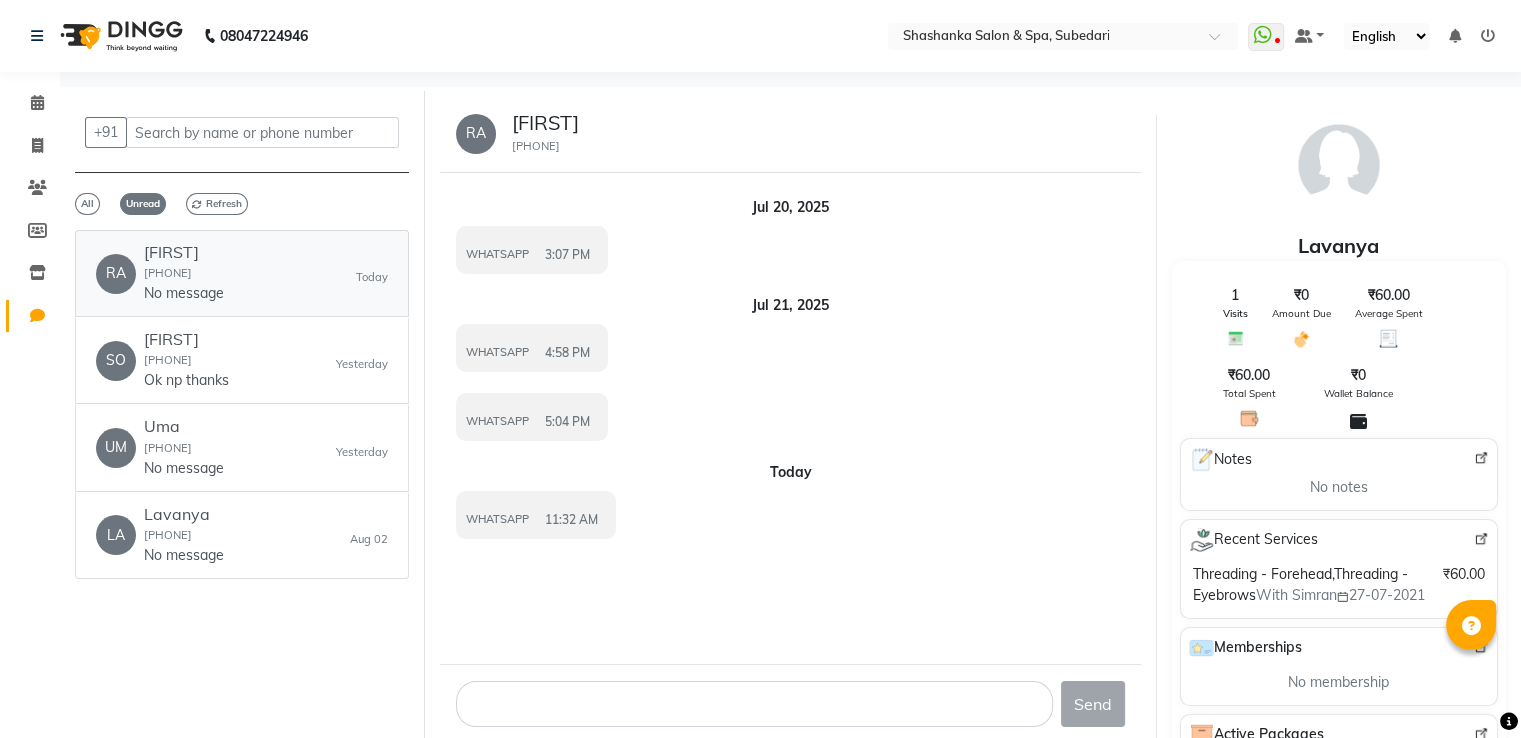 scroll, scrollTop: 0, scrollLeft: 0, axis: both 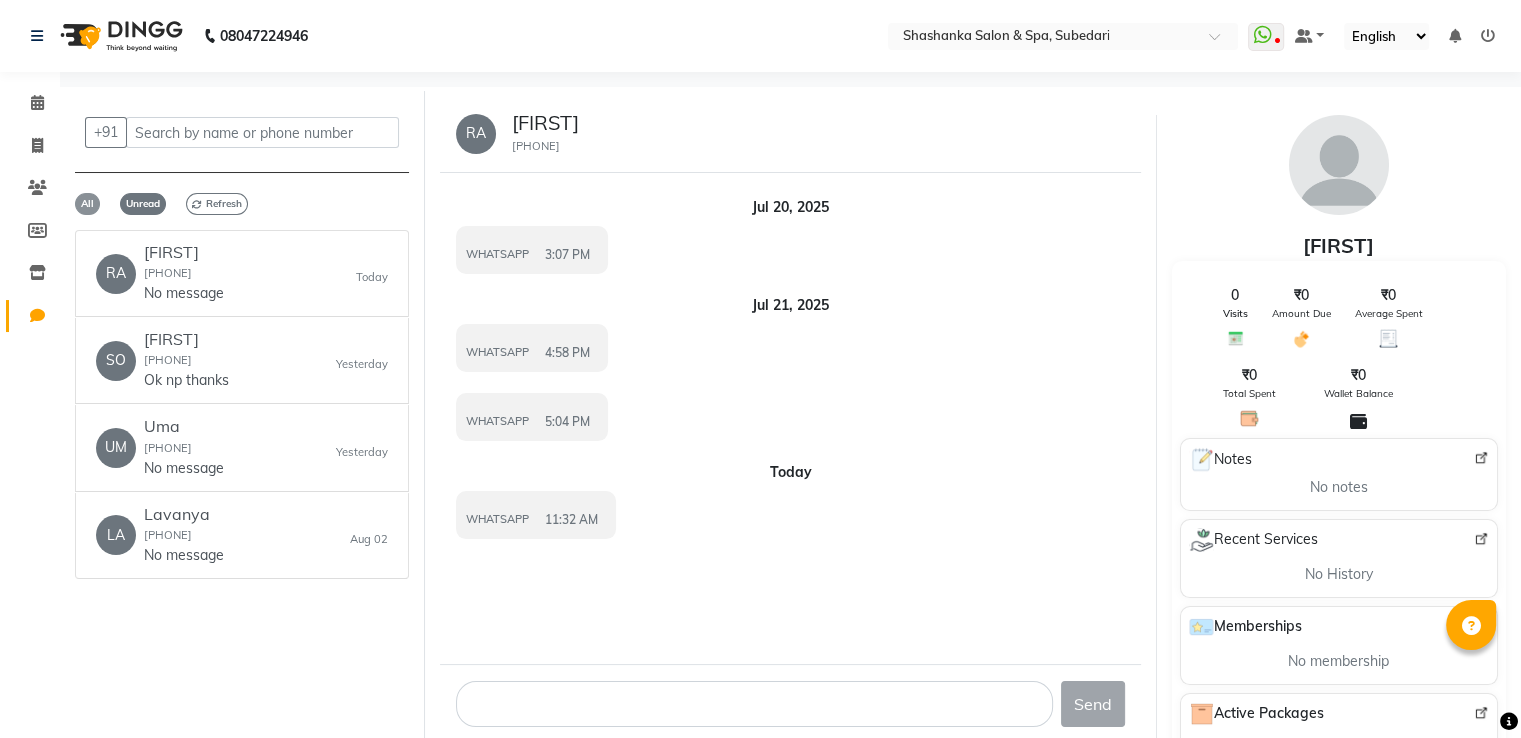 click on "All" 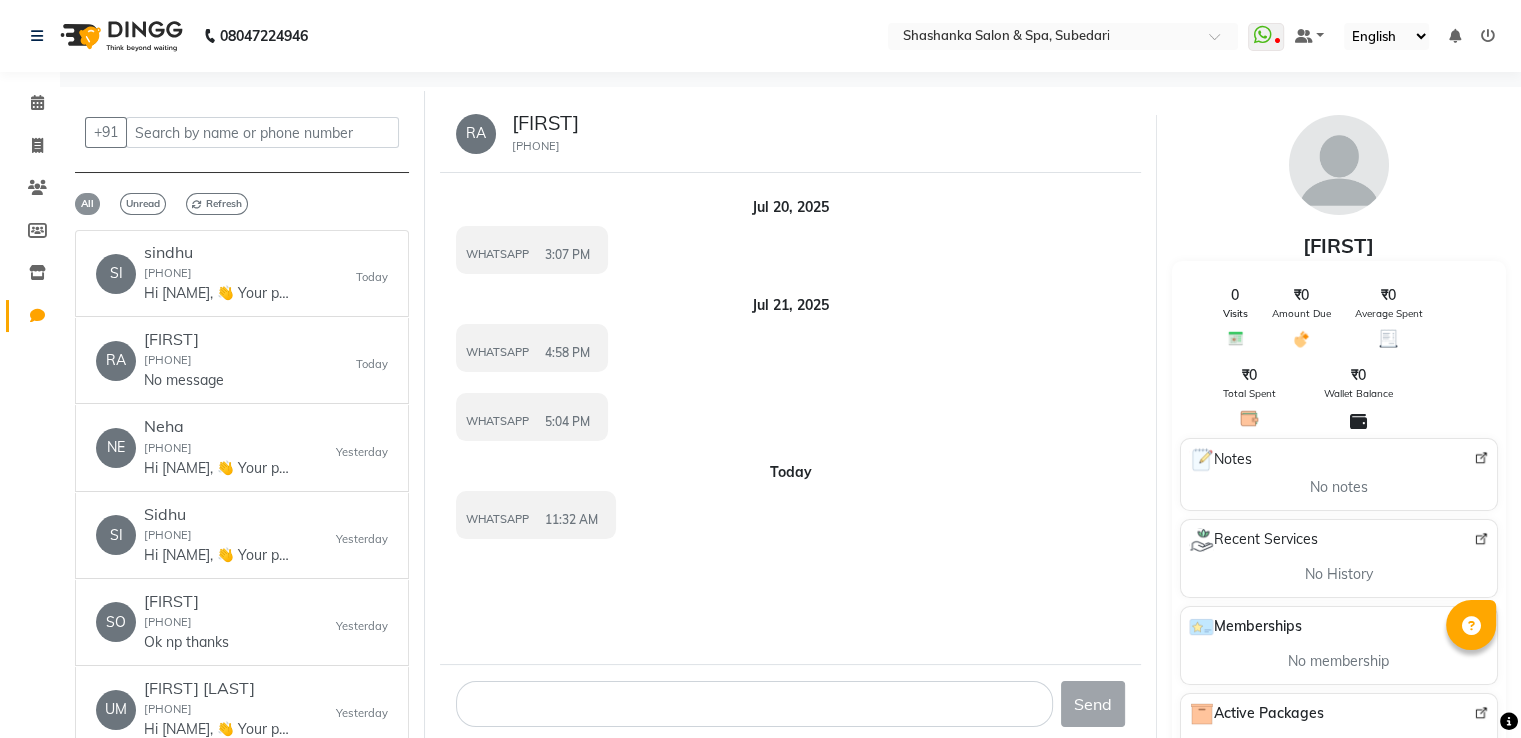 click on "All" 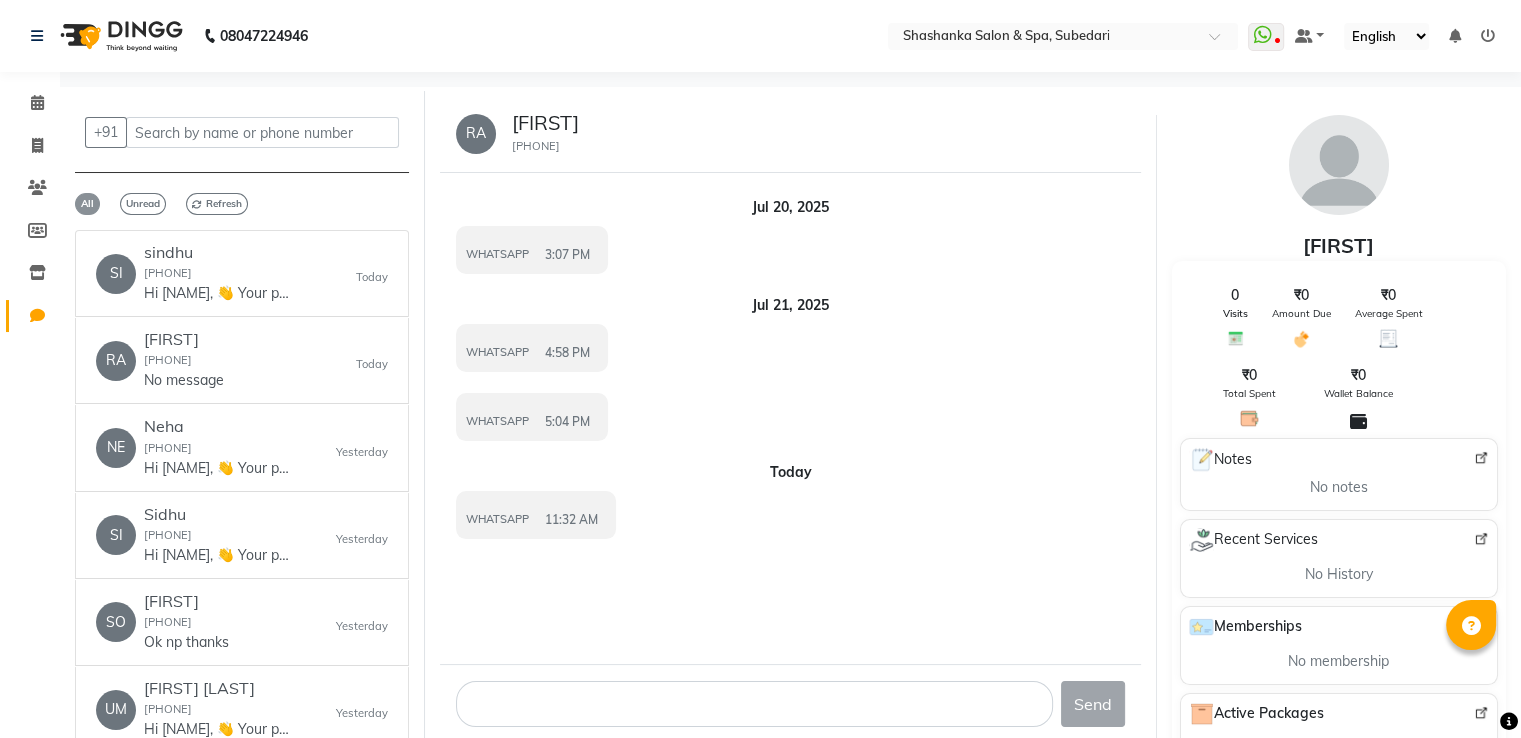 click on "All" 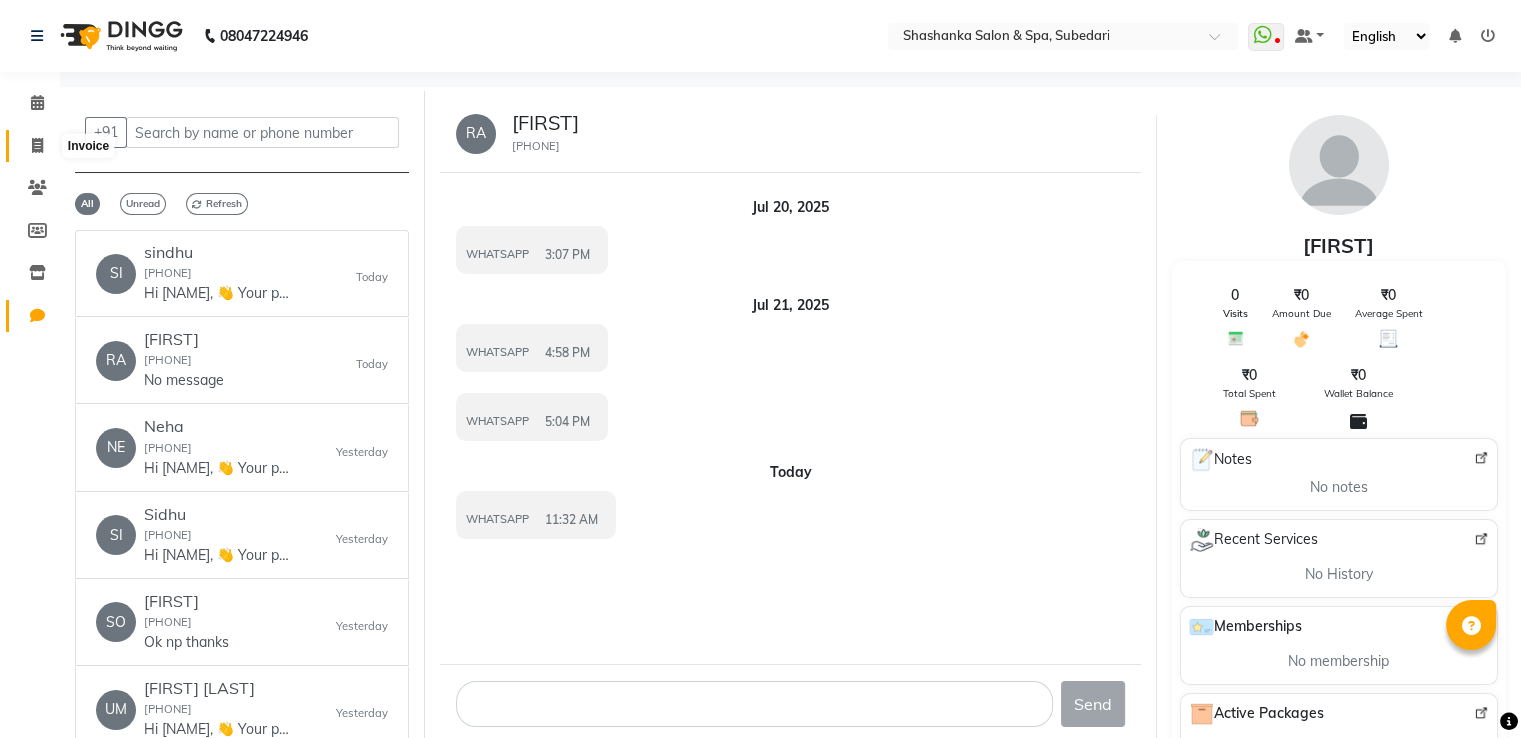 click 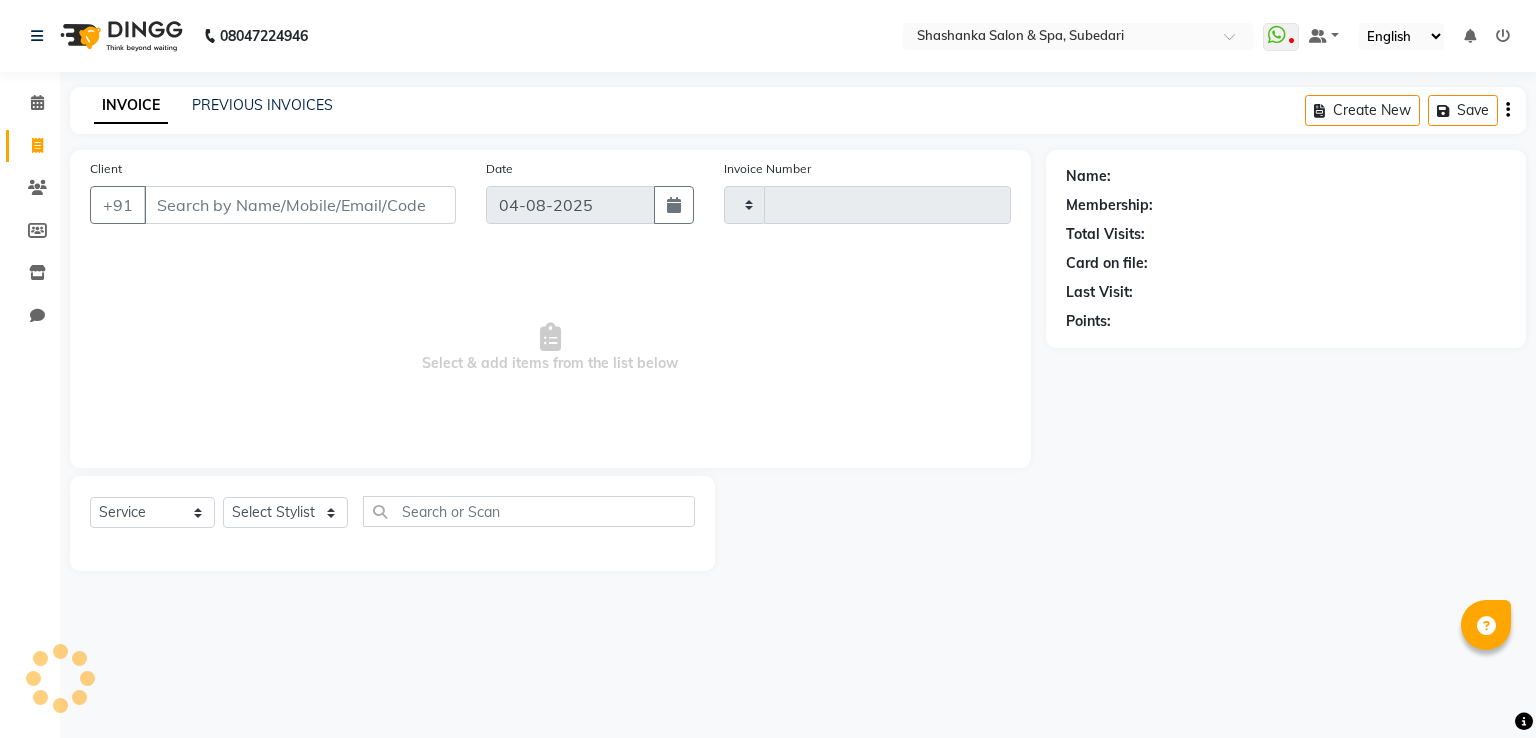 type on "1317" 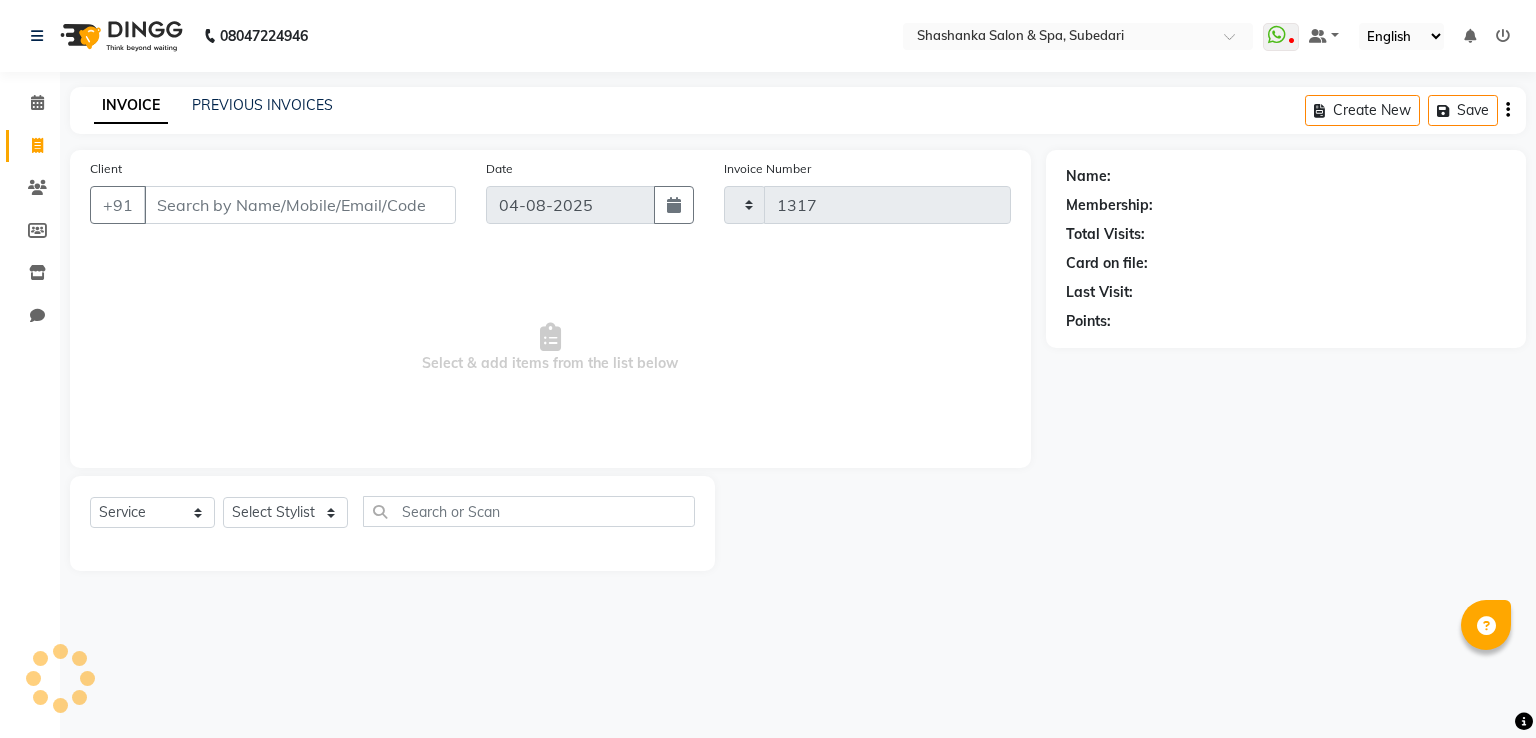 select on "67" 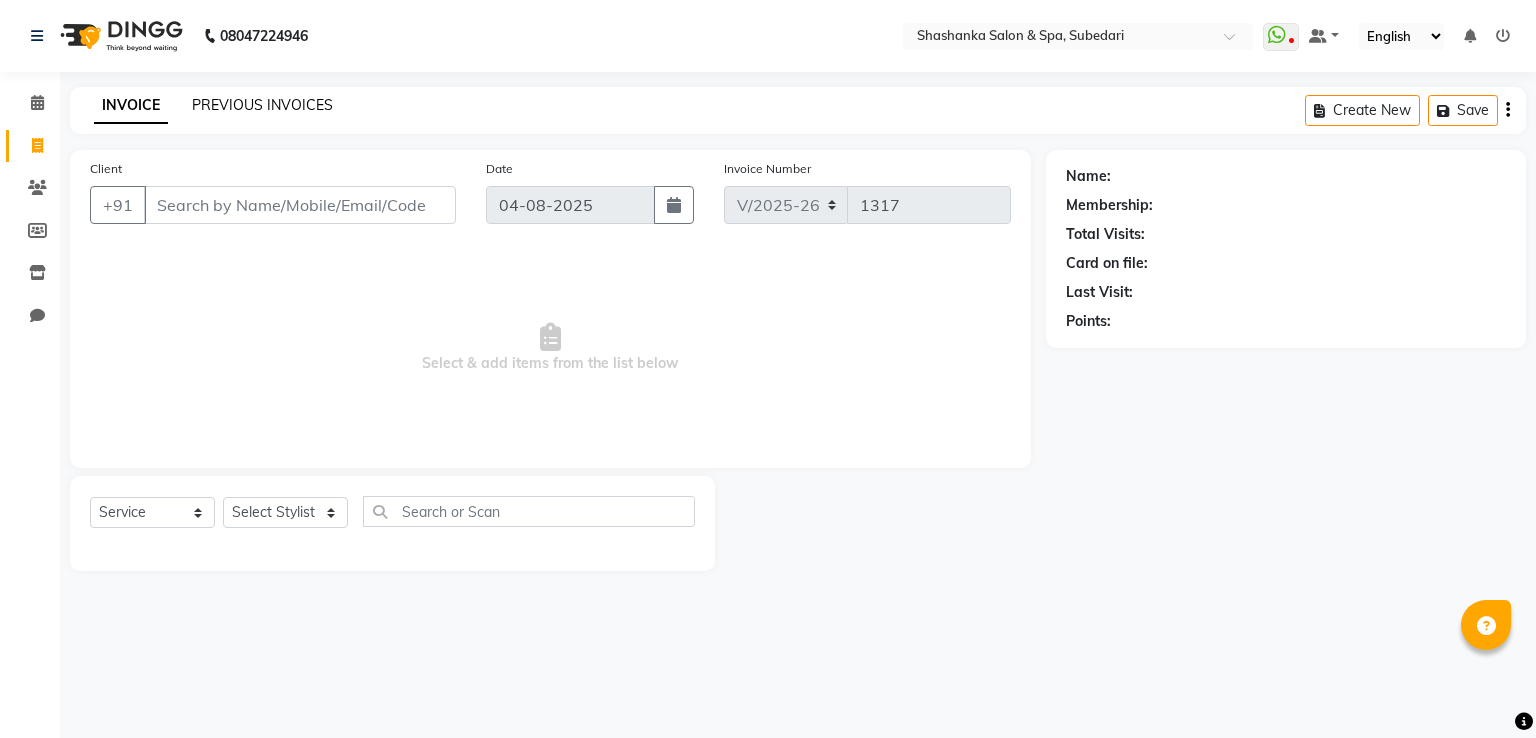 click on "PREVIOUS INVOICES" 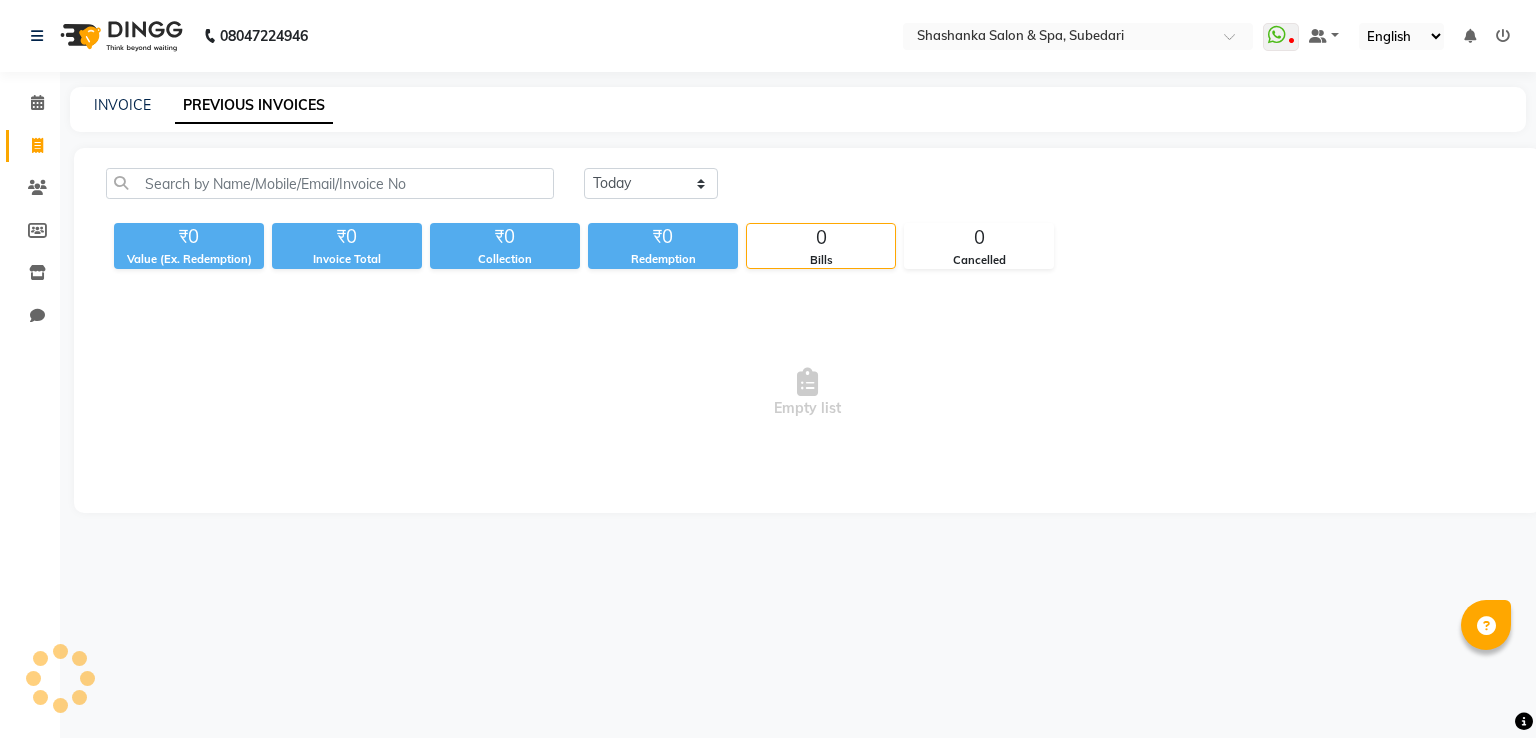 click on "PREVIOUS INVOICES" 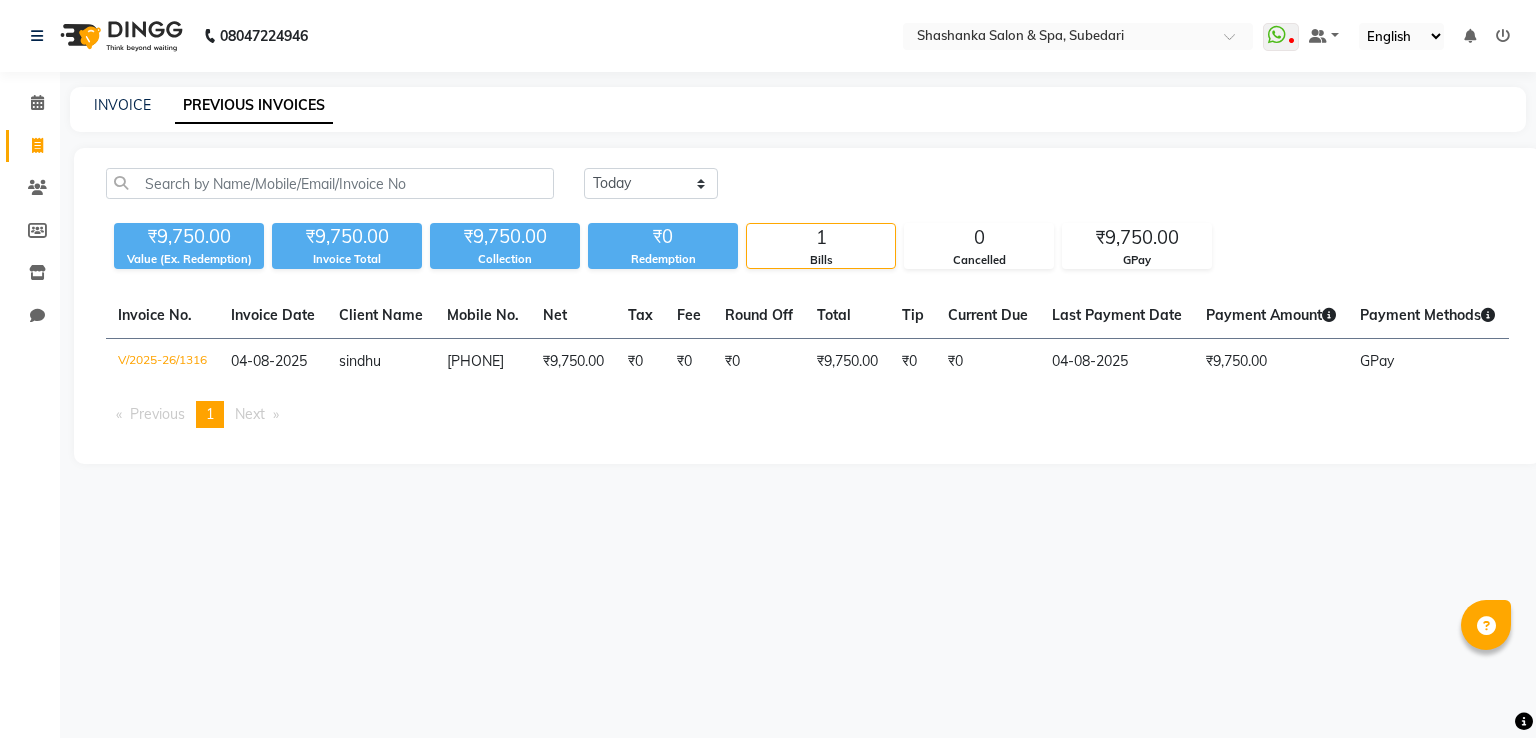 click on "1" 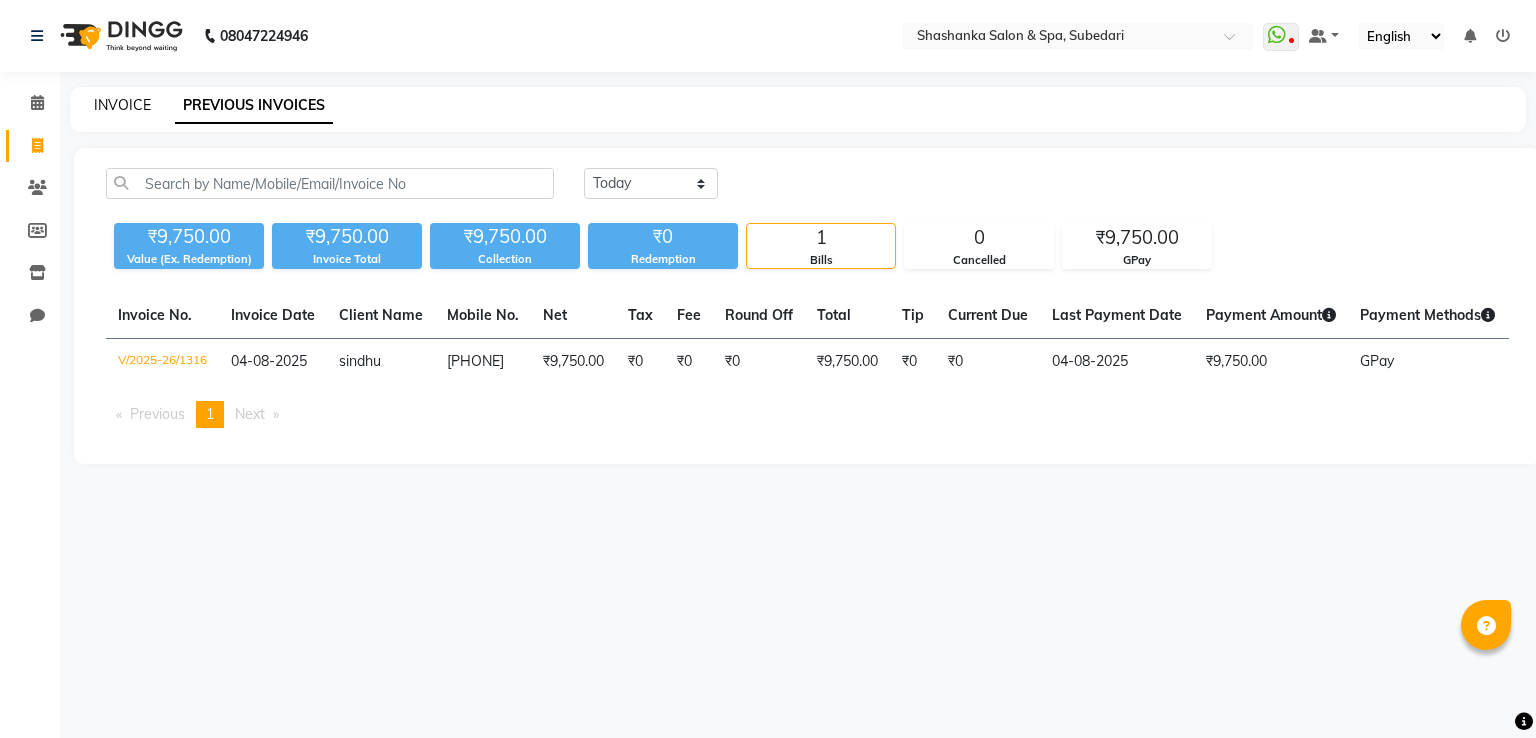 click on "INVOICE" 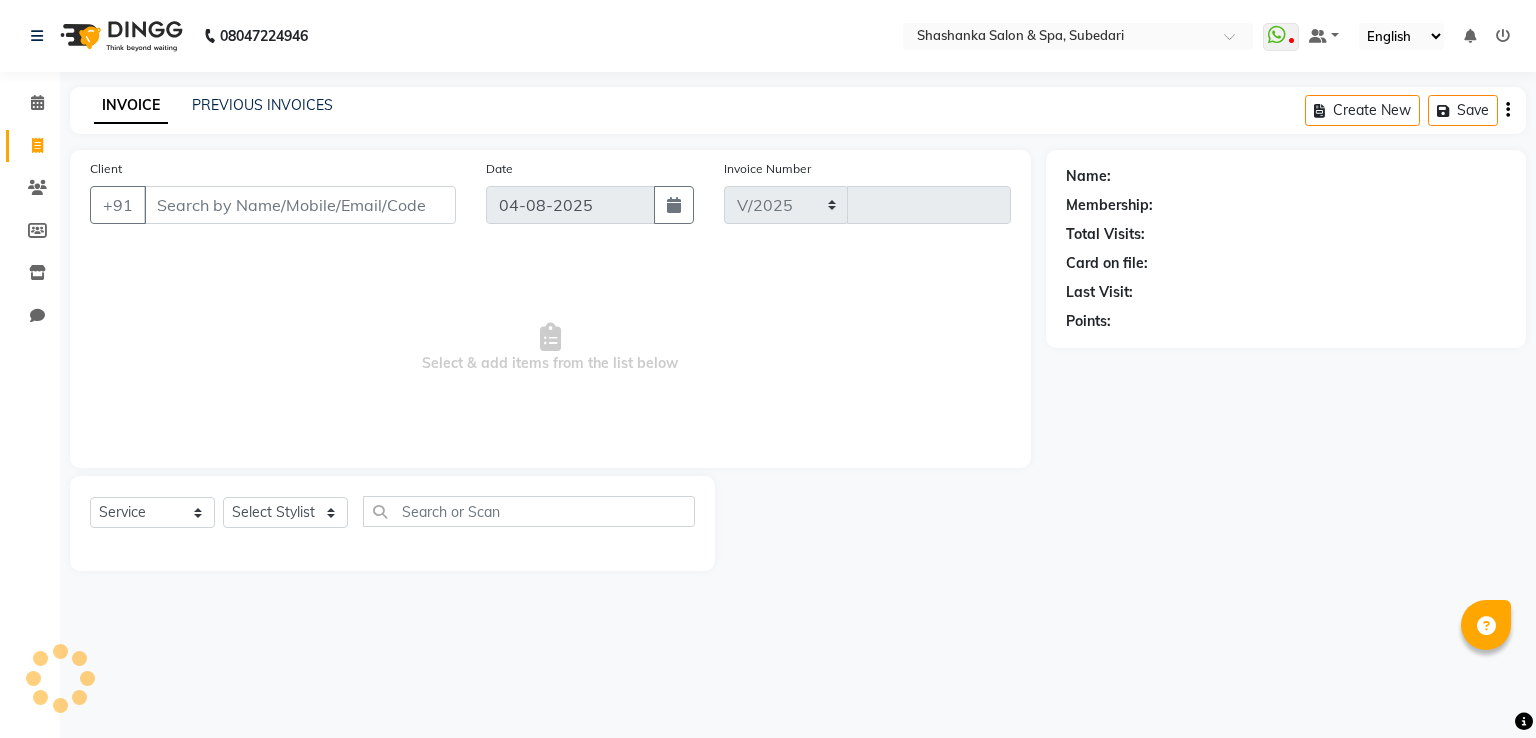 select on "67" 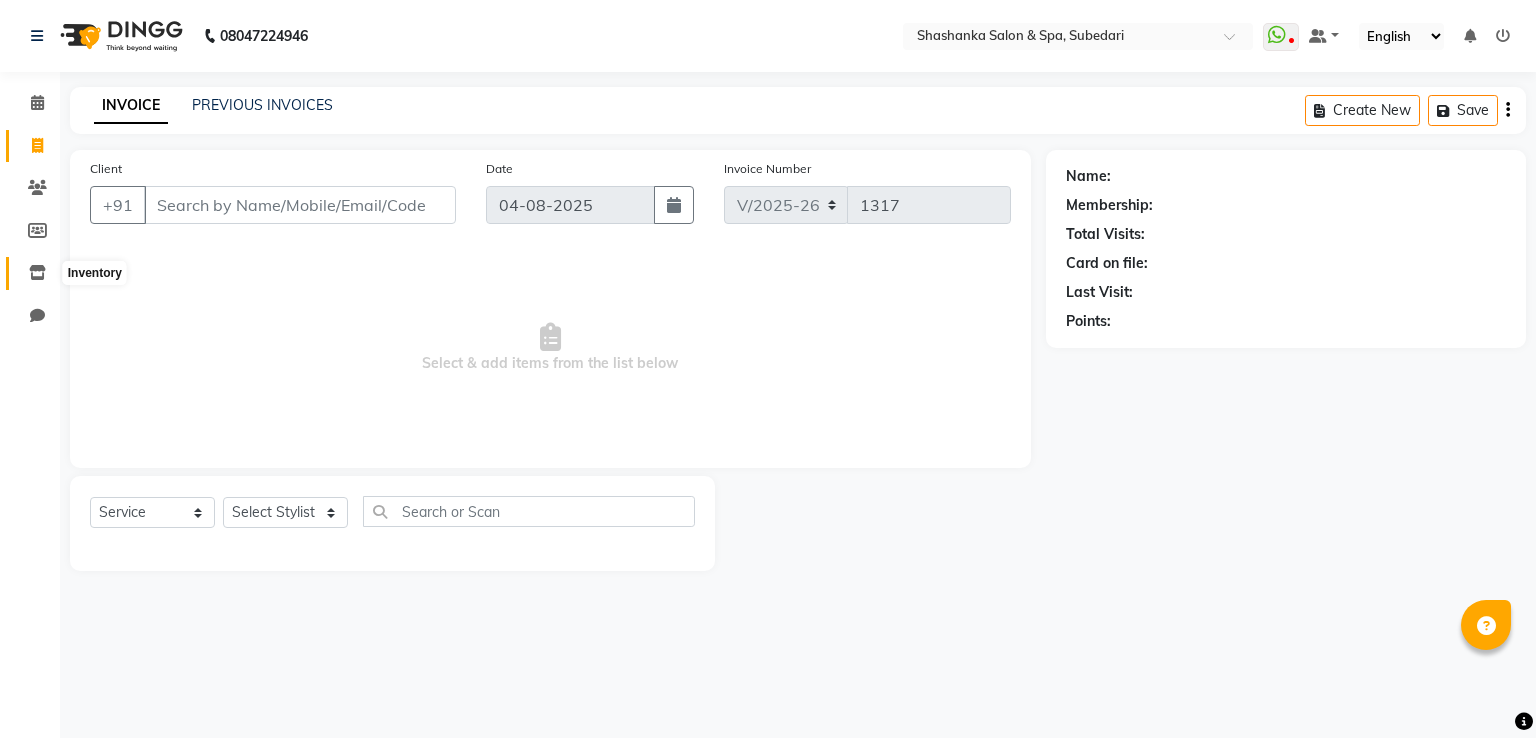 click 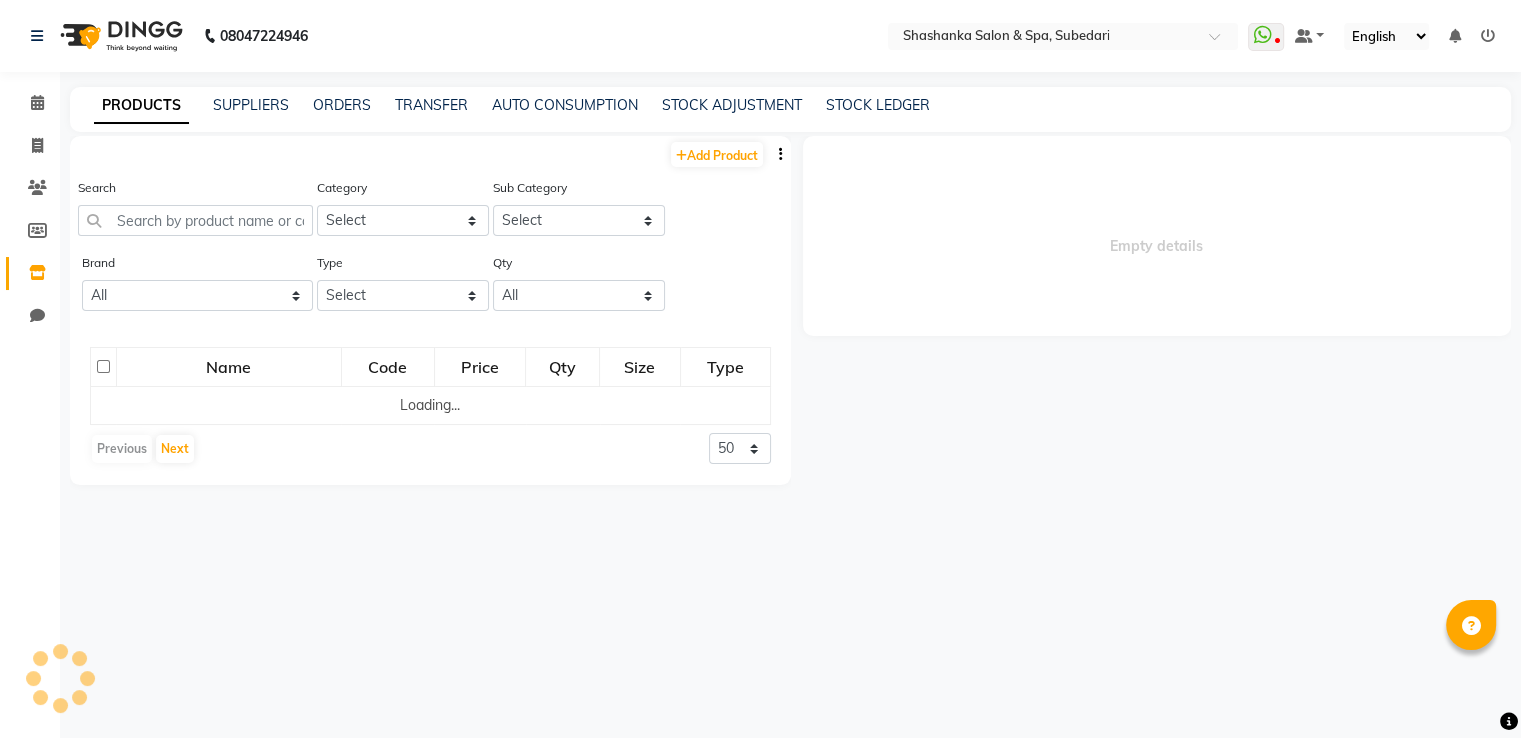 select 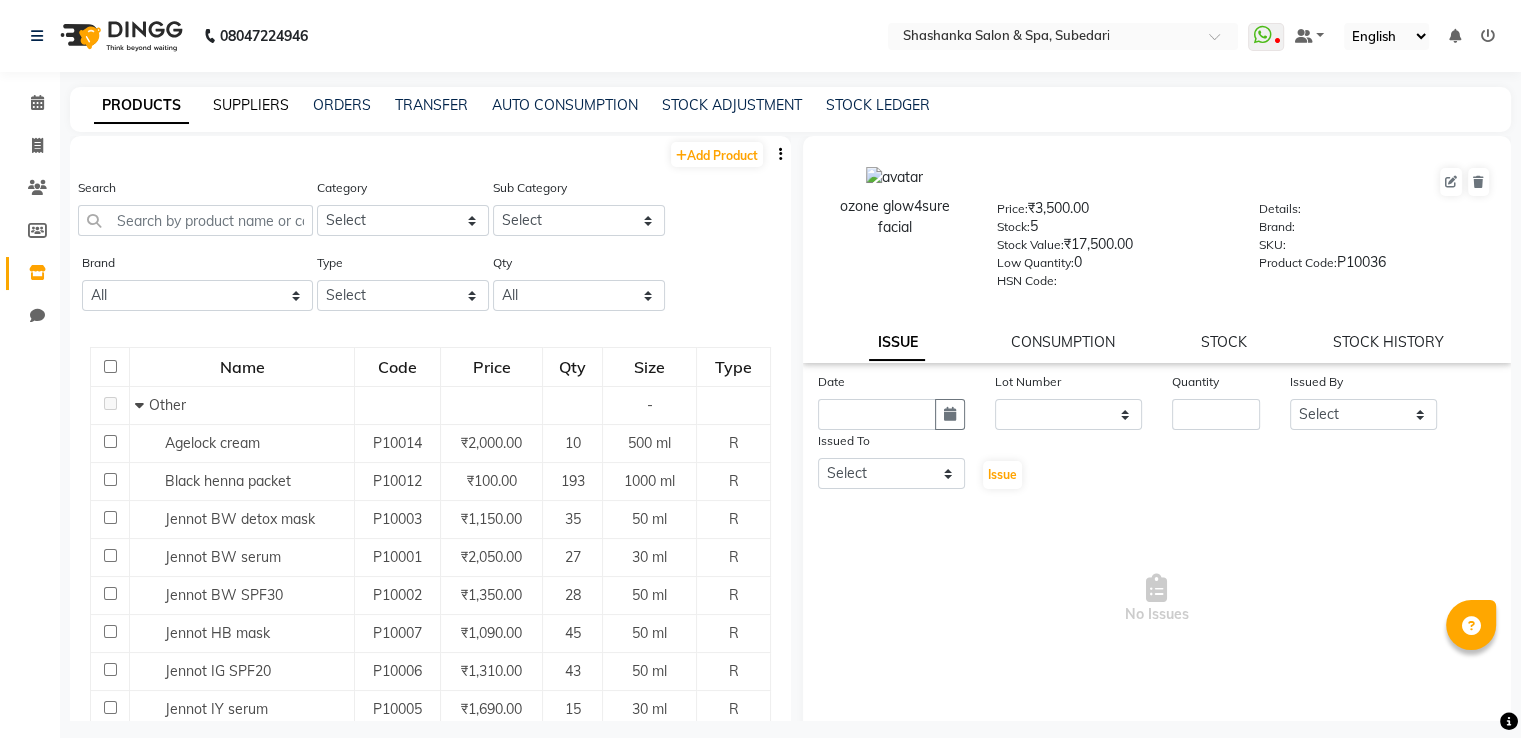 click on "SUPPLIERS" 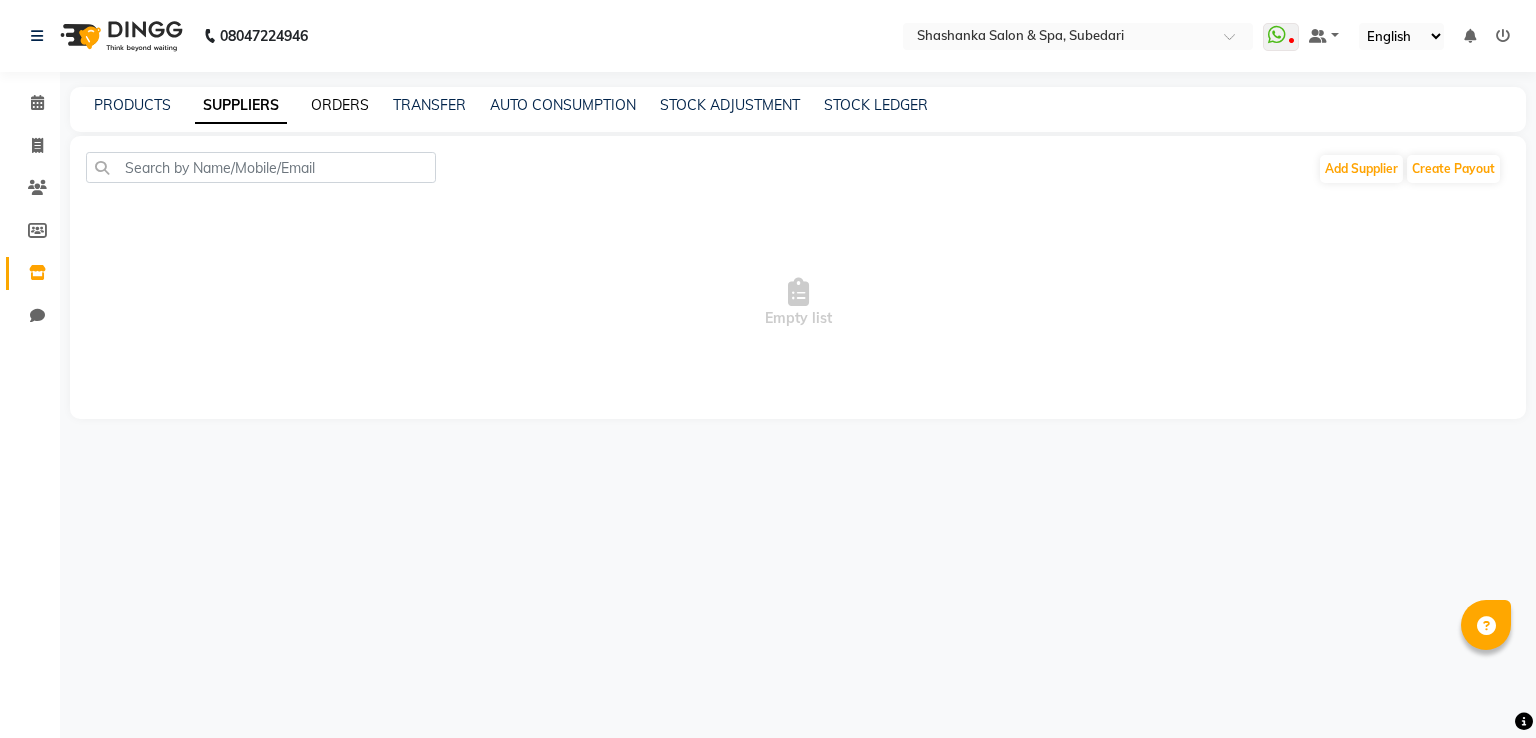 click on "ORDERS" 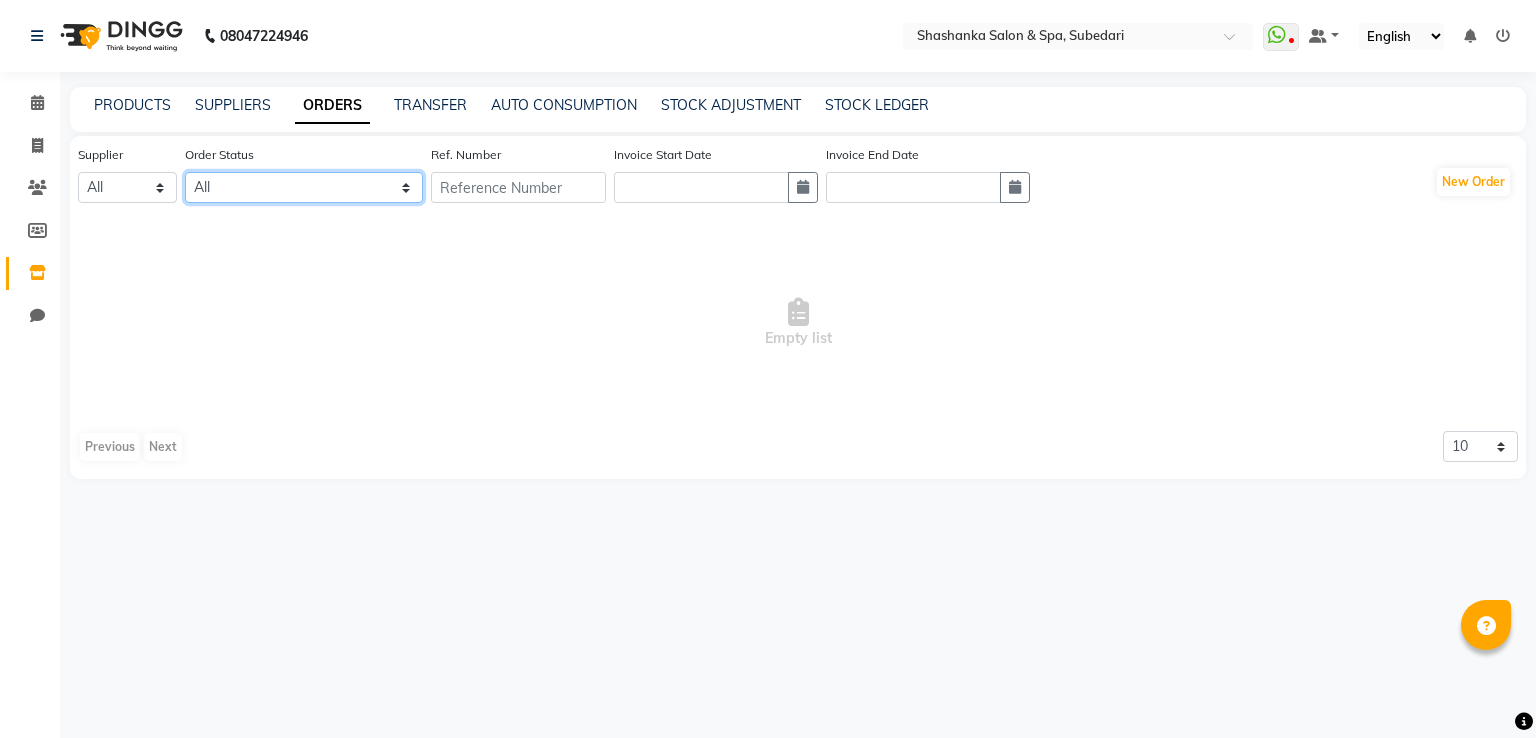 click on "All ORDERED PARTIAL-RECEIVED RECEIVED CANCELLED RETURNED" 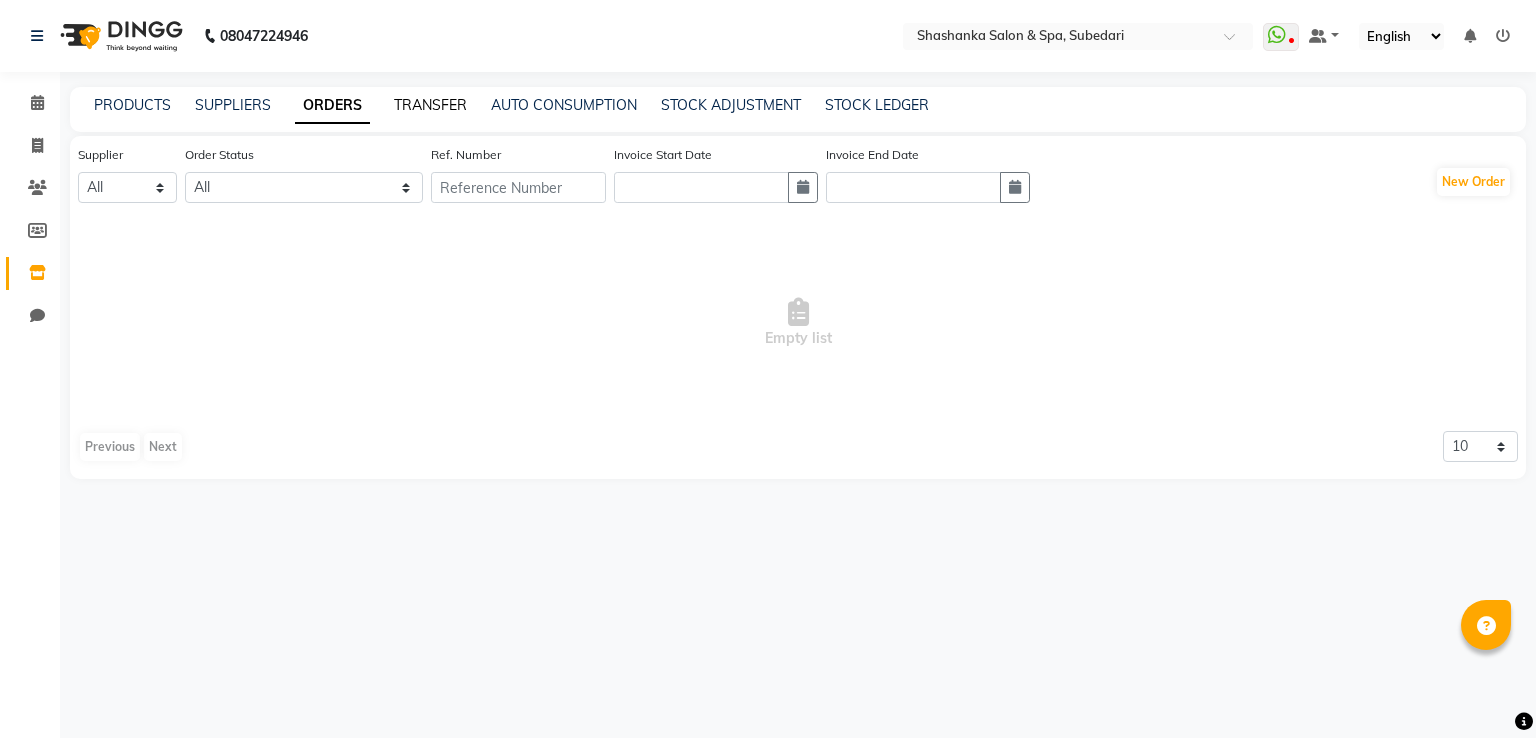 click on "TRANSFER" 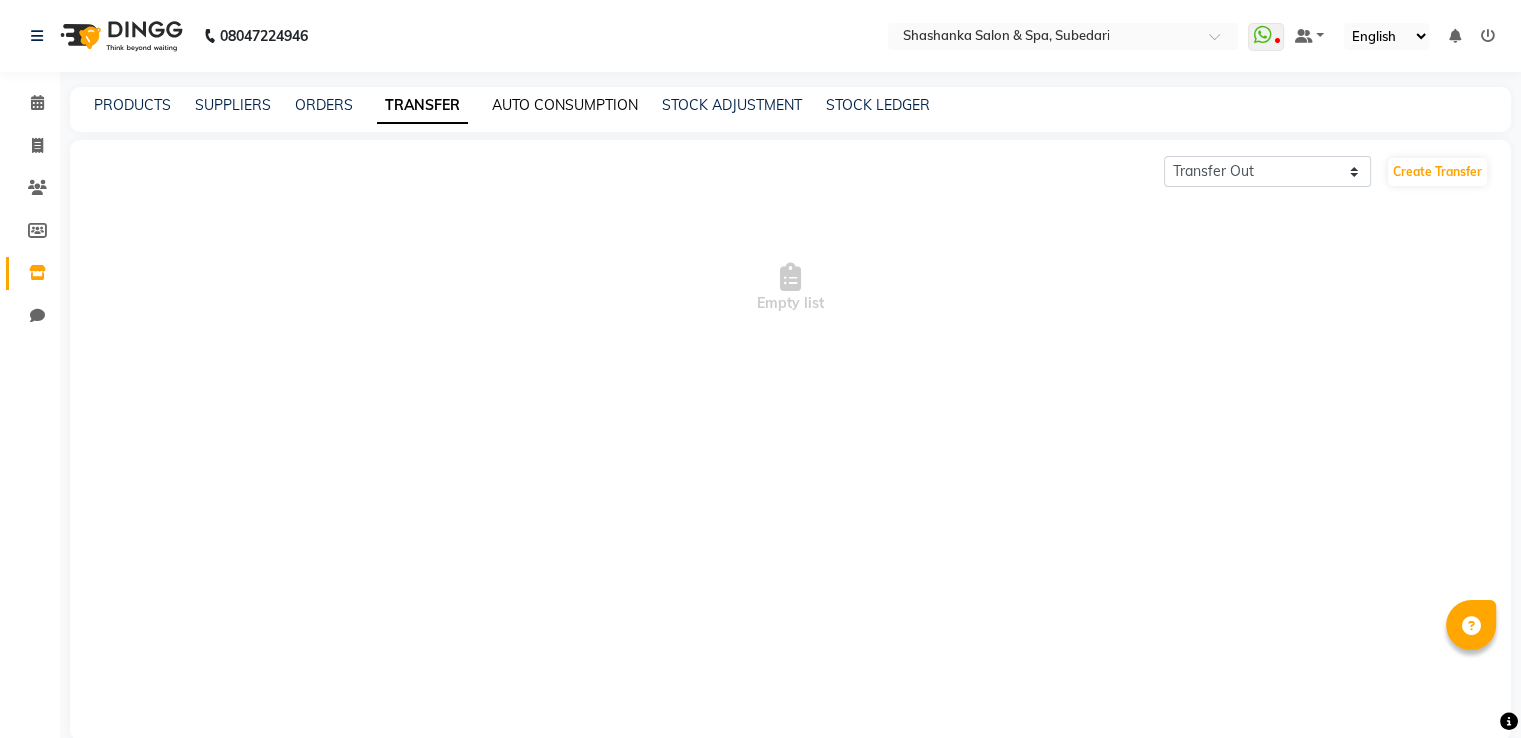 click on "AUTO CONSUMPTION" 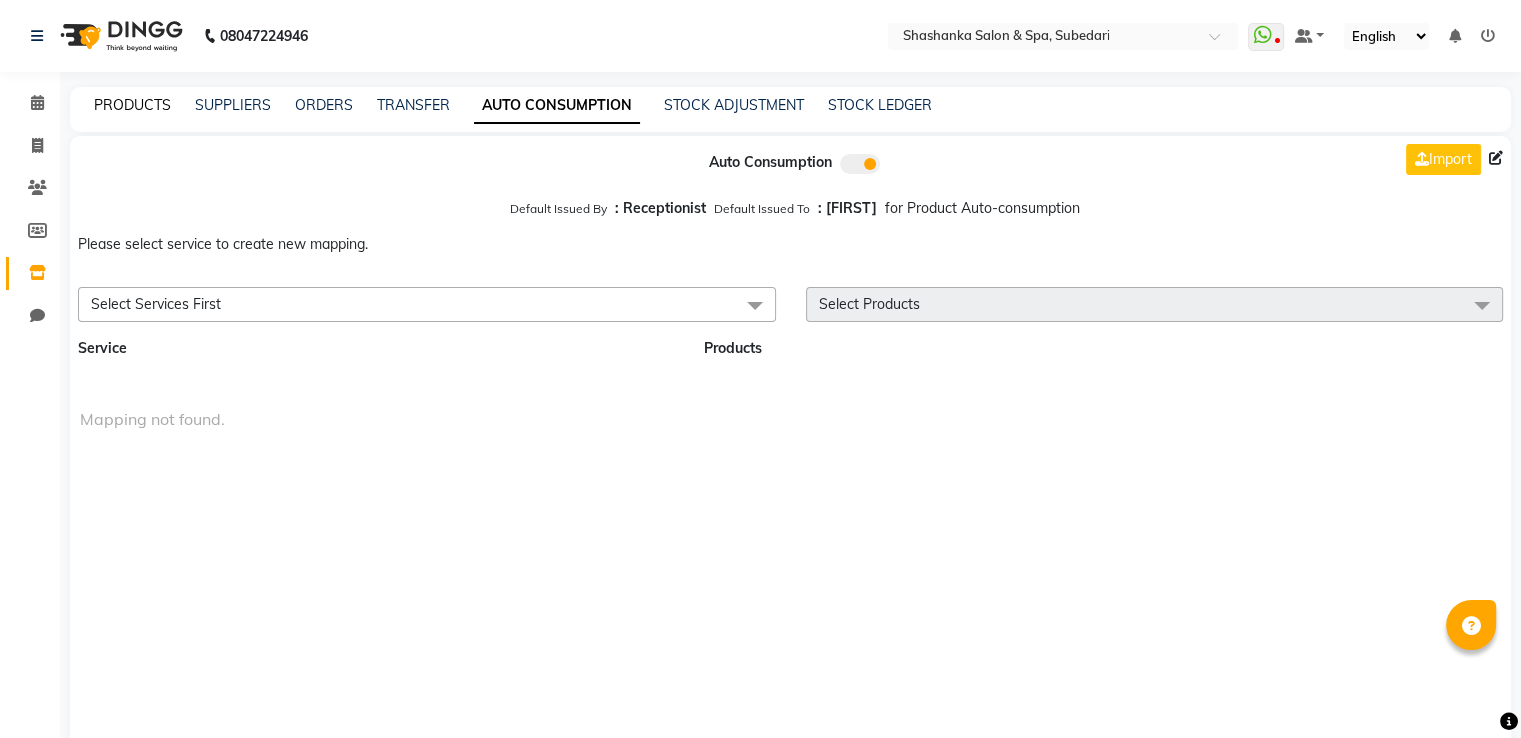 click on "PRODUCTS" 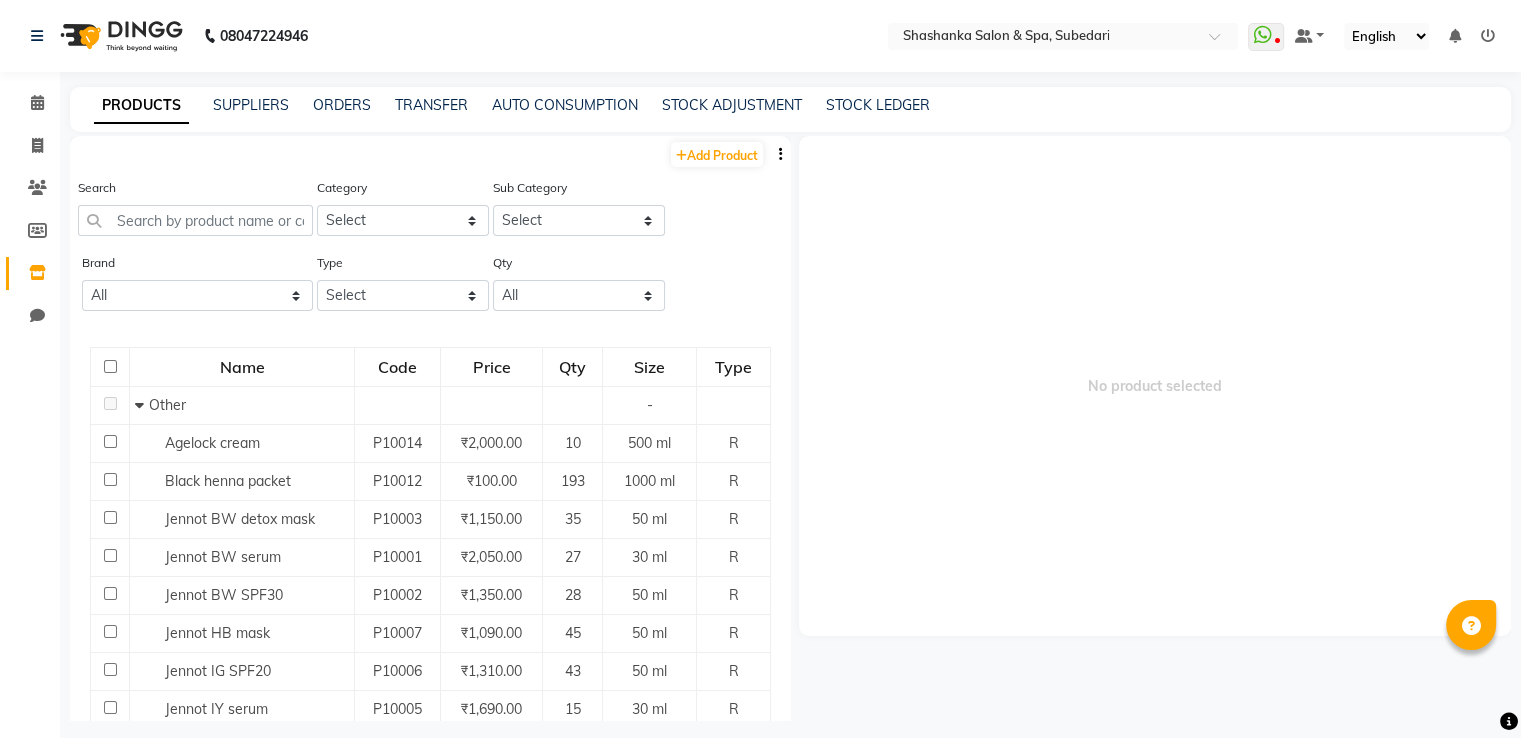 click on "PRODUCTS" 